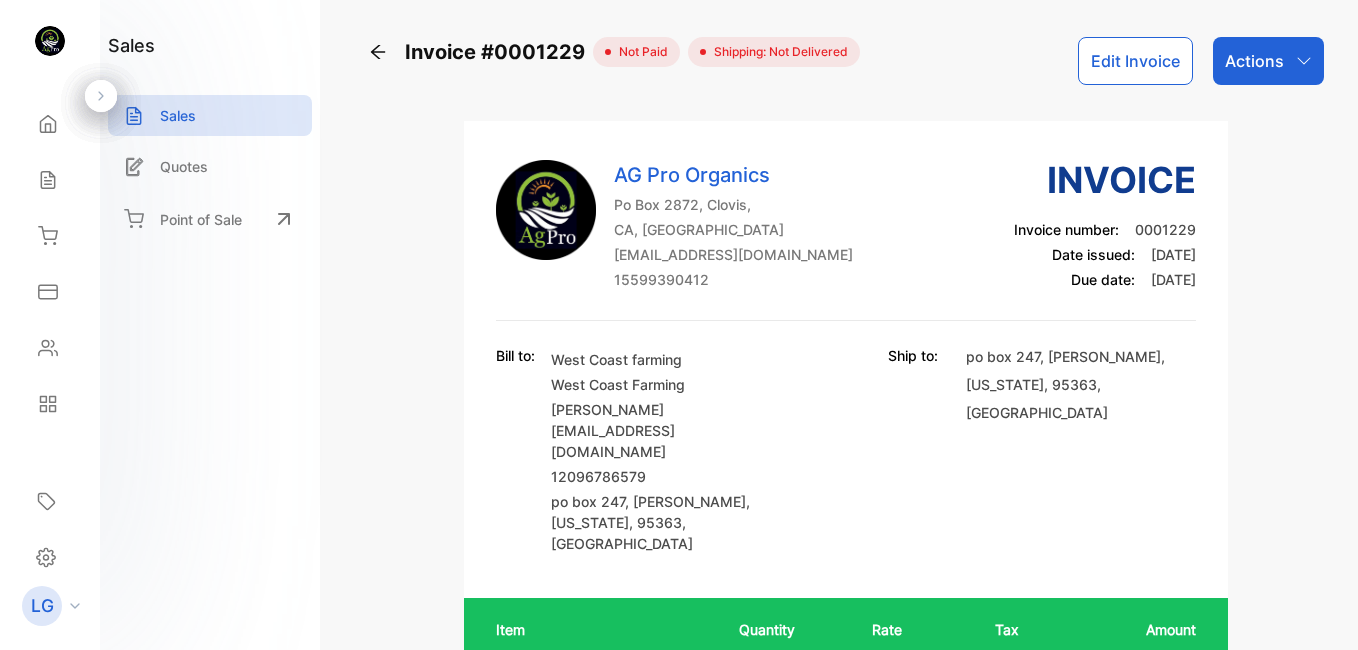 scroll, scrollTop: 0, scrollLeft: 0, axis: both 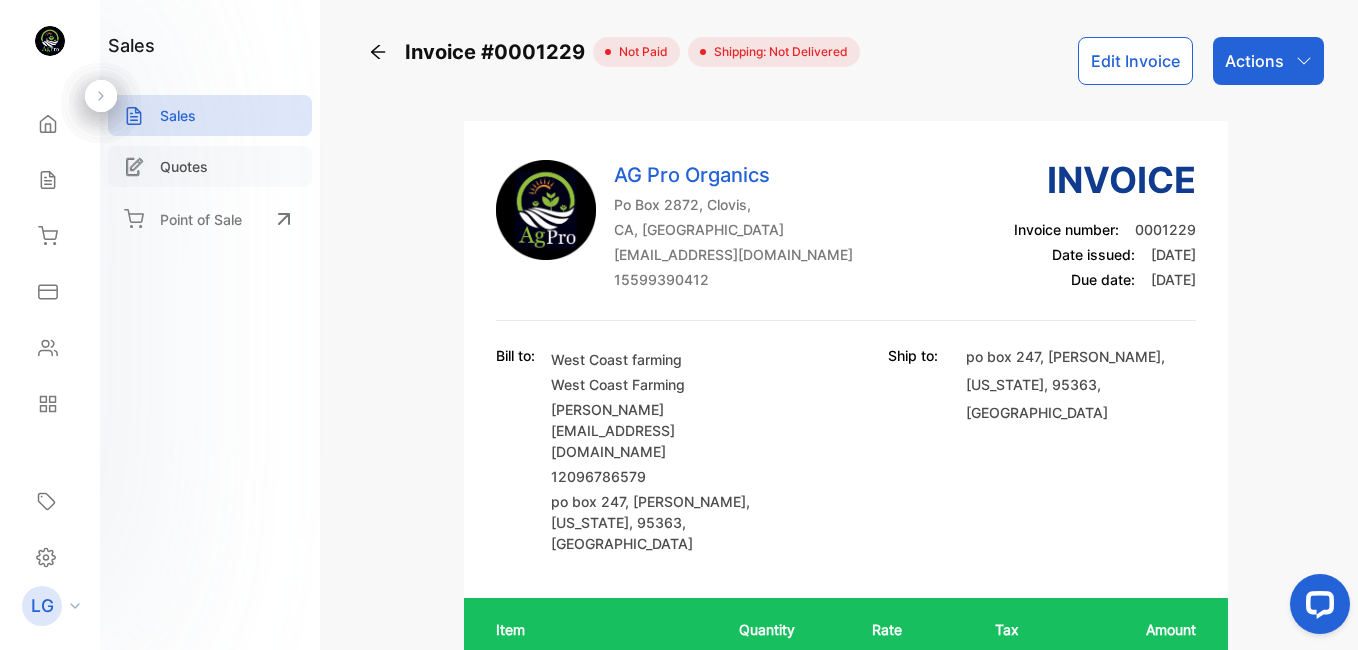 click on "Quotes" at bounding box center [210, 166] 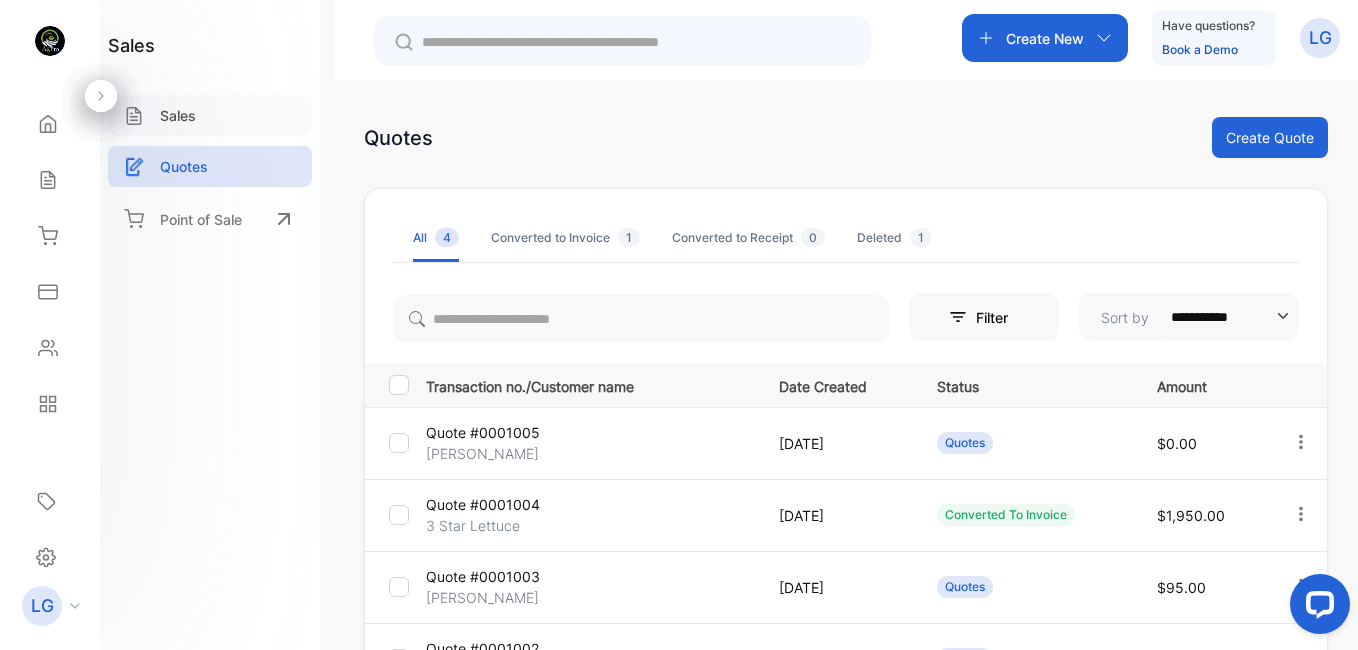 click on "Sales" at bounding box center [178, 115] 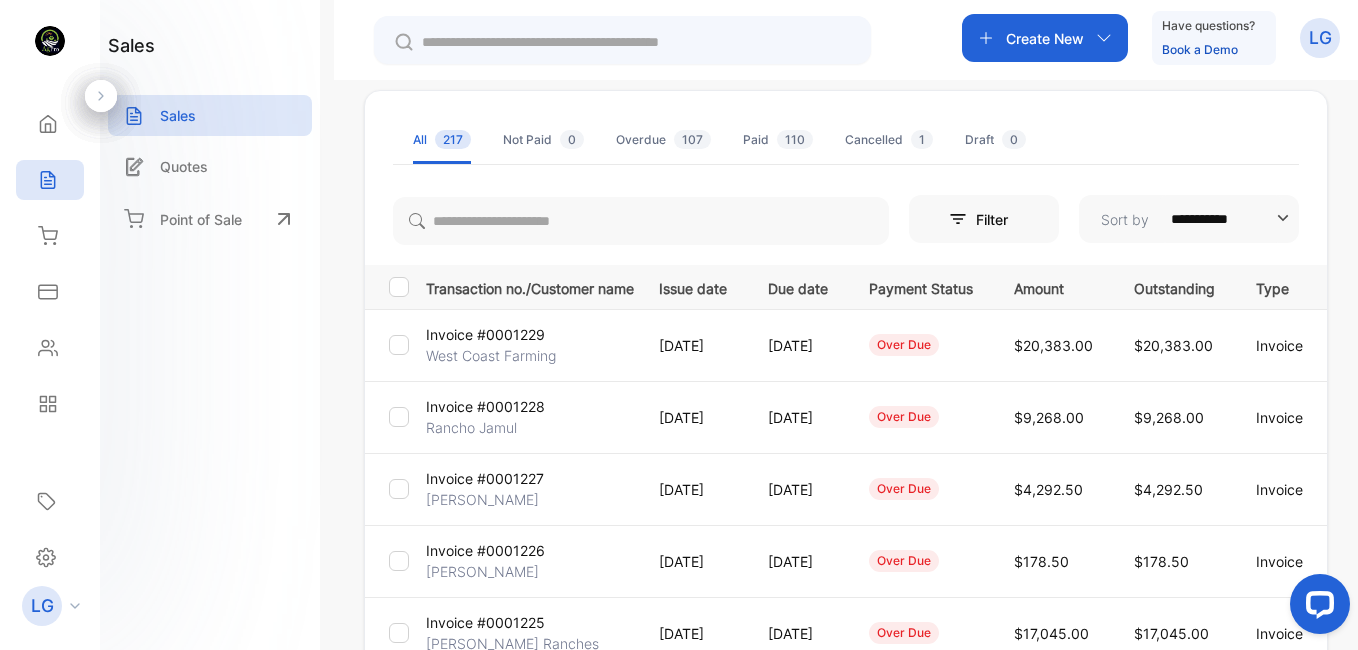 scroll, scrollTop: 109, scrollLeft: 0, axis: vertical 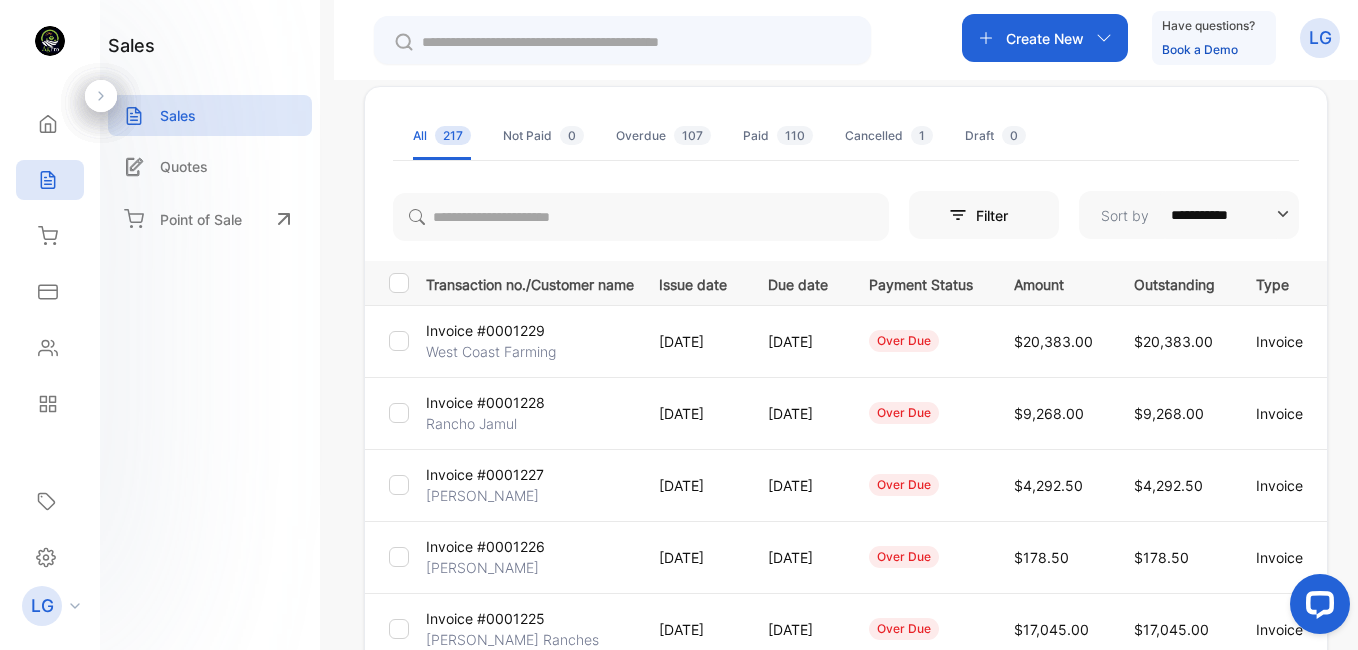 click on "Invoice #0001228" at bounding box center (485, 402) 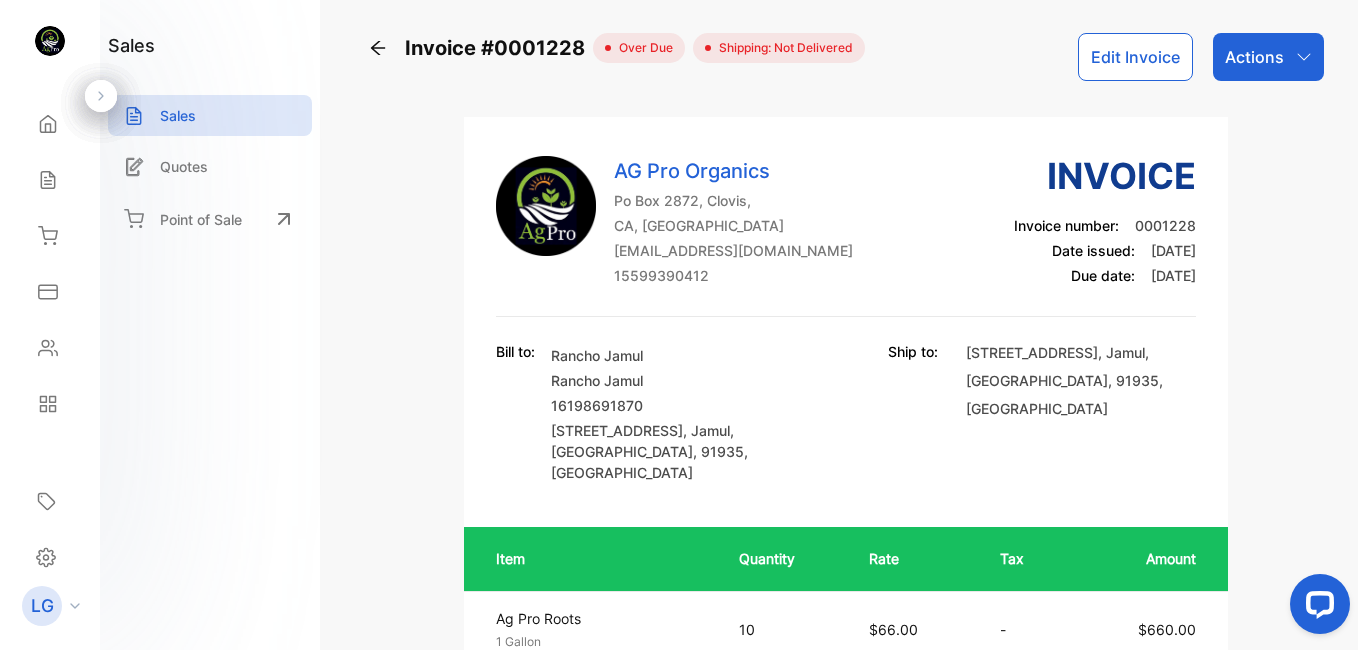 scroll, scrollTop: 0, scrollLeft: 0, axis: both 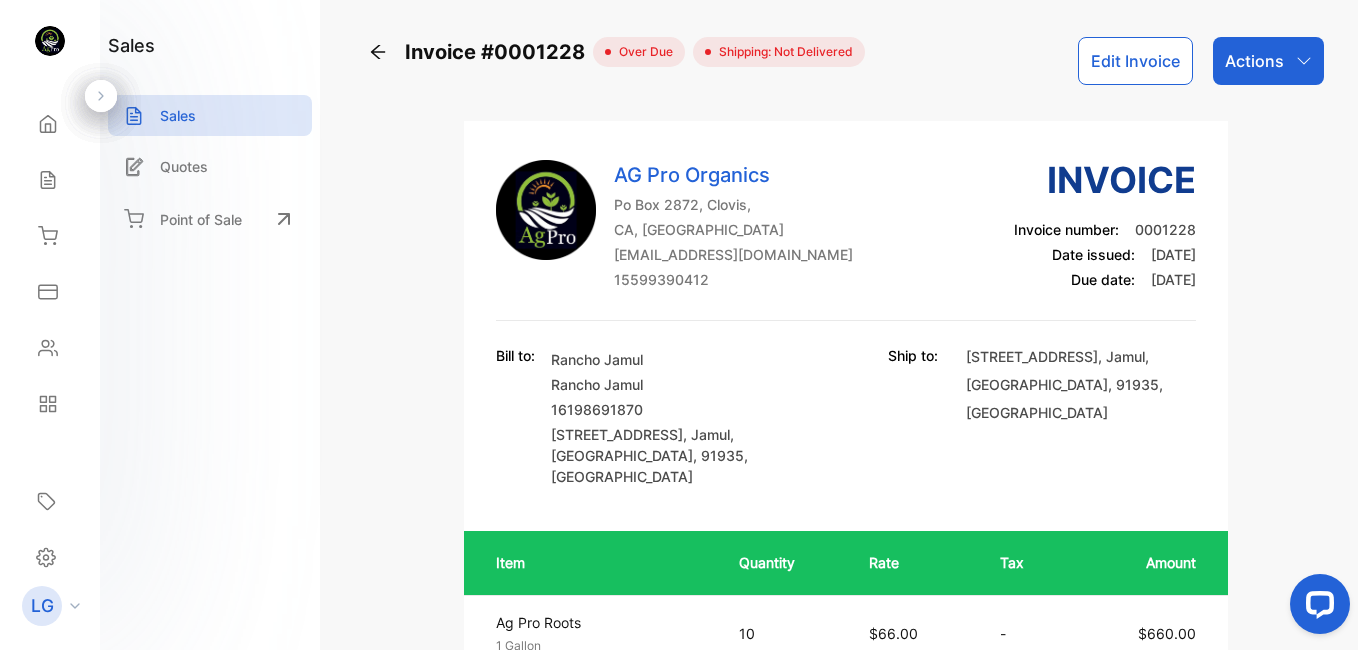 click on "Edit Invoice" at bounding box center [1135, 61] 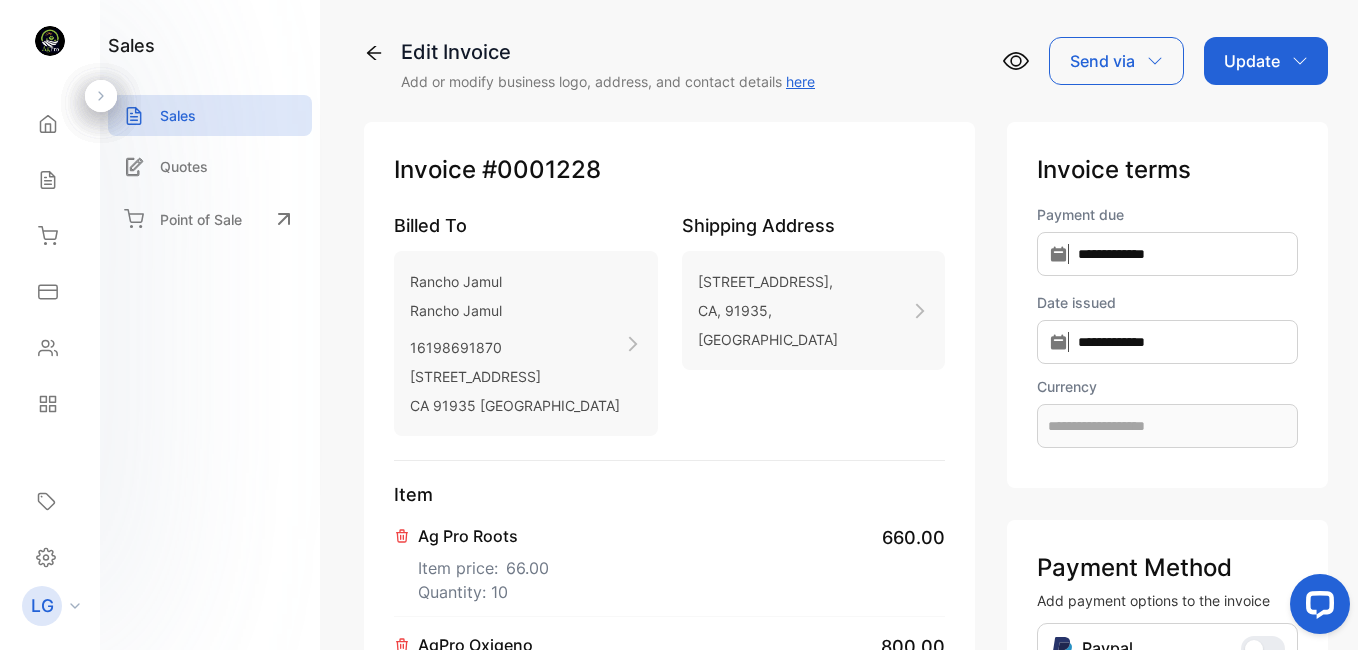 type on "**********" 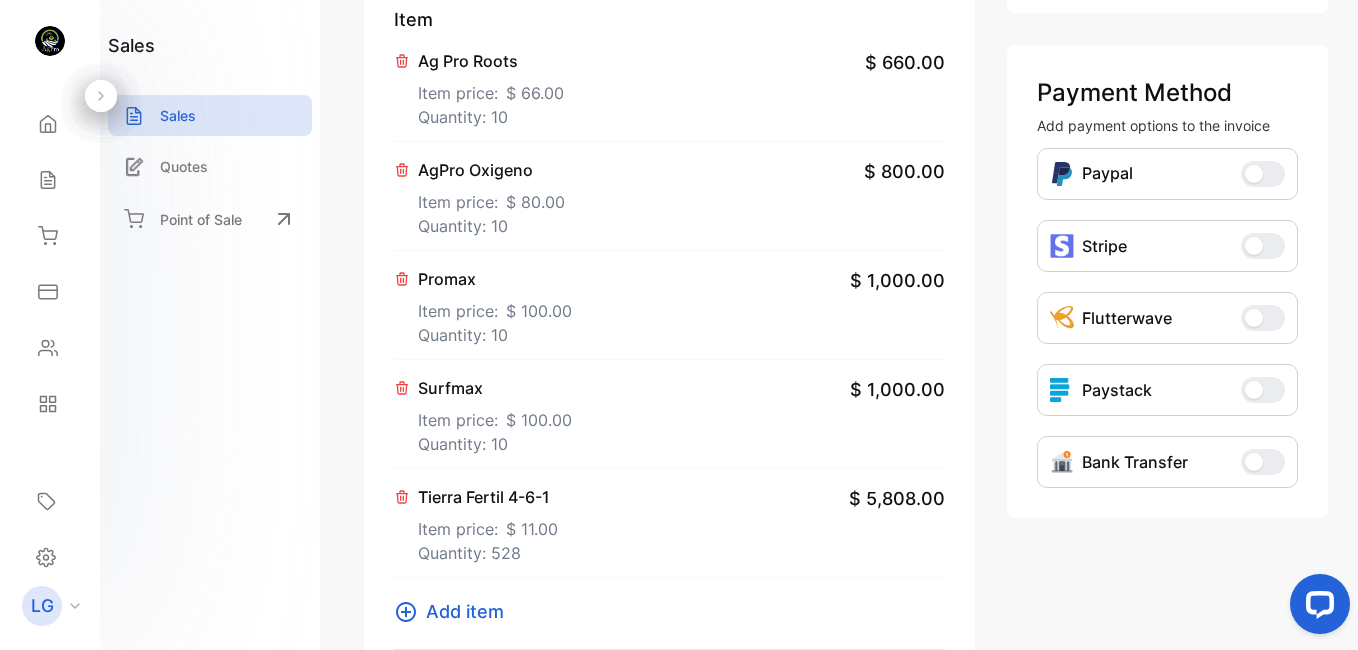 scroll, scrollTop: 472, scrollLeft: 0, axis: vertical 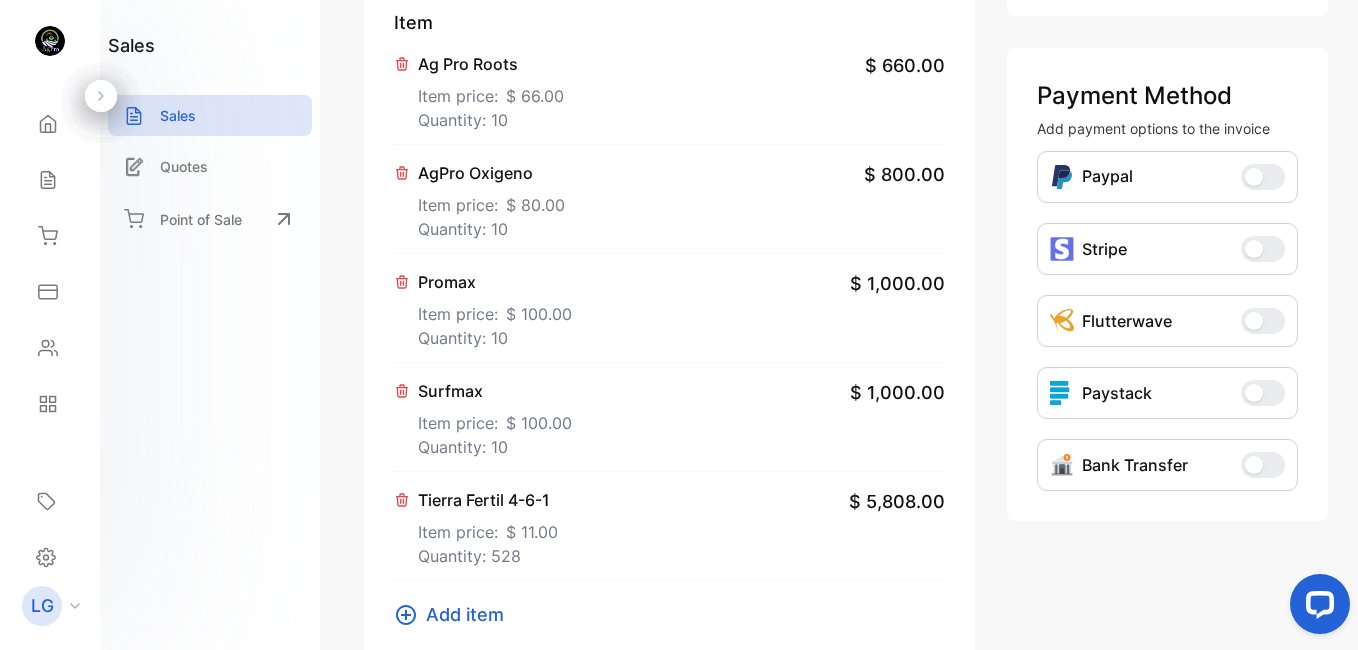 click on "Surfmax" at bounding box center (495, 391) 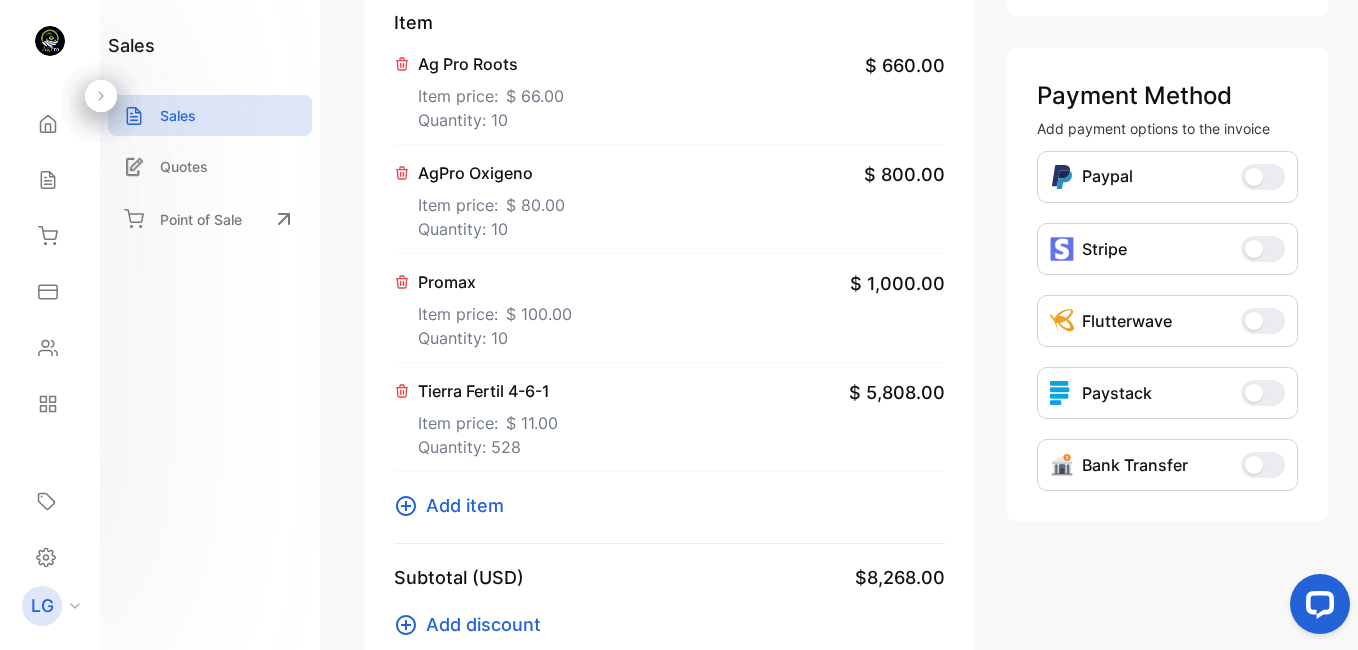 click on "Add item" at bounding box center [465, 505] 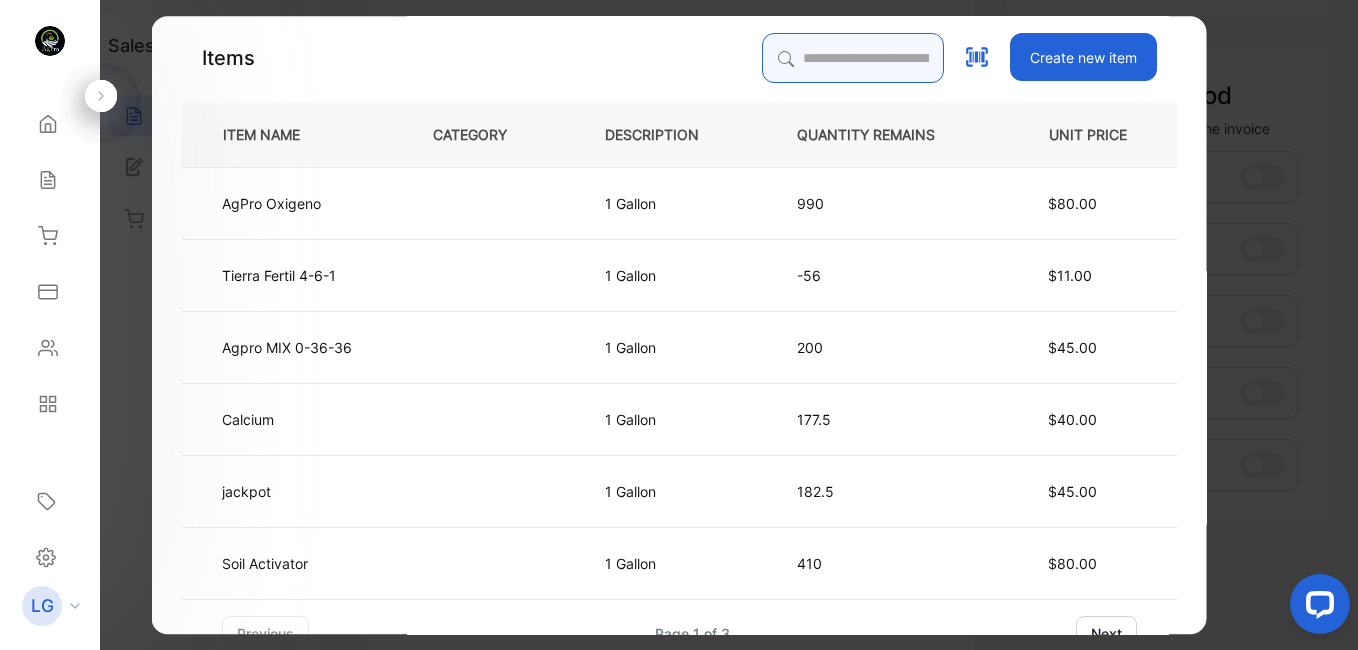 click at bounding box center (853, 58) 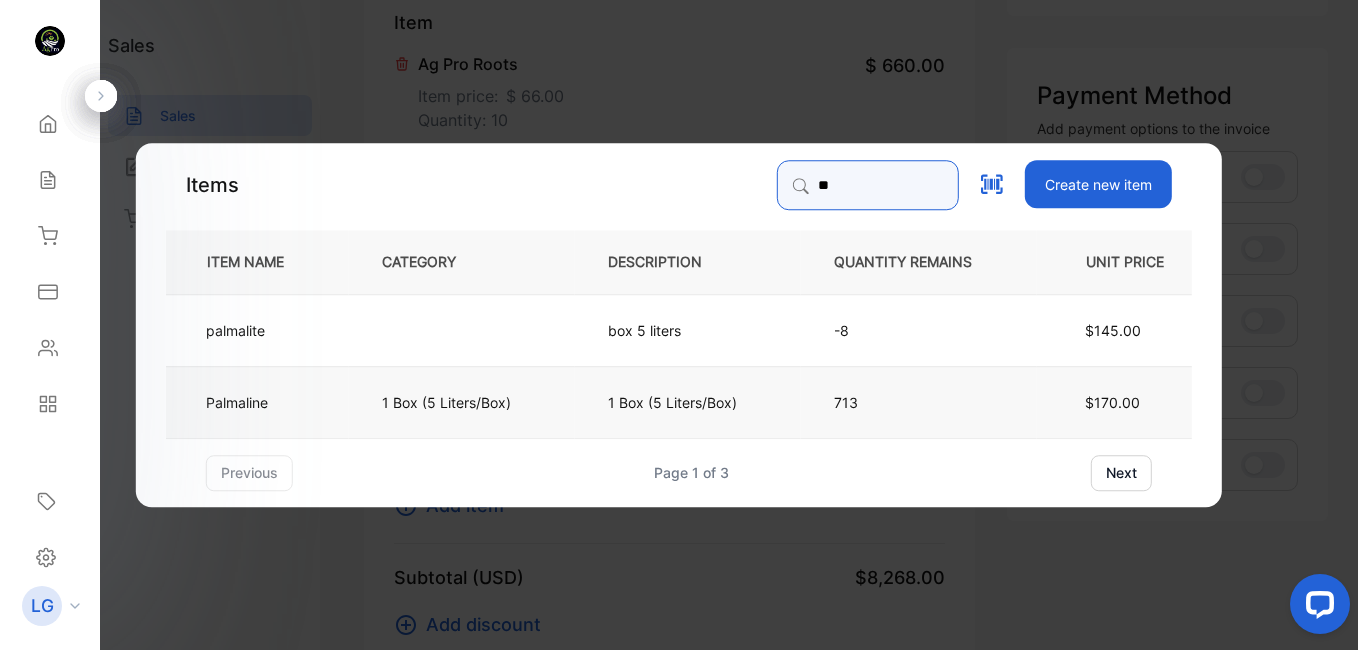 type on "**" 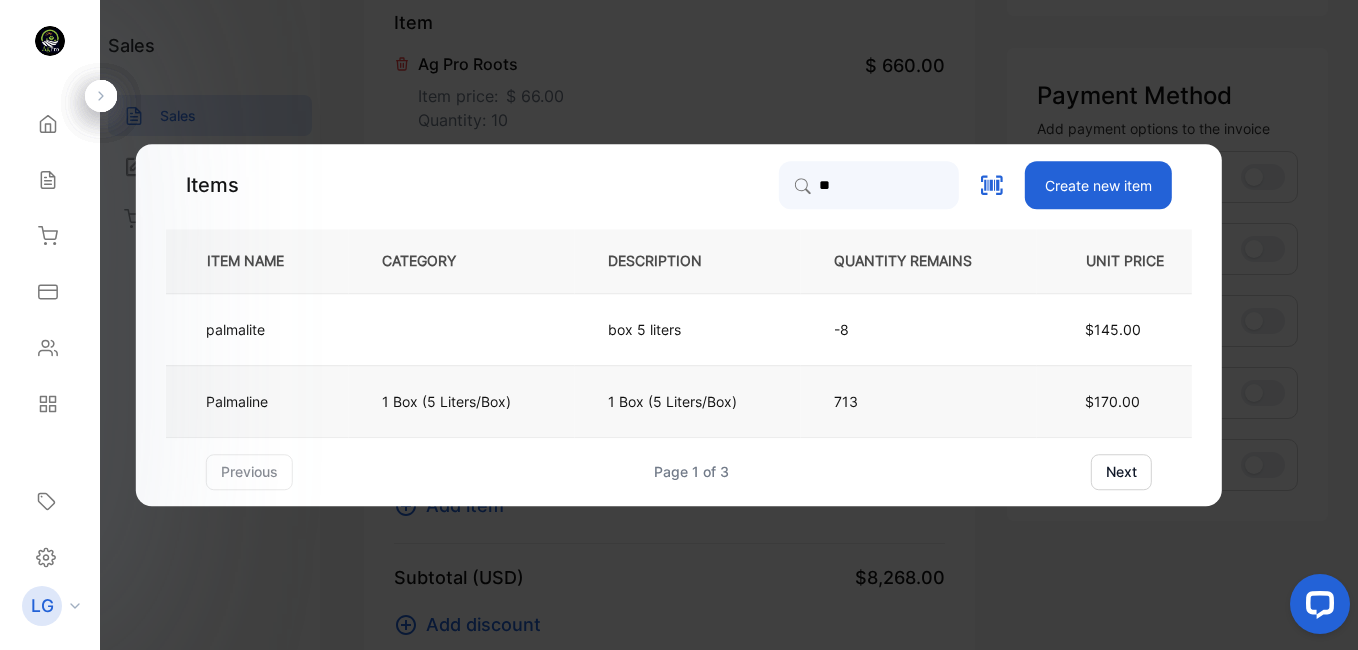 click on "1 Box (5 Liters/Box)" at bounding box center [672, 401] 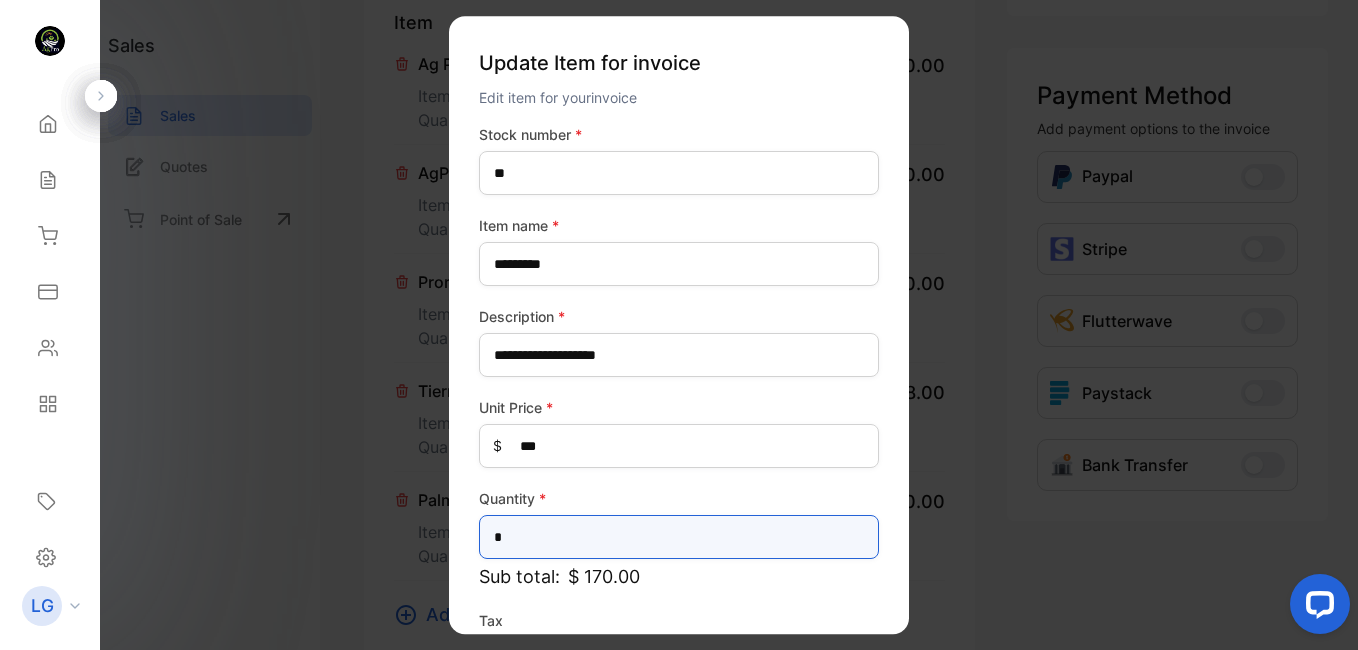 click on "*" at bounding box center [679, 537] 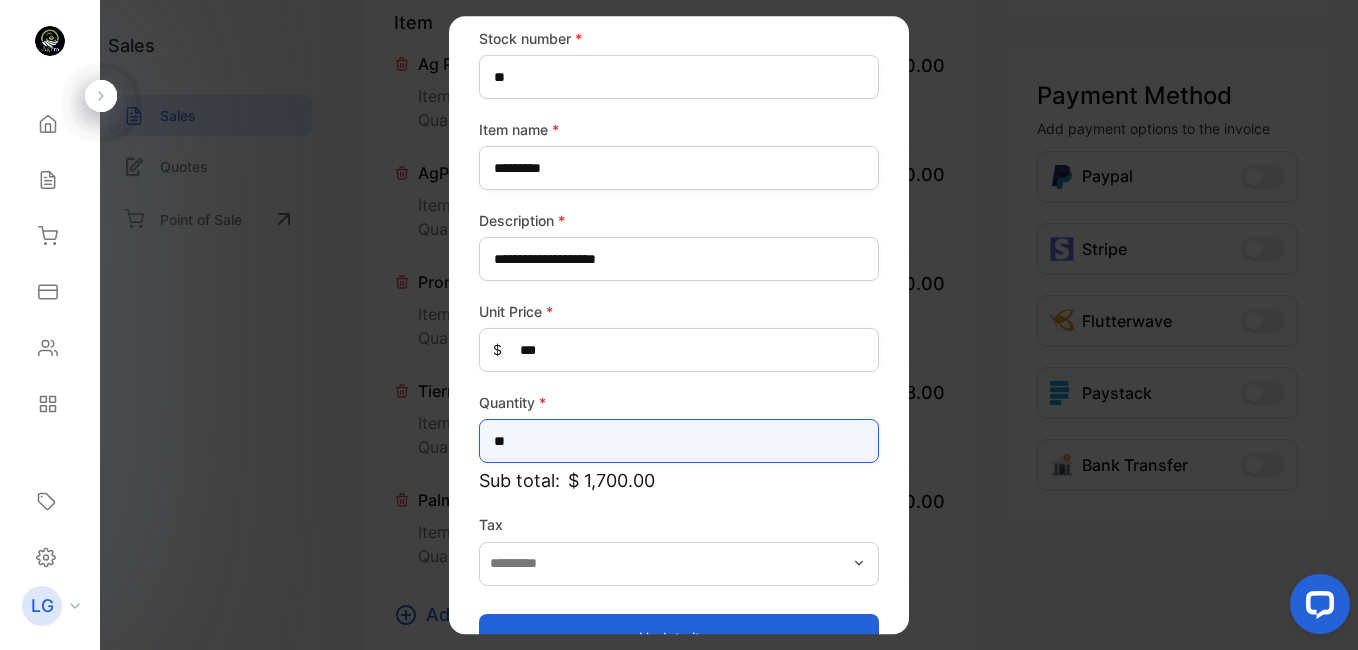 scroll, scrollTop: 148, scrollLeft: 0, axis: vertical 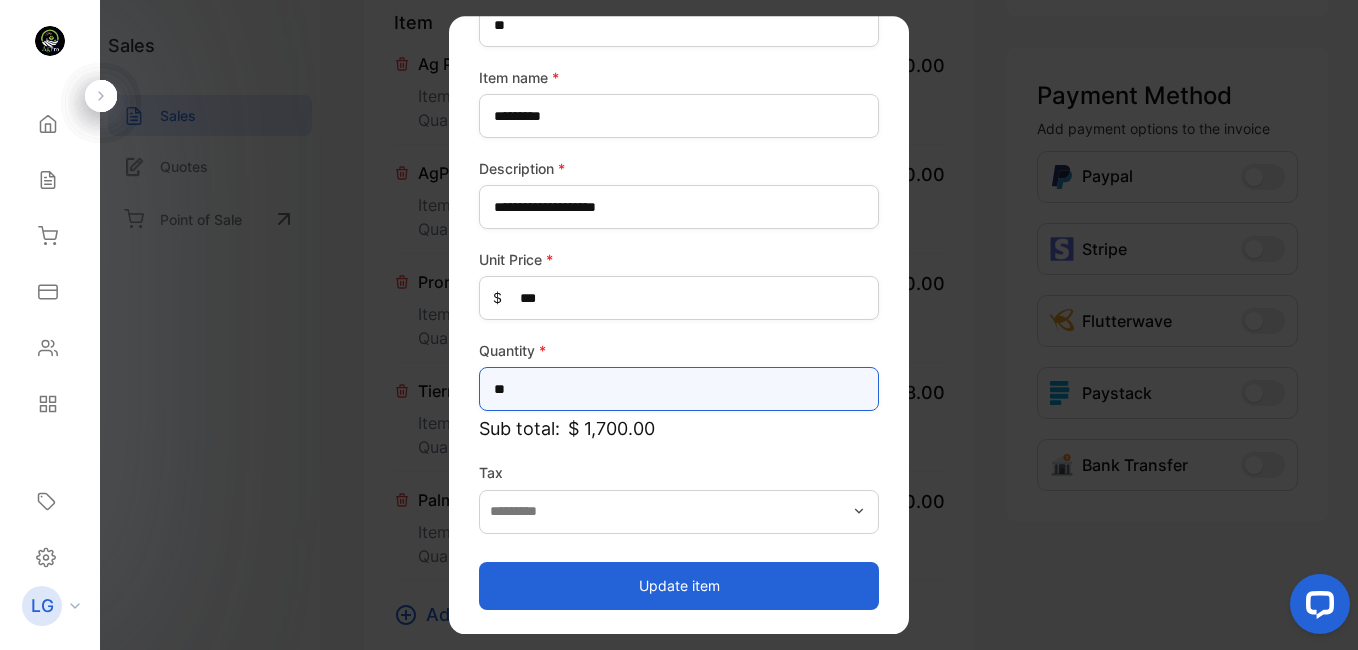 type on "**" 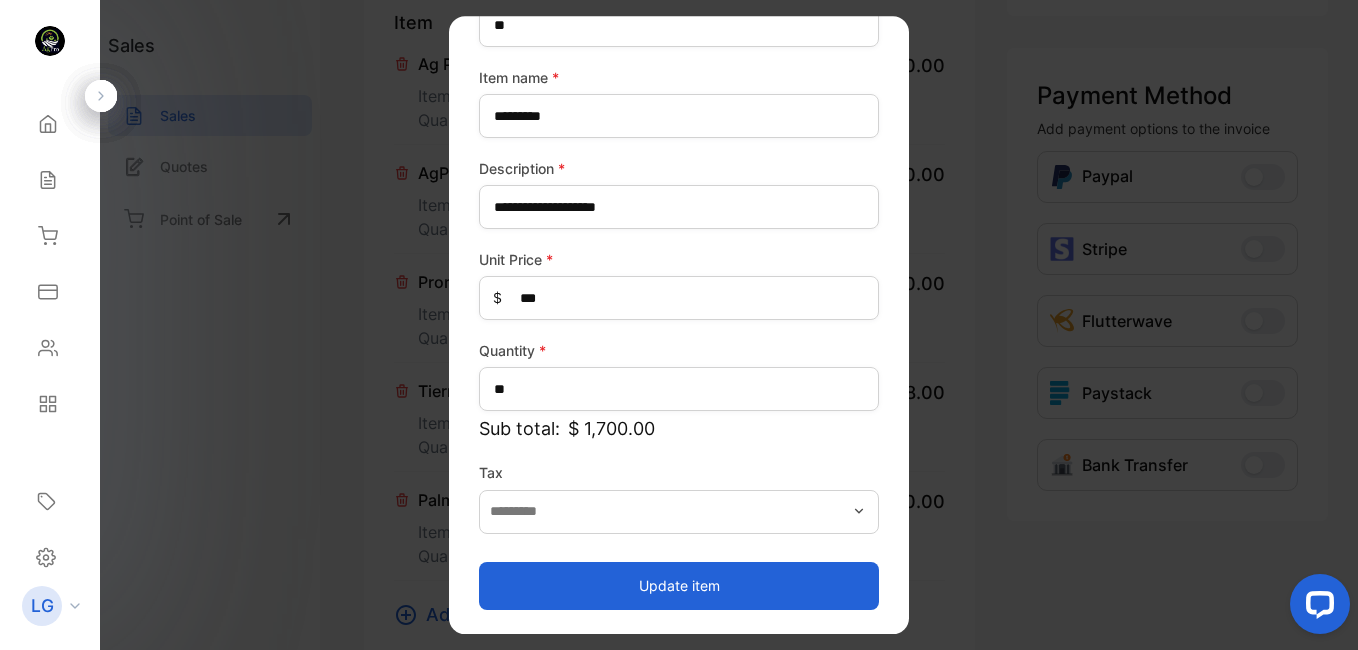 click on "Update item" at bounding box center (679, 586) 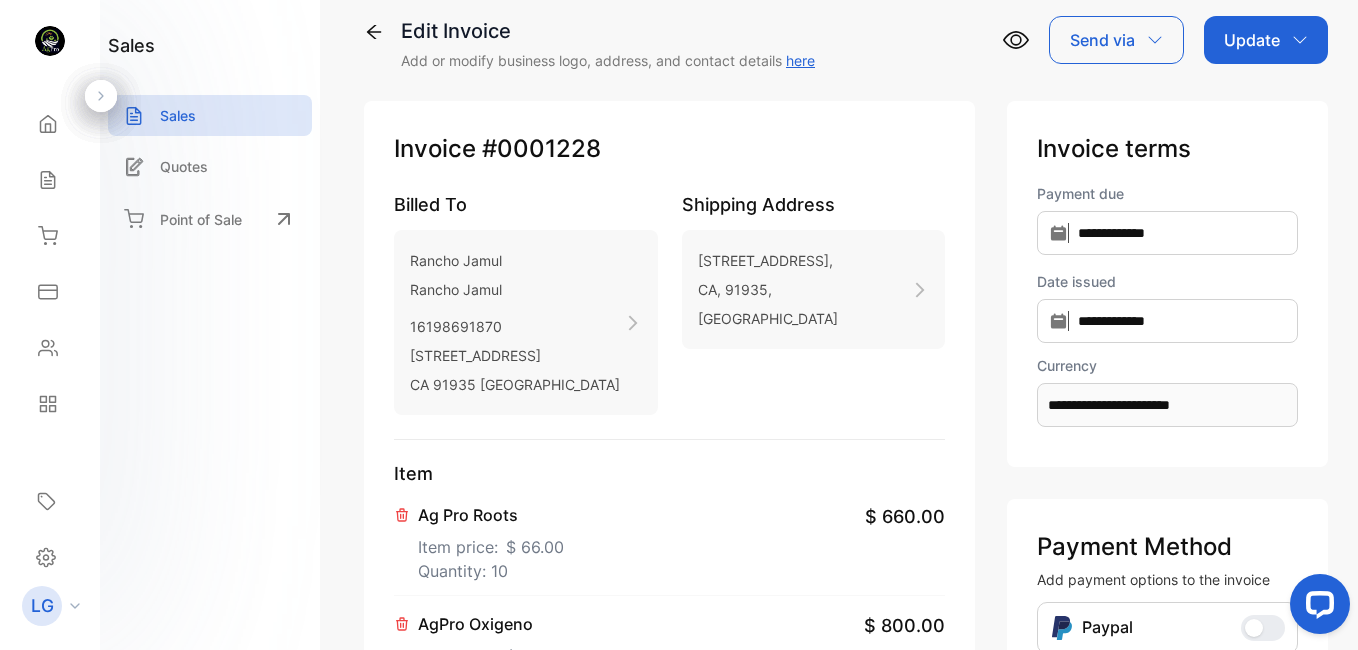 scroll, scrollTop: 0, scrollLeft: 0, axis: both 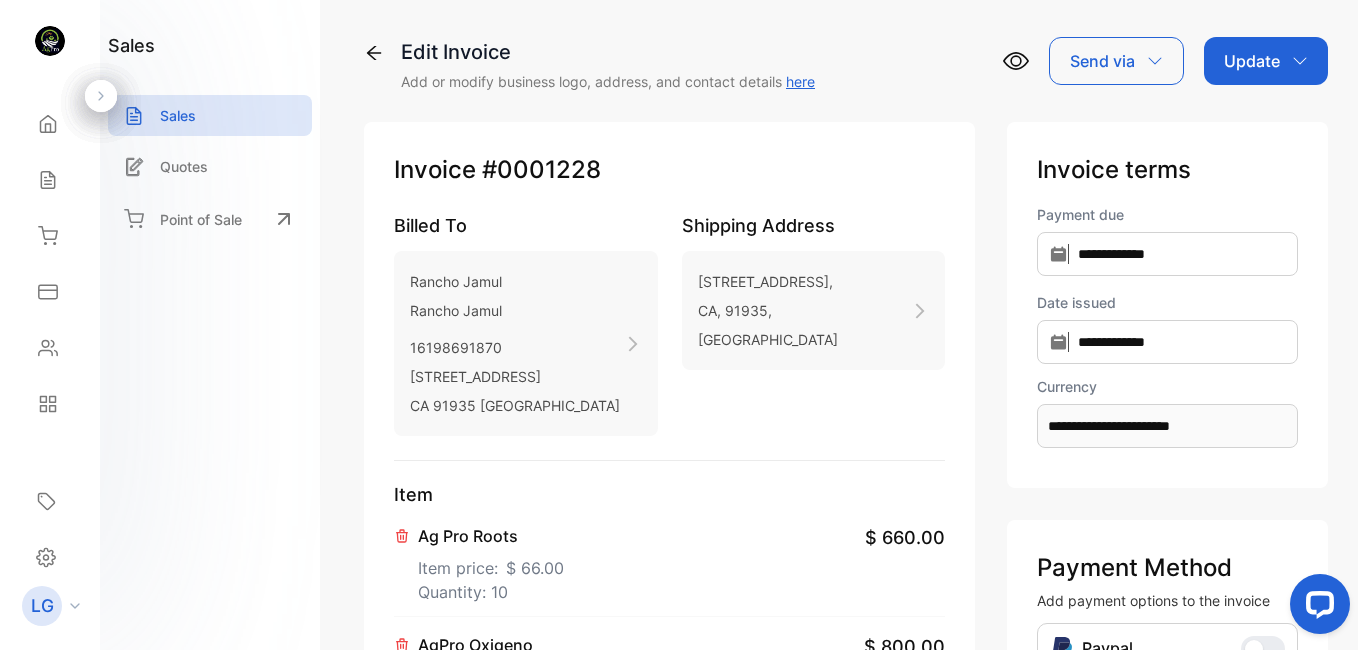 click on "Update" at bounding box center [1266, 61] 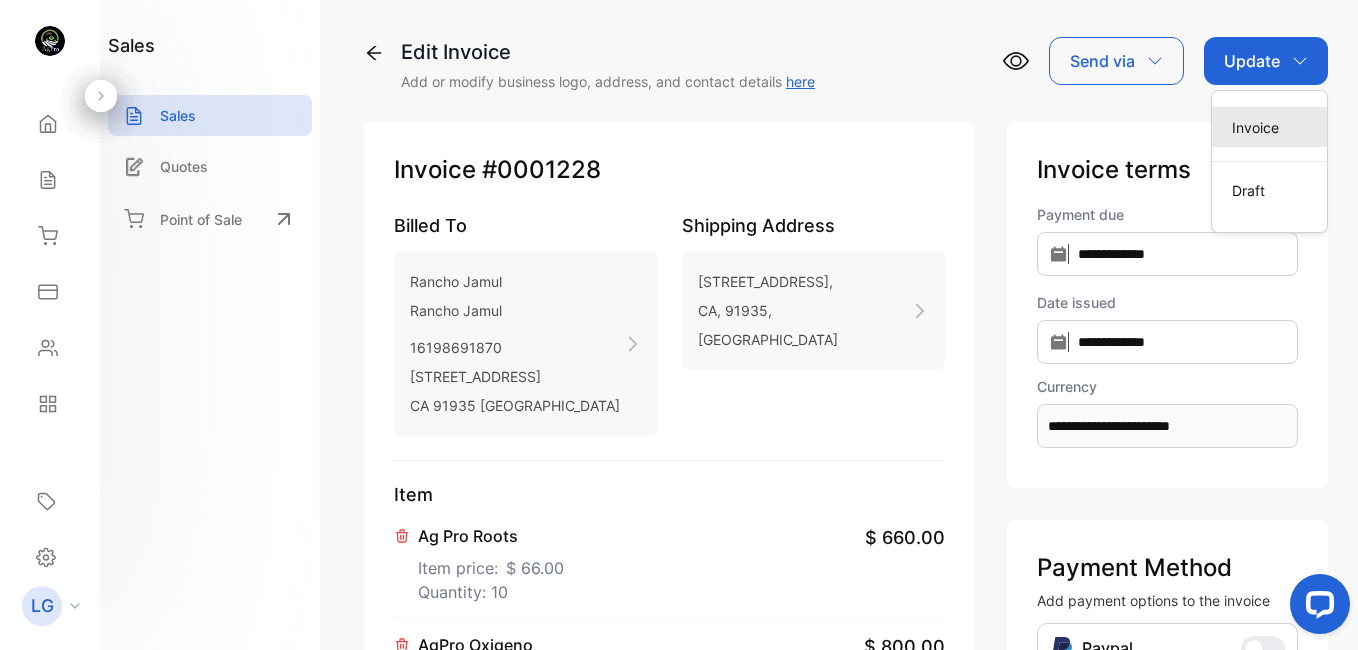 click on "Invoice" at bounding box center (1269, 127) 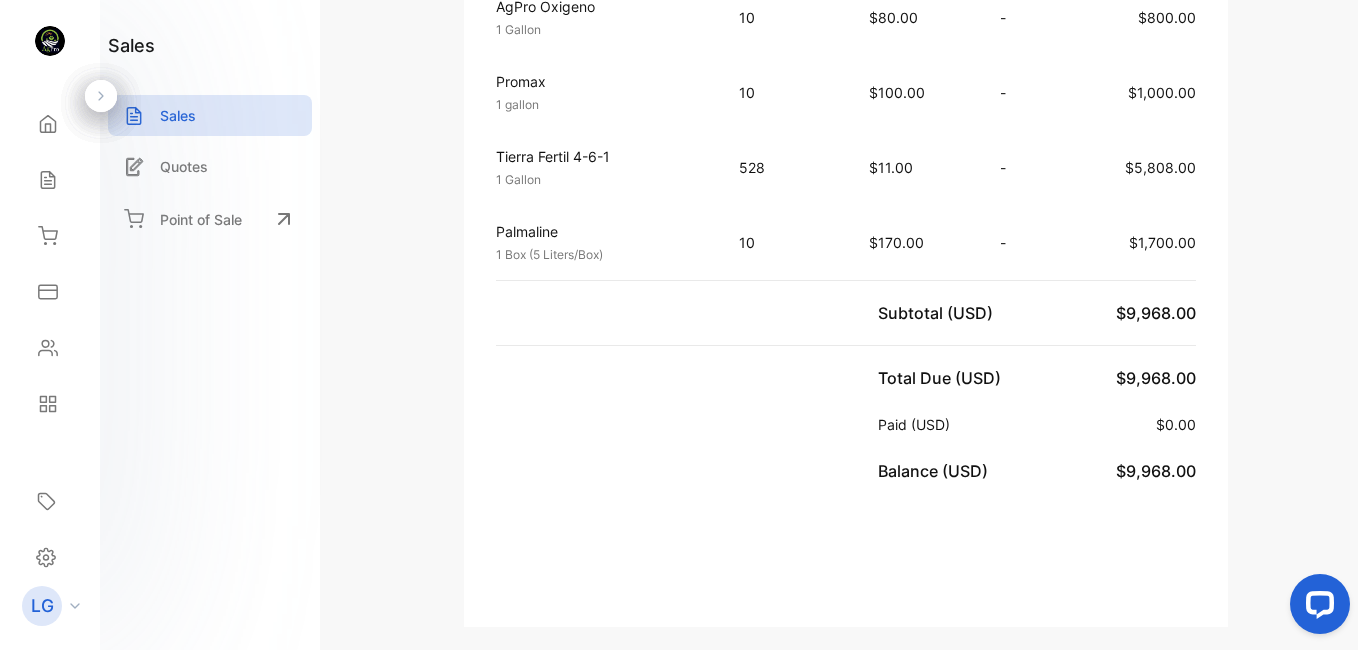 scroll, scrollTop: 0, scrollLeft: 0, axis: both 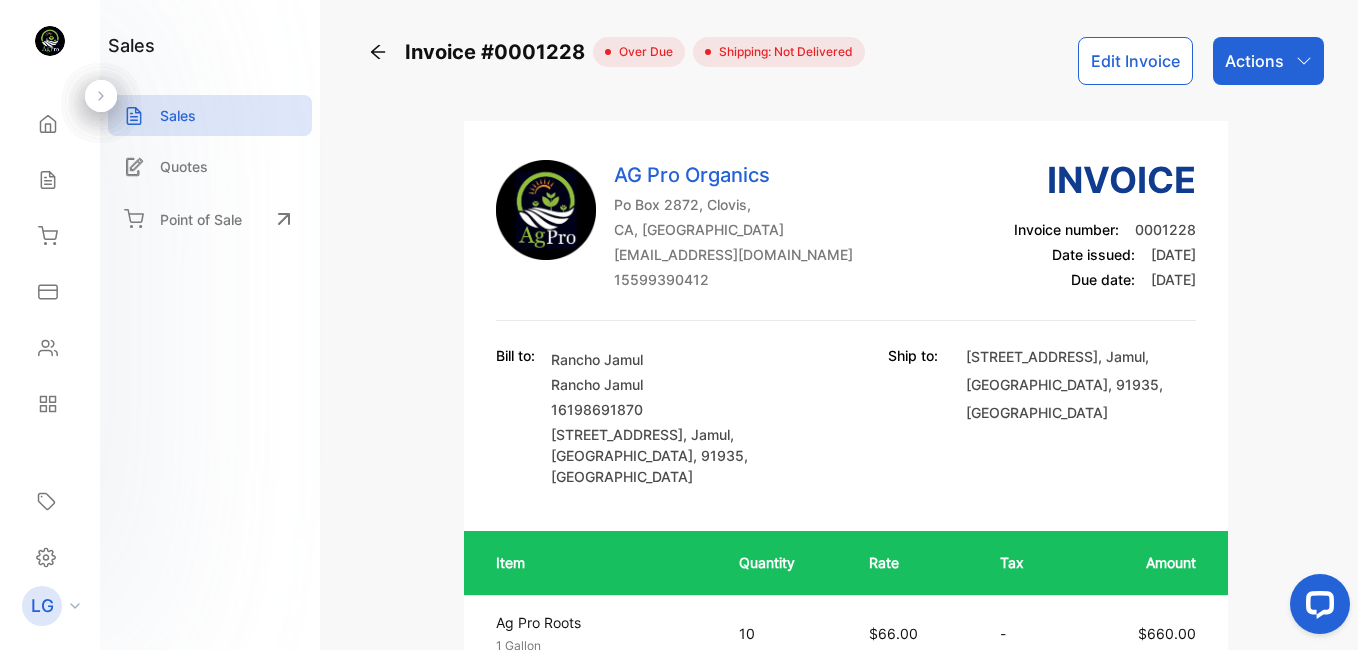 click on "Actions" at bounding box center [1254, 61] 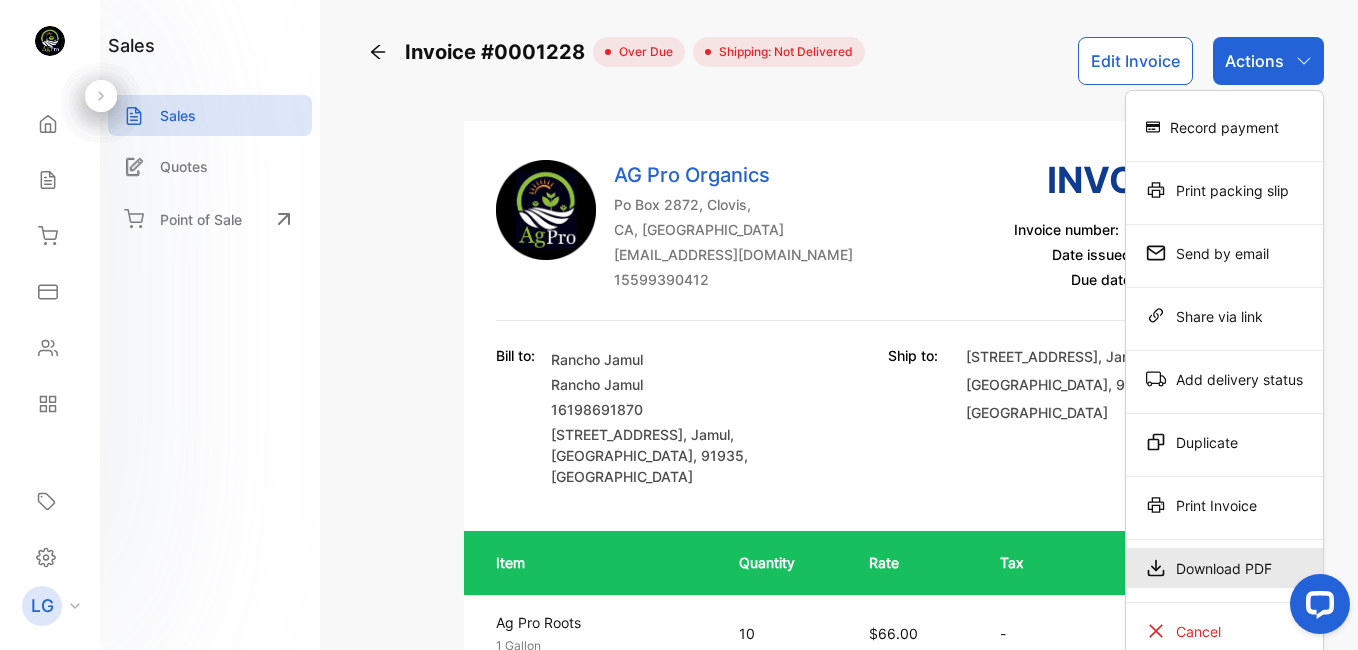 click on "Download PDF" at bounding box center (1224, 568) 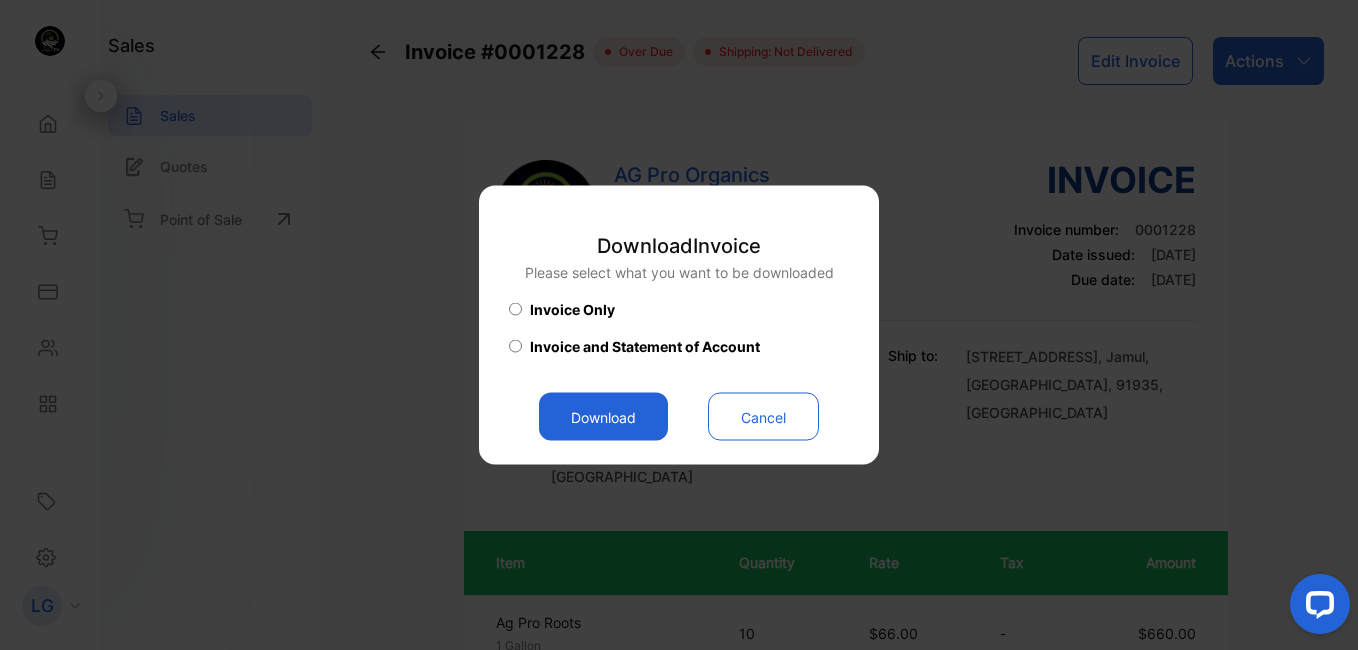 click on "Download" at bounding box center [603, 417] 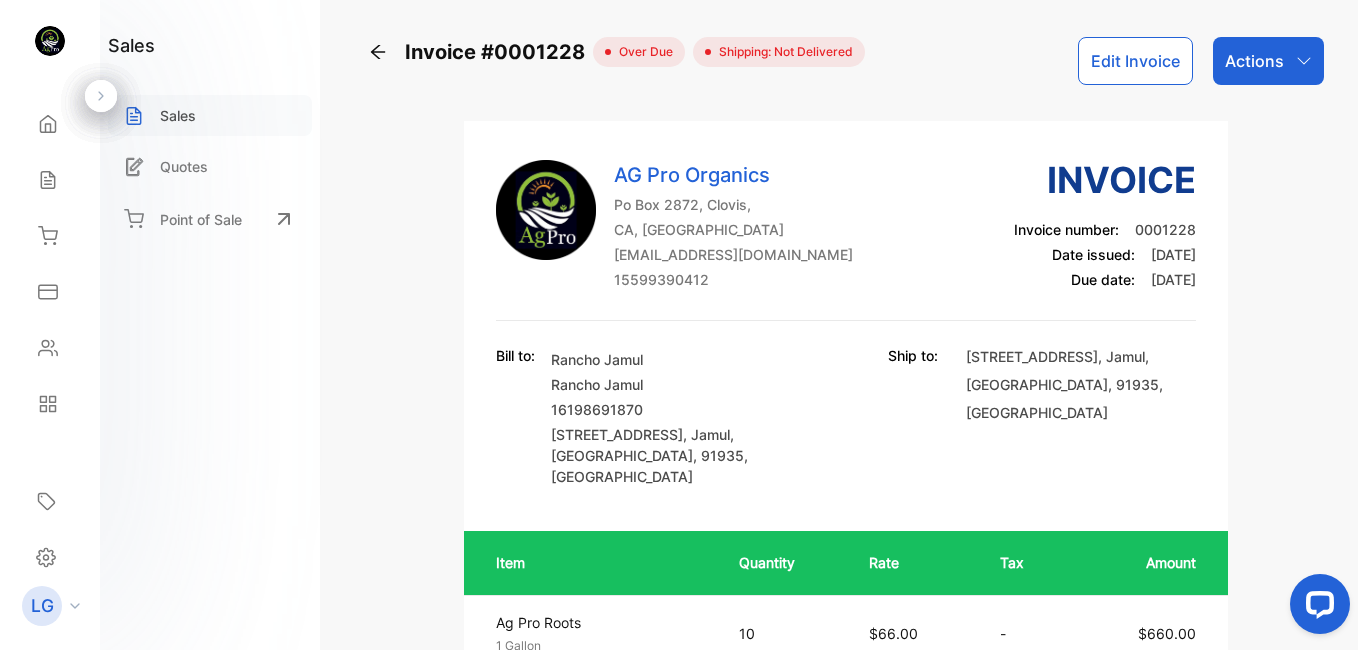 drag, startPoint x: 182, startPoint y: 115, endPoint x: 193, endPoint y: 115, distance: 11 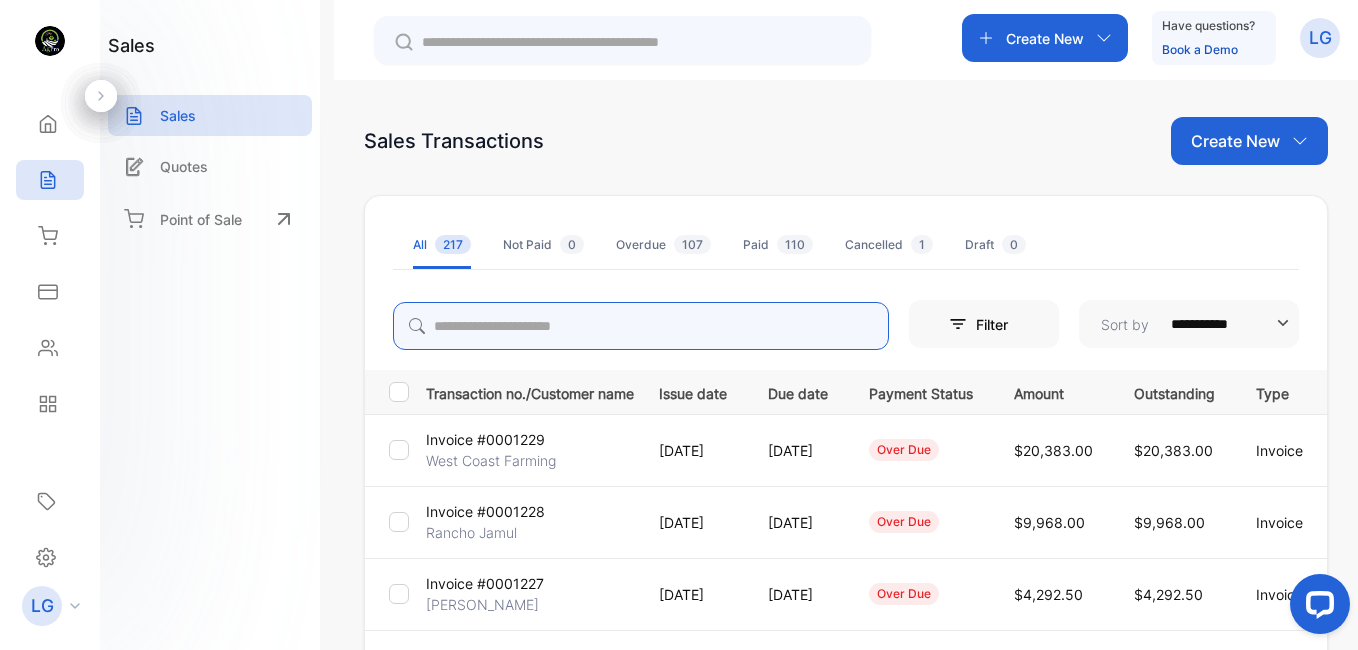 click at bounding box center [641, 326] 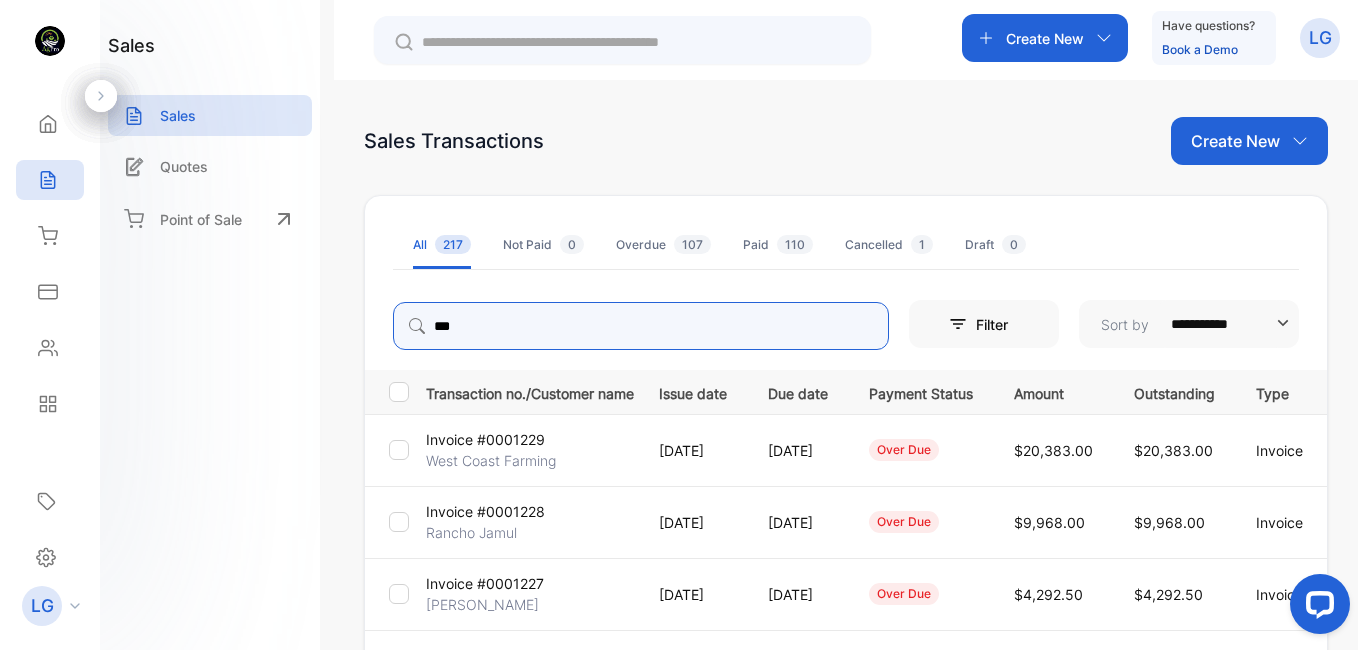 type on "******" 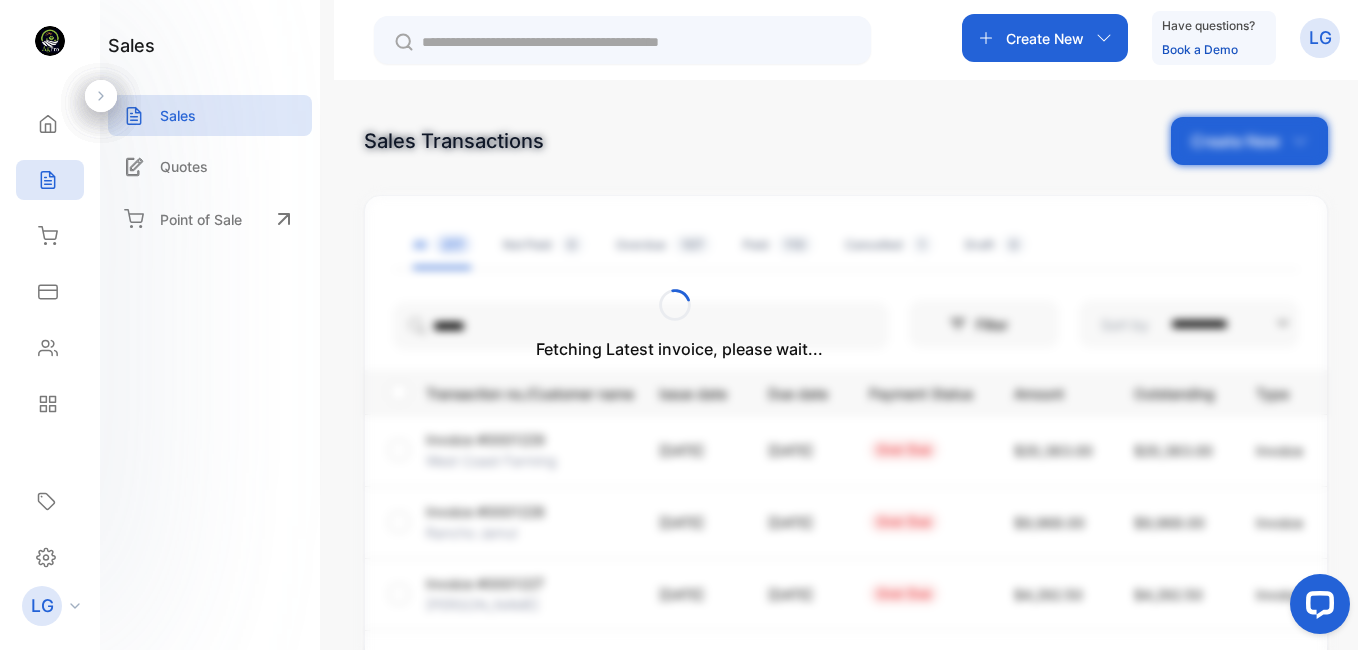 click on "Fetching Latest invoice, please wait..." at bounding box center (679, 325) 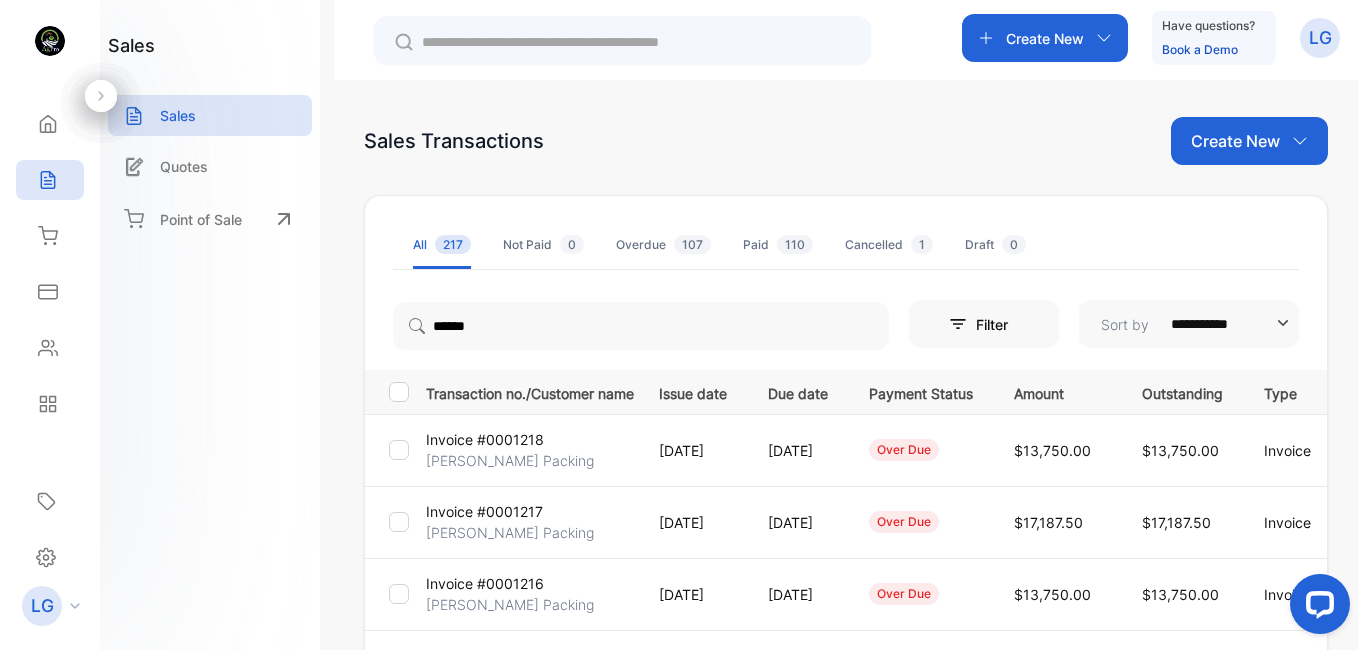 click on "Create New" at bounding box center (1045, 38) 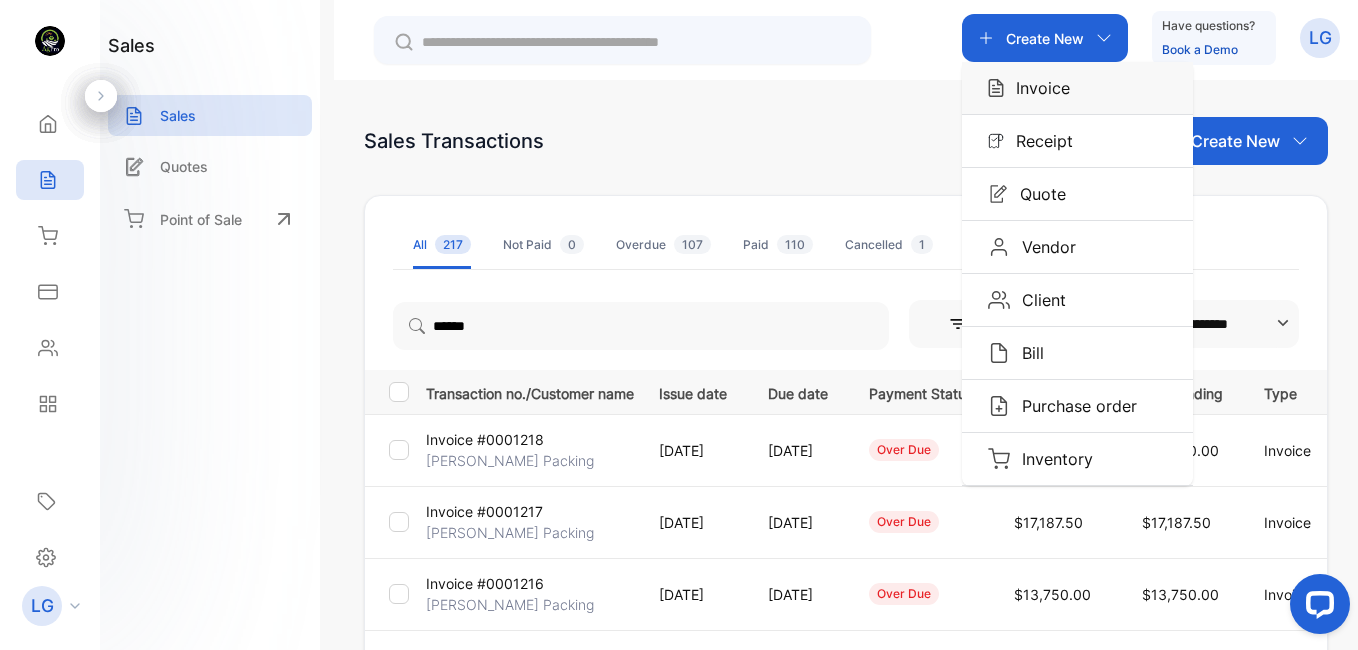 click on "Invoice" at bounding box center [1077, 88] 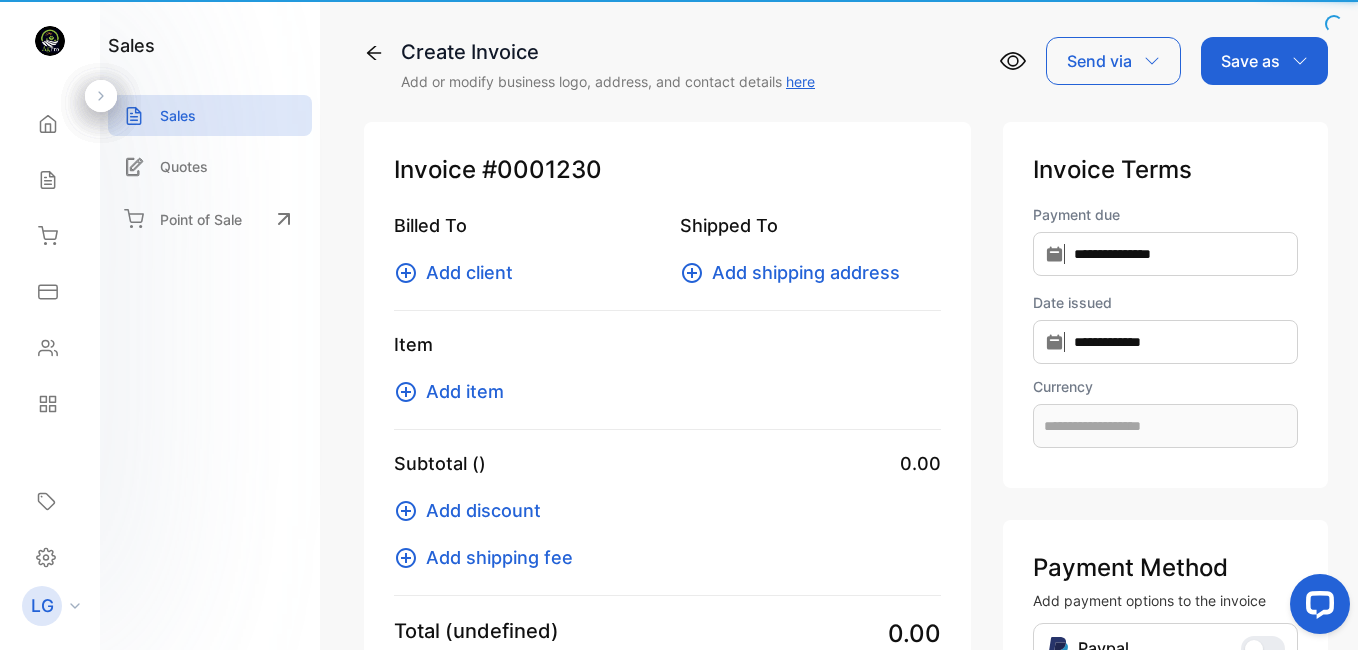 type on "**********" 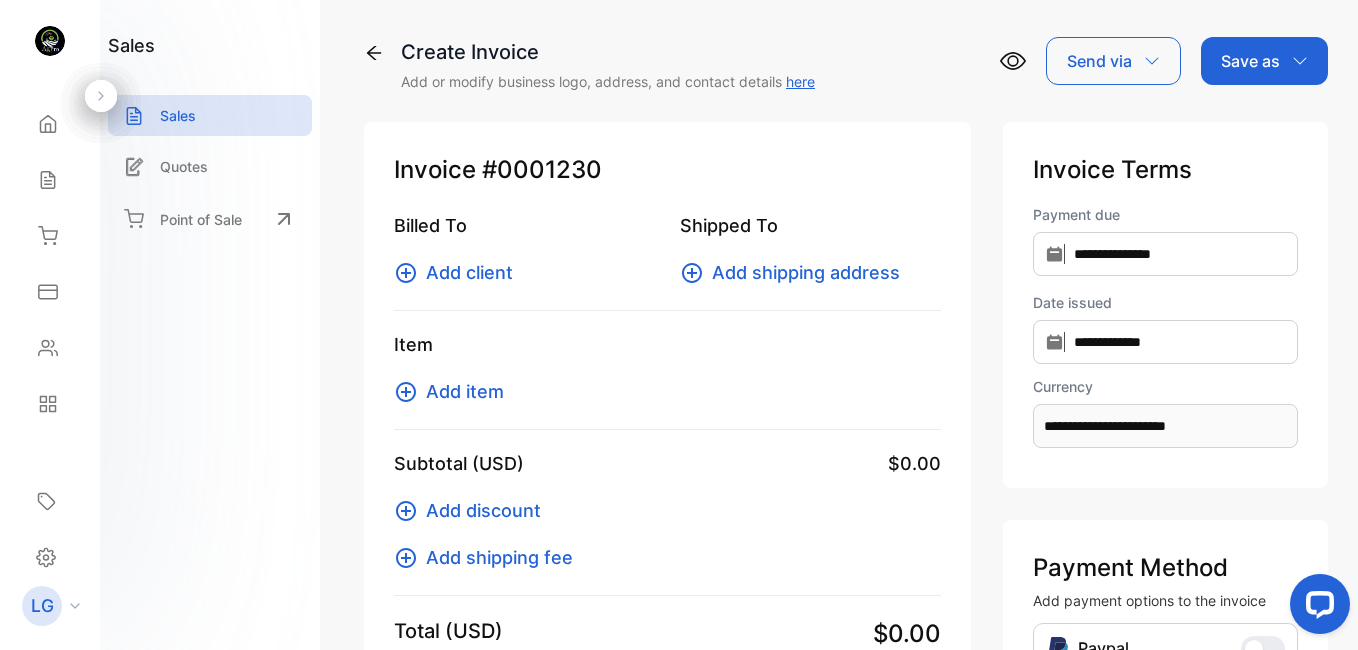click on "Add client" at bounding box center [469, 272] 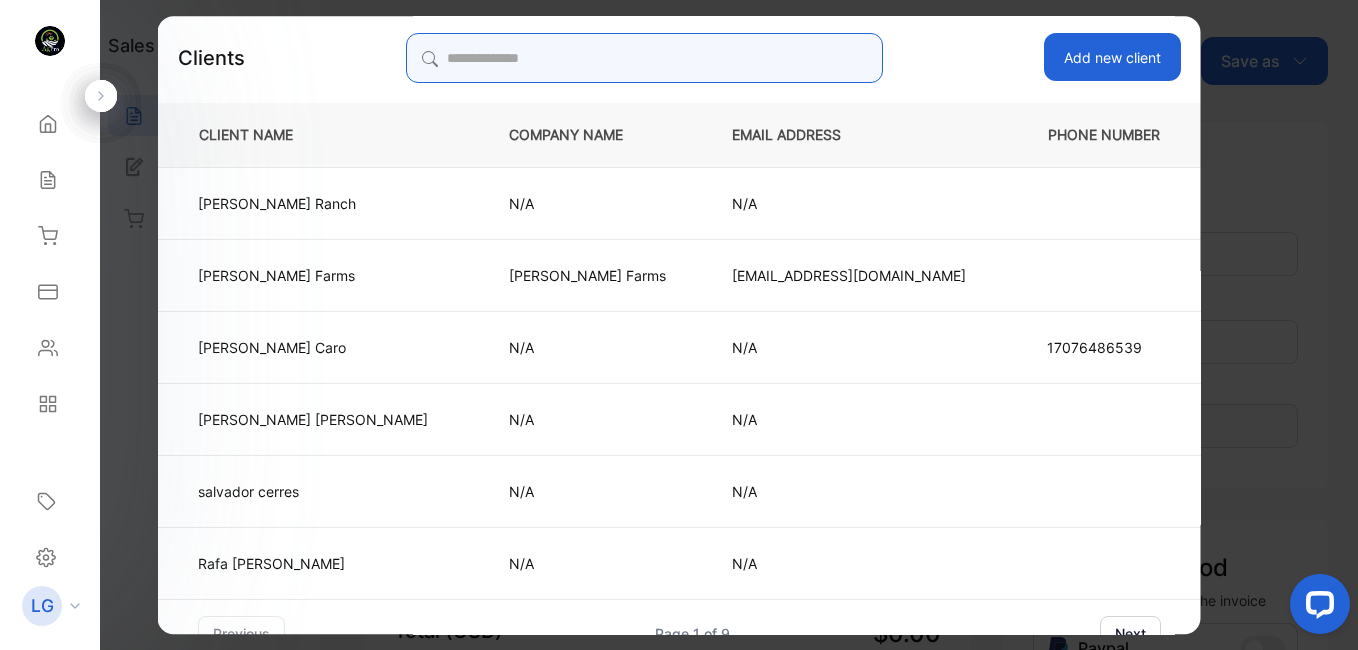click at bounding box center [644, 58] 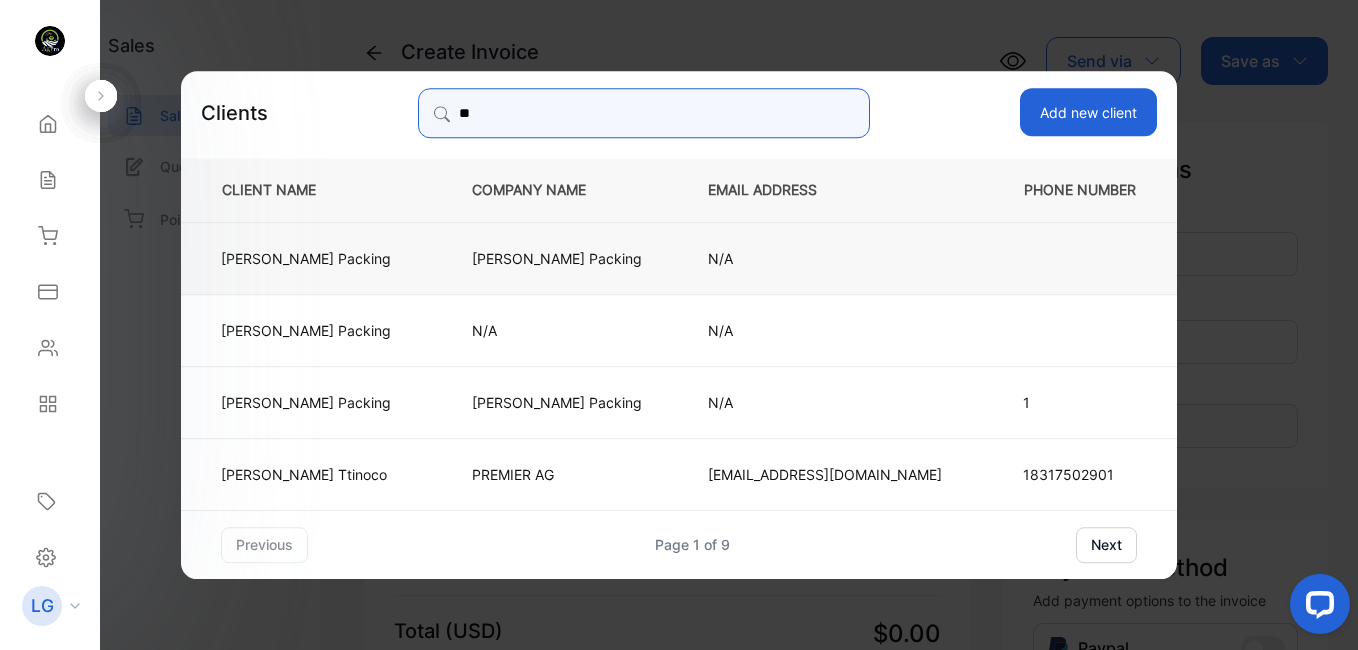 type on "**" 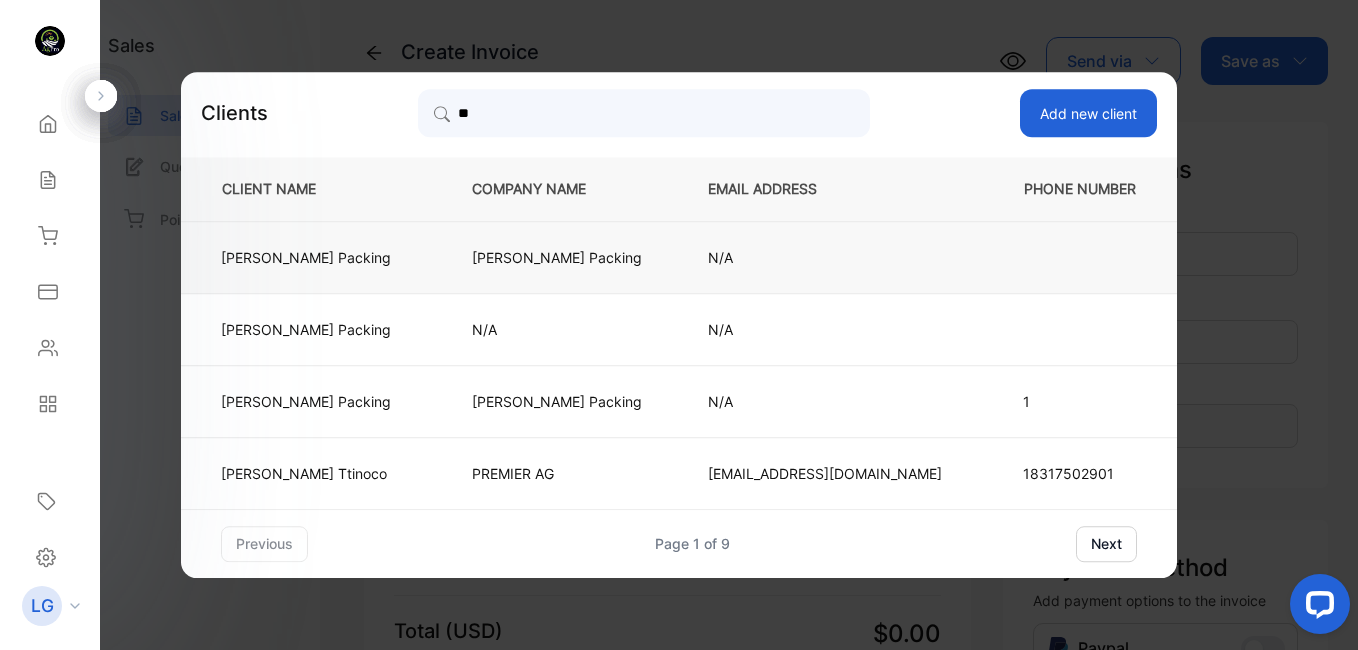 click on "[PERSON_NAME] Packing" at bounding box center [557, 257] 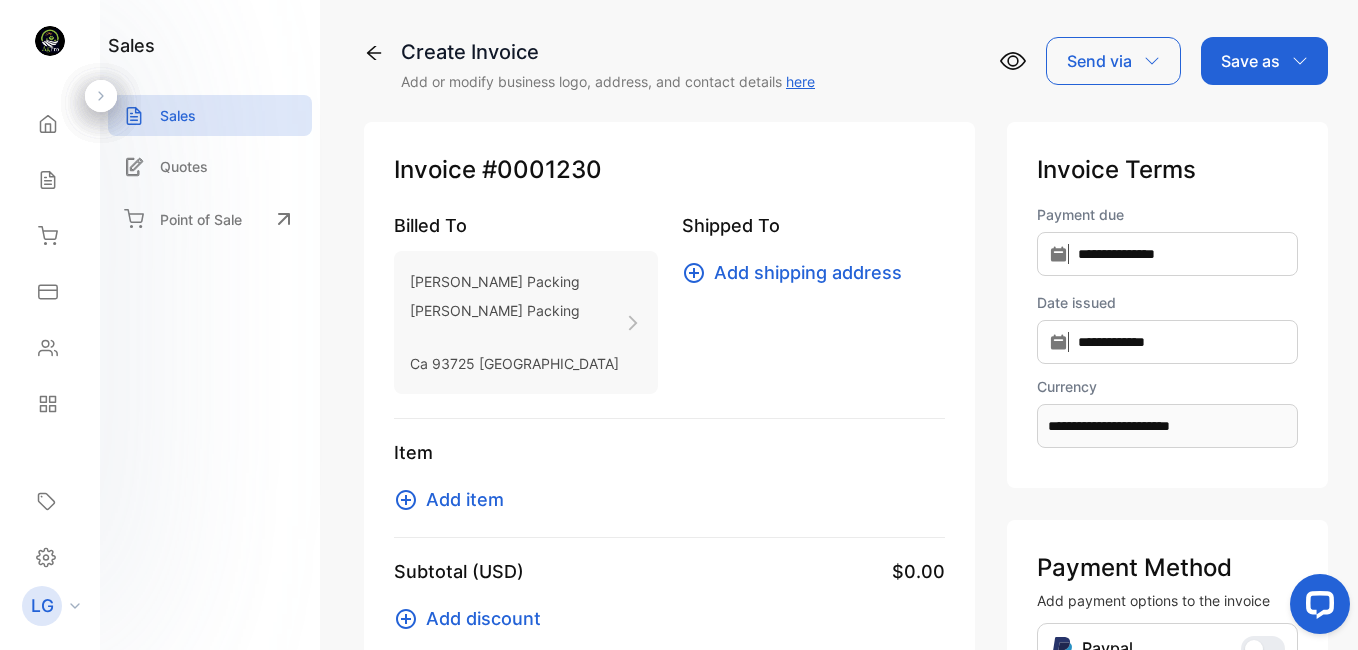 click on "Add item" at bounding box center (465, 499) 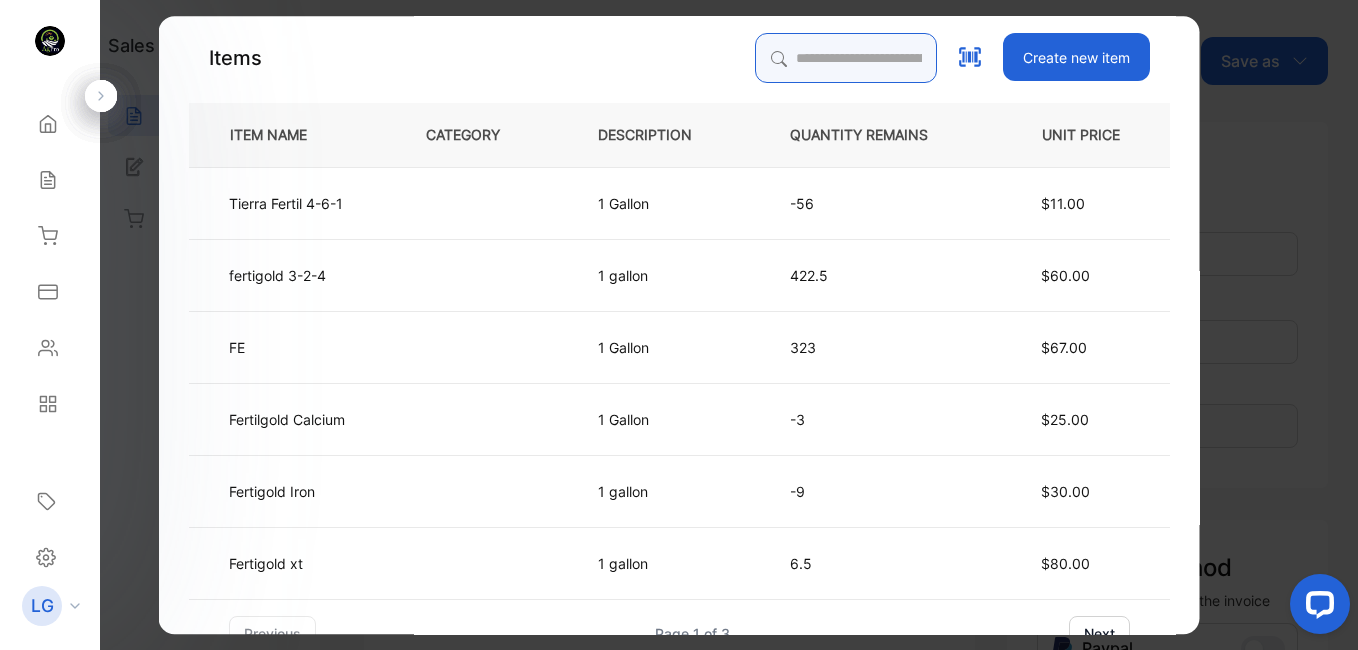 click at bounding box center [846, 58] 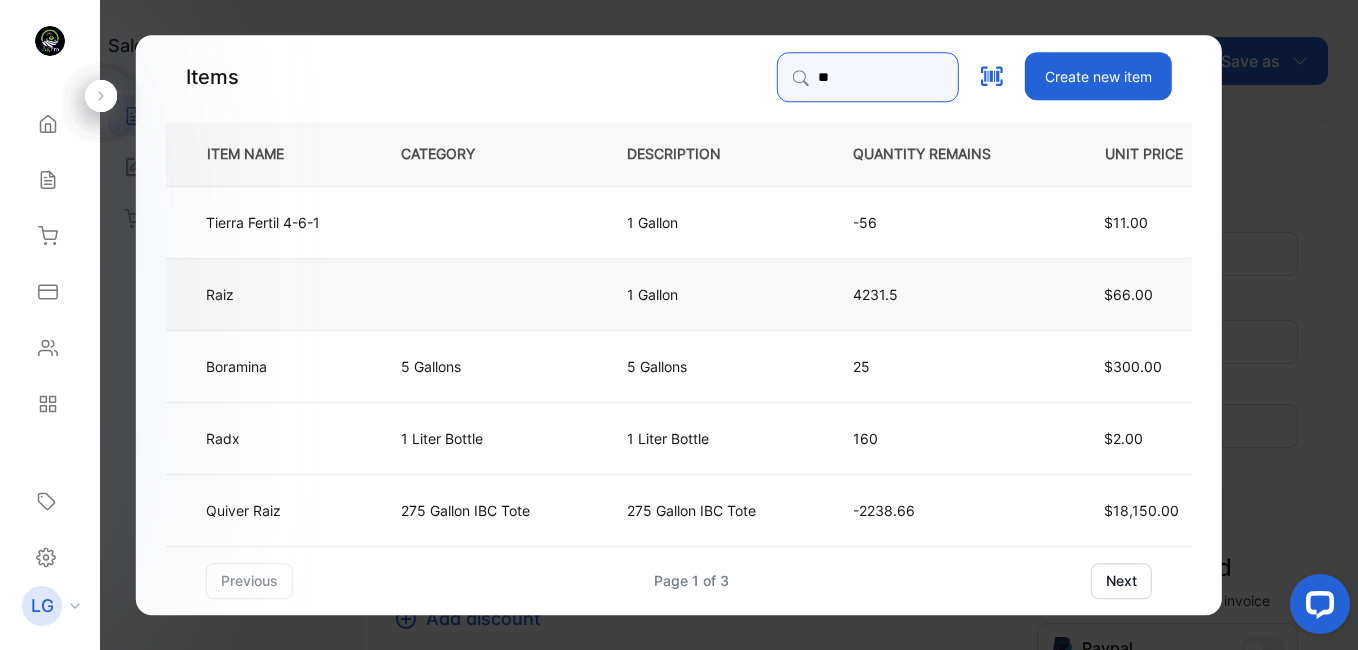 type on "**" 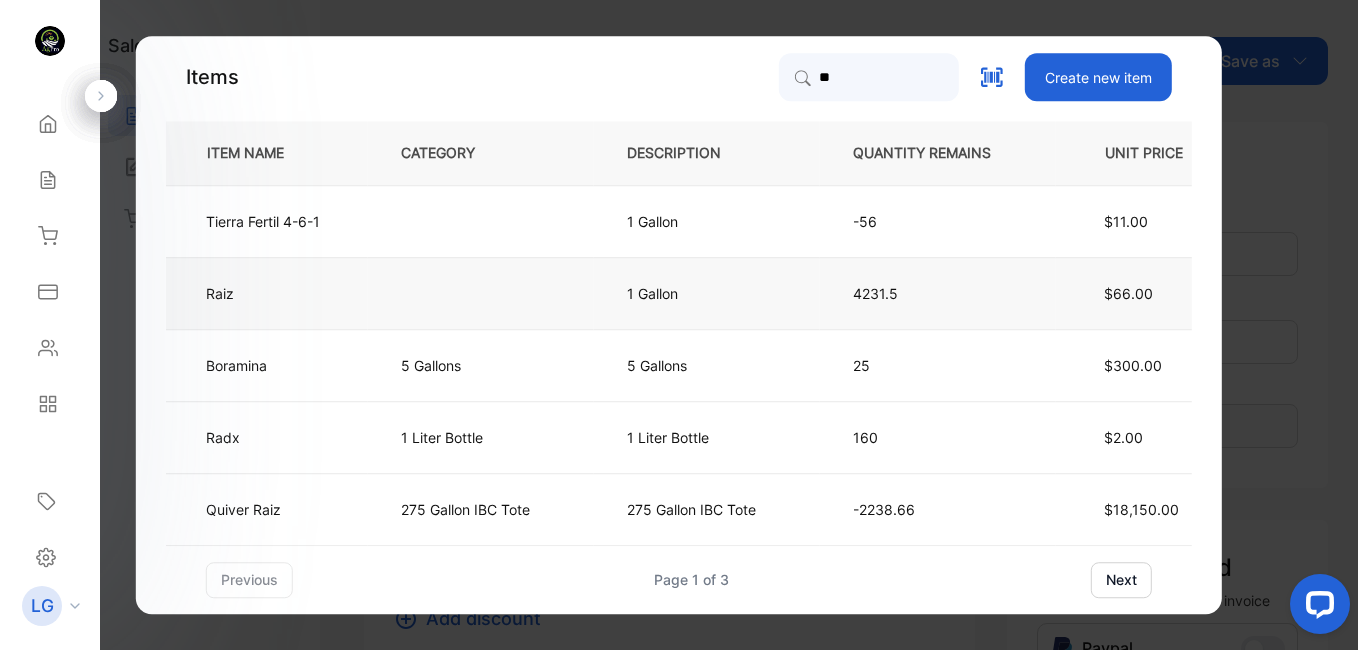 click on "Raiz" at bounding box center [267, 293] 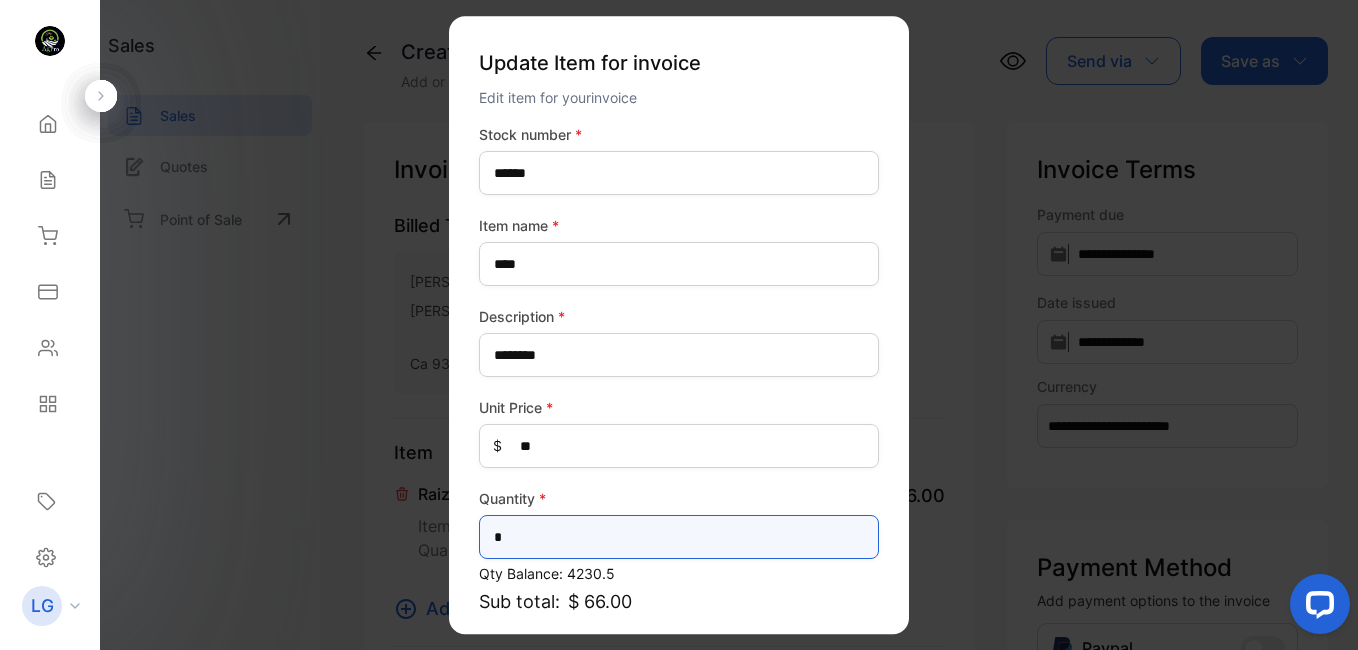click on "*" at bounding box center [679, 537] 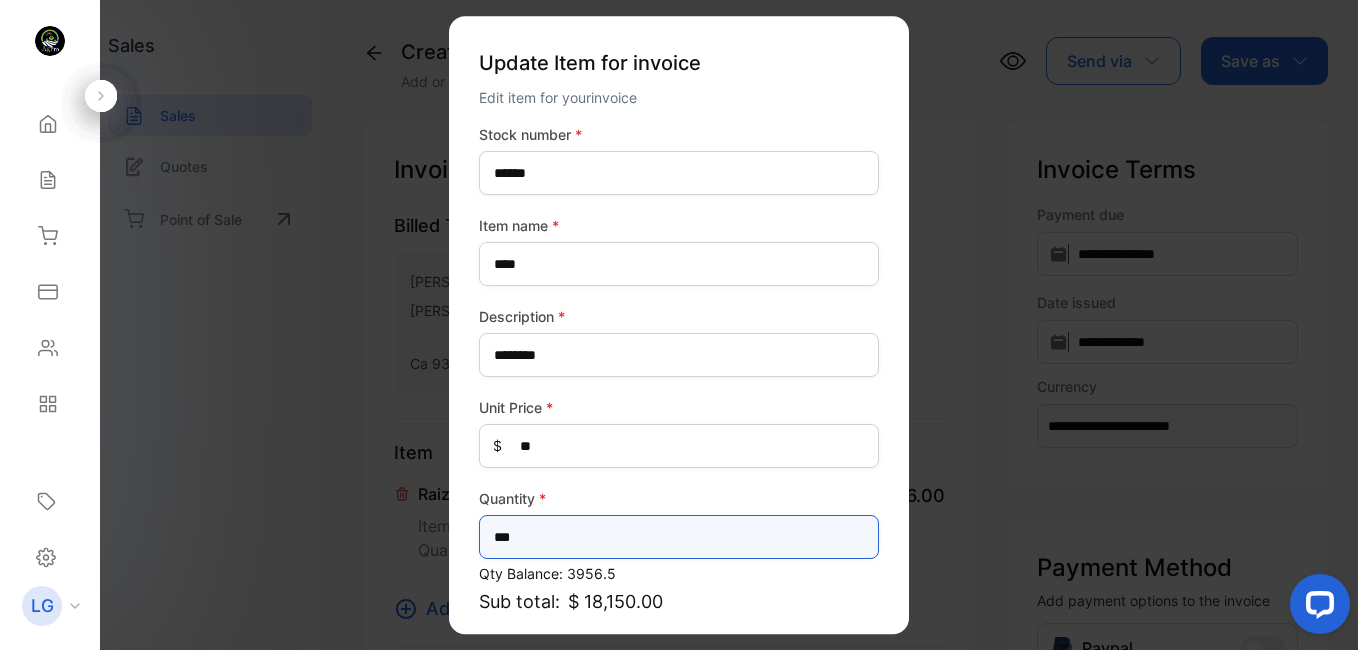 type on "***" 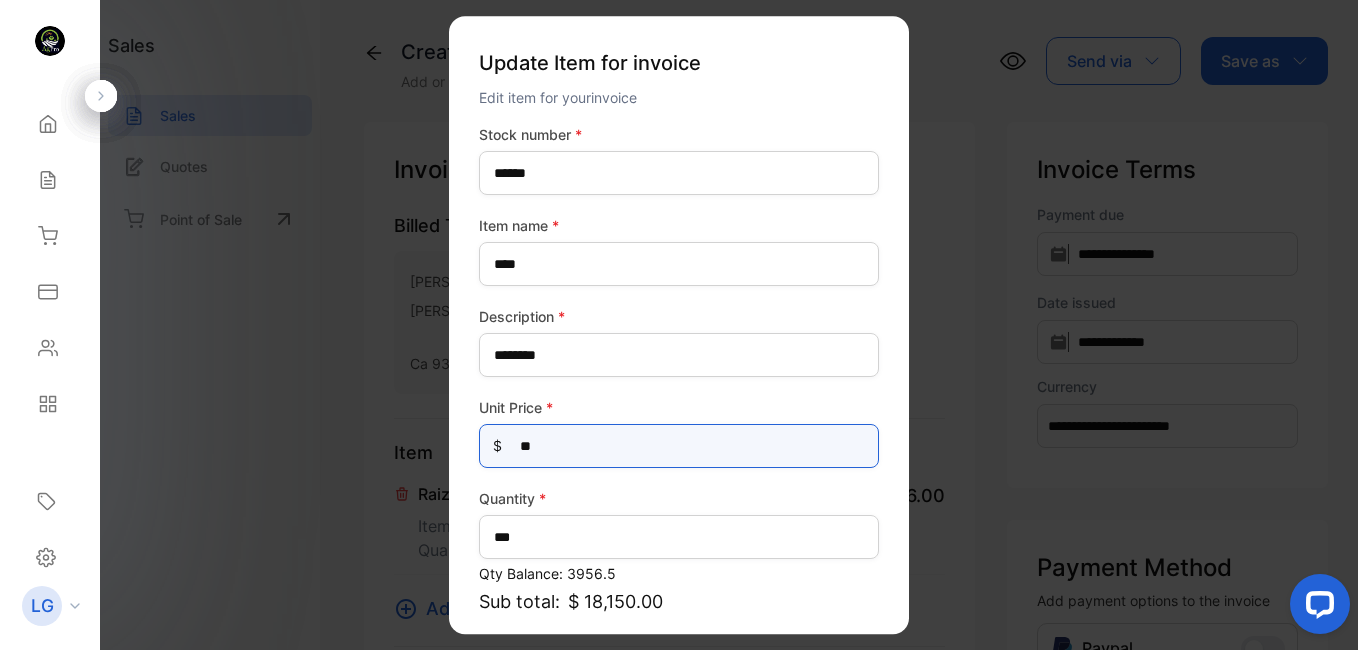 click on "**" at bounding box center (679, 446) 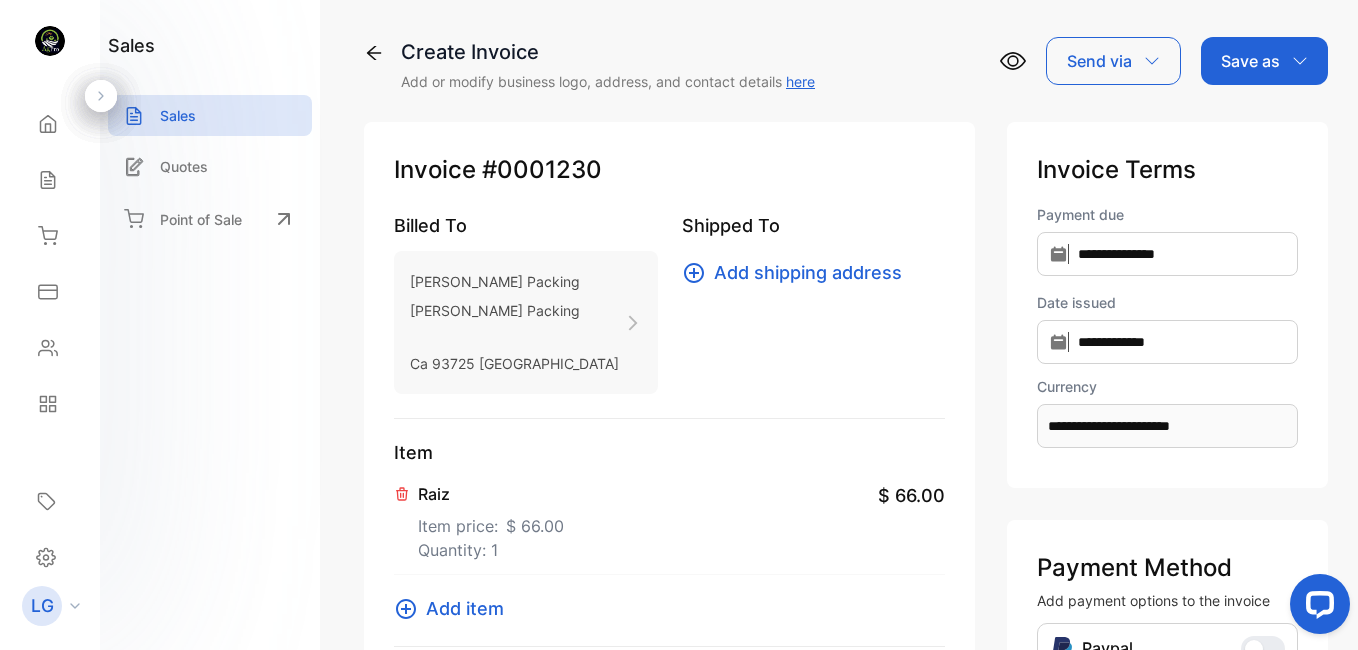 drag, startPoint x: 0, startPoint y: 4, endPoint x: 250, endPoint y: 47, distance: 253.67105 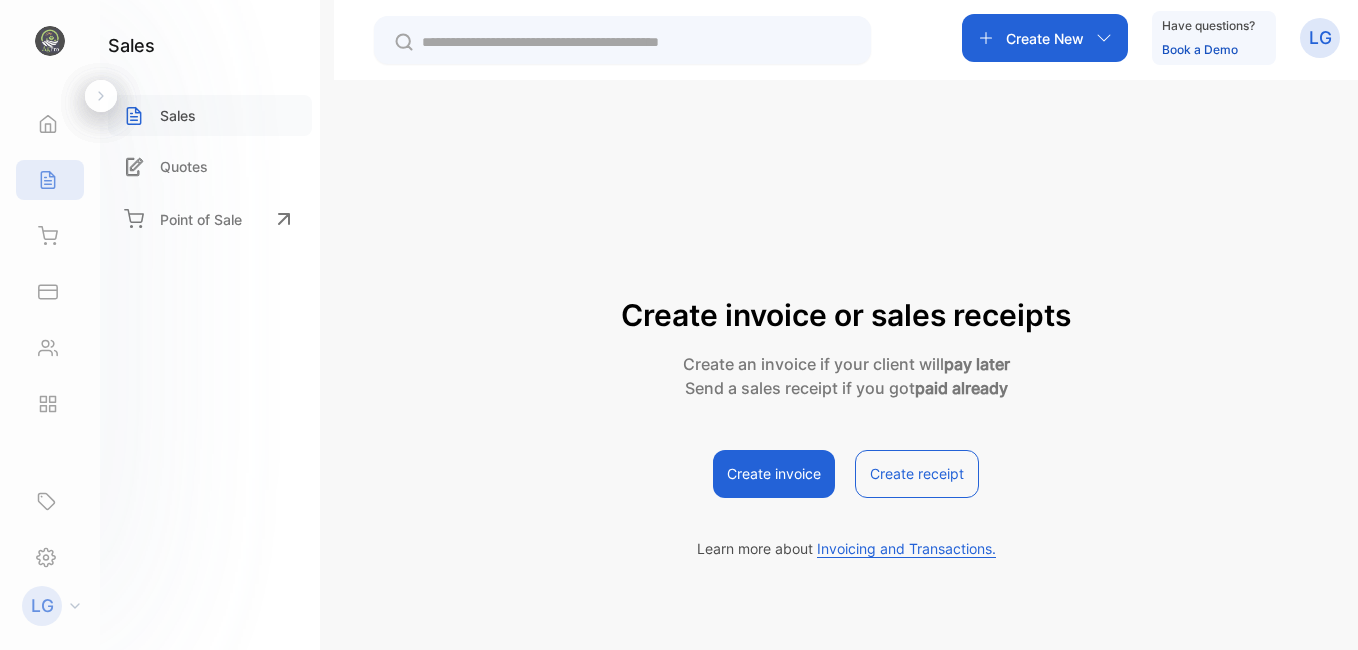 scroll, scrollTop: 0, scrollLeft: 0, axis: both 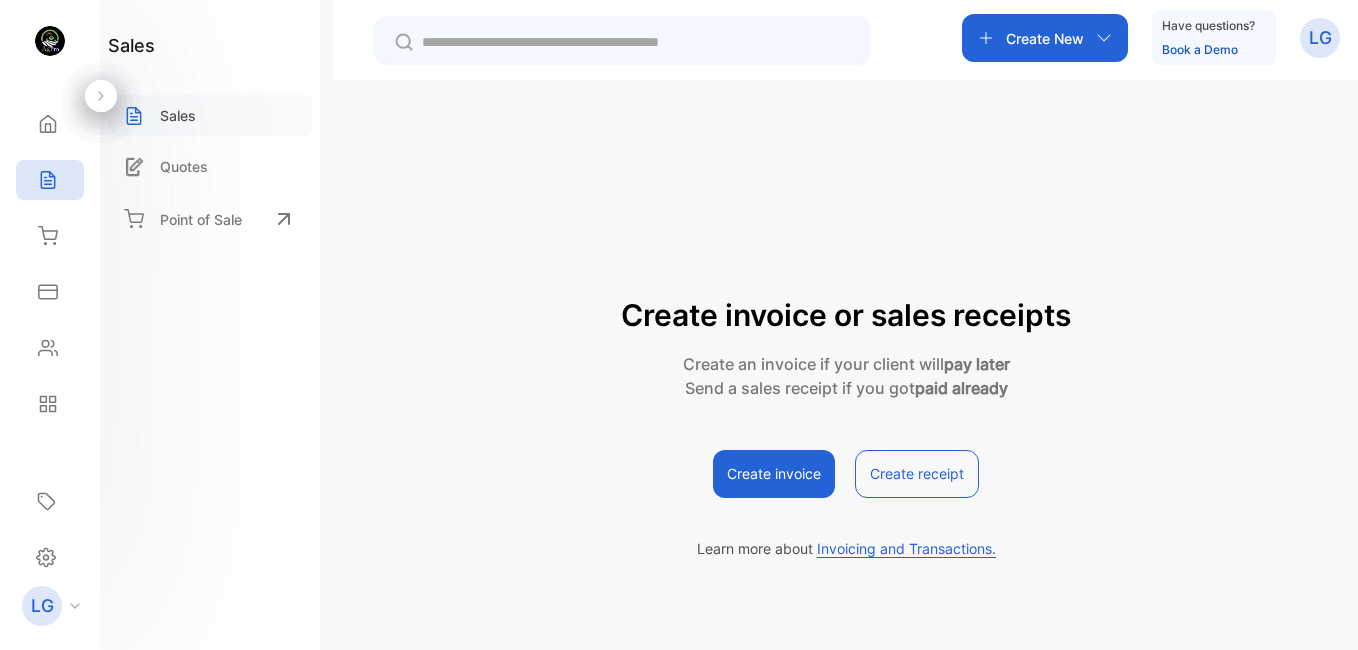 click on "Sales" at bounding box center (210, 115) 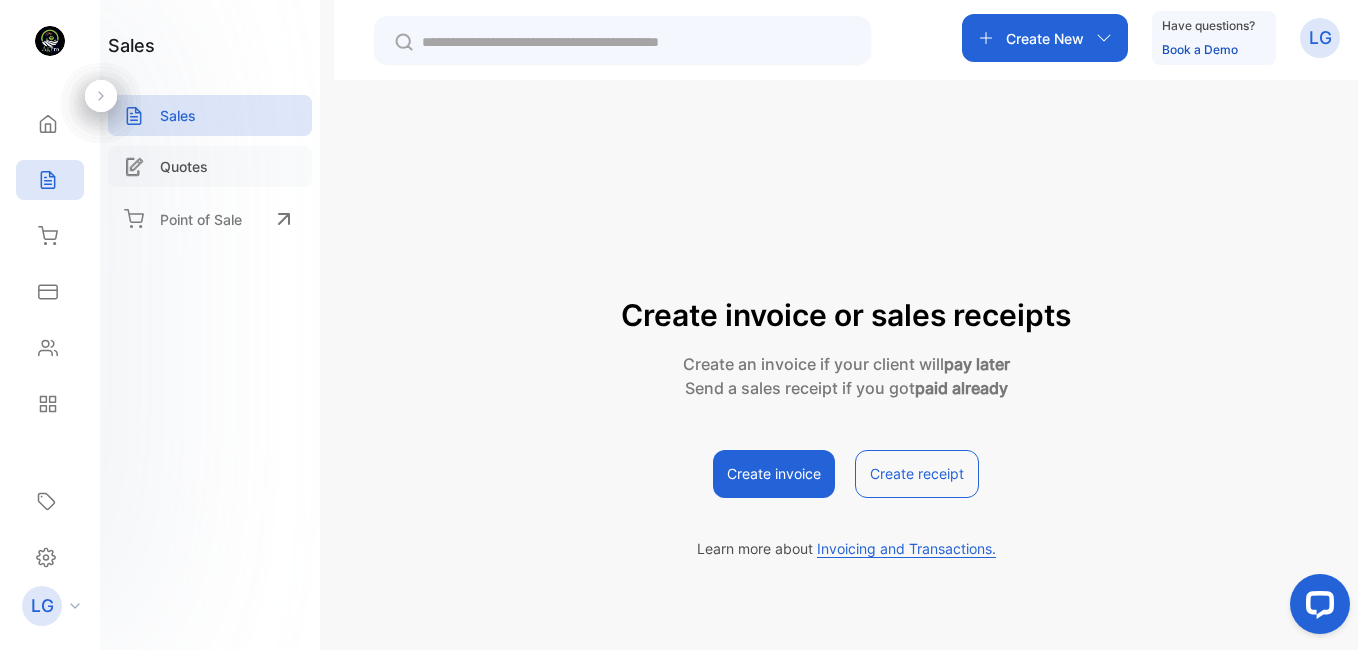 scroll, scrollTop: 0, scrollLeft: 0, axis: both 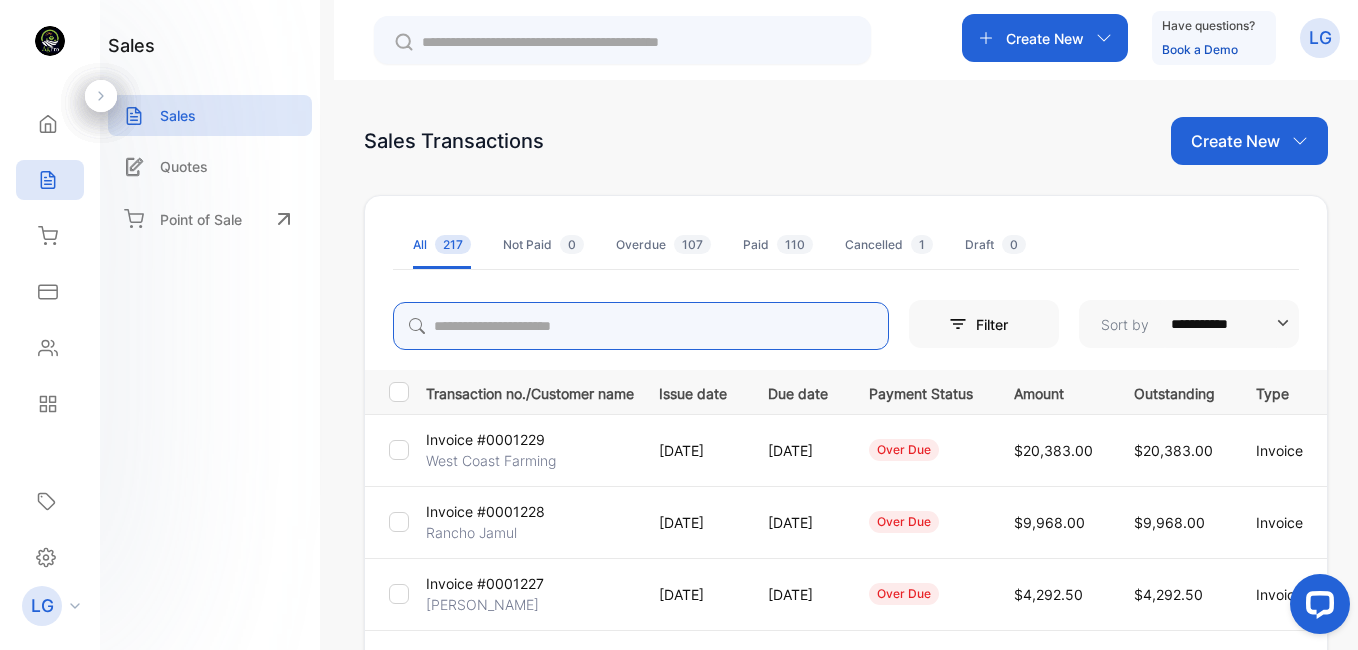 click at bounding box center [641, 326] 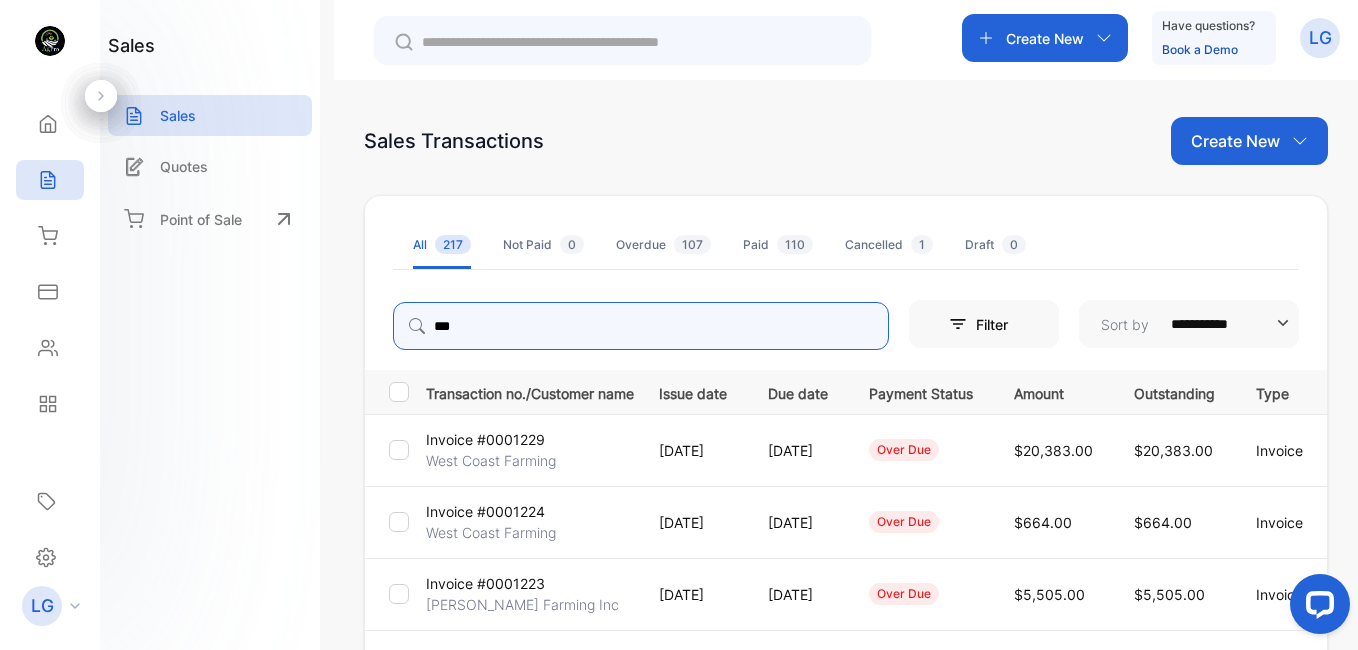 type on "******" 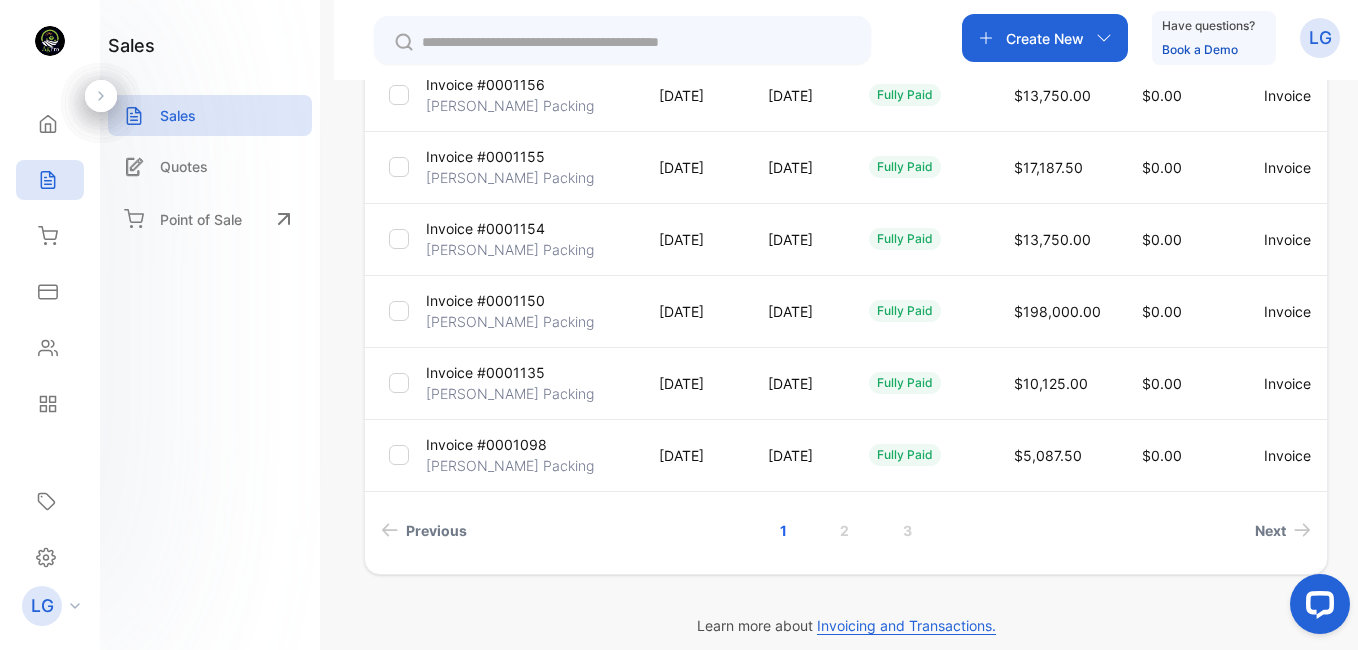 scroll, scrollTop: 659, scrollLeft: 0, axis: vertical 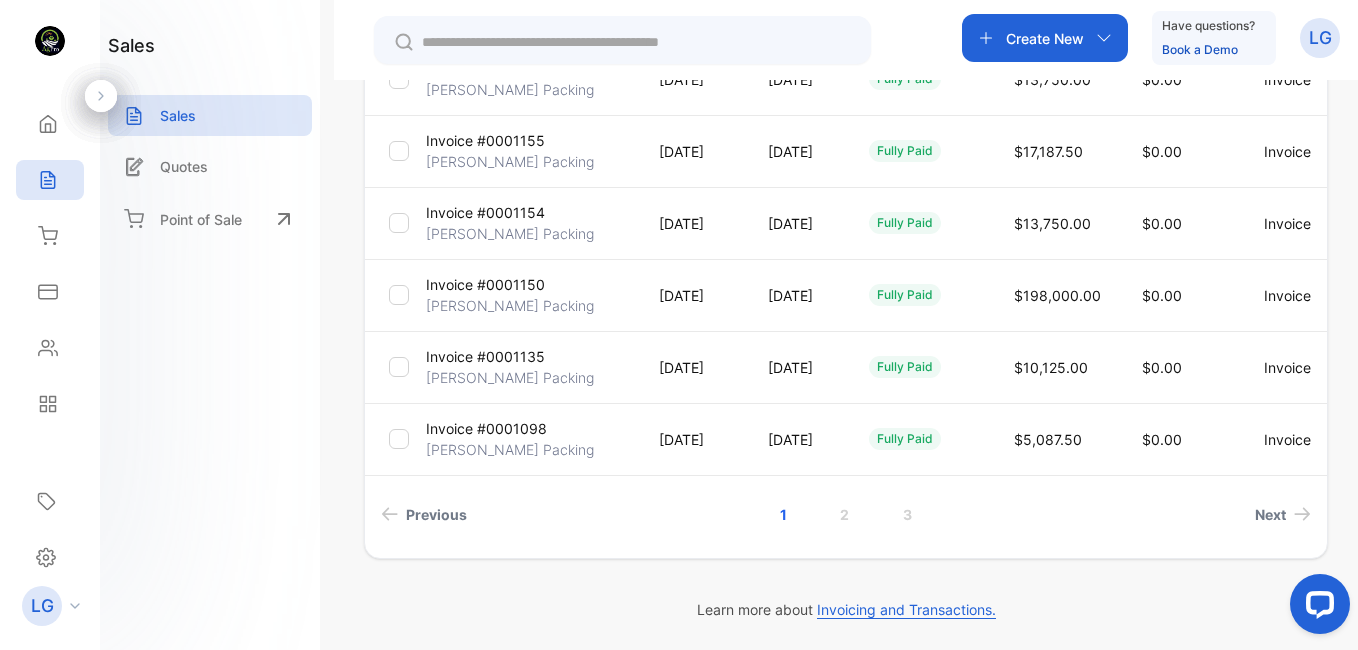 drag, startPoint x: 1354, startPoint y: 308, endPoint x: 58, endPoint y: 54, distance: 1320.6559 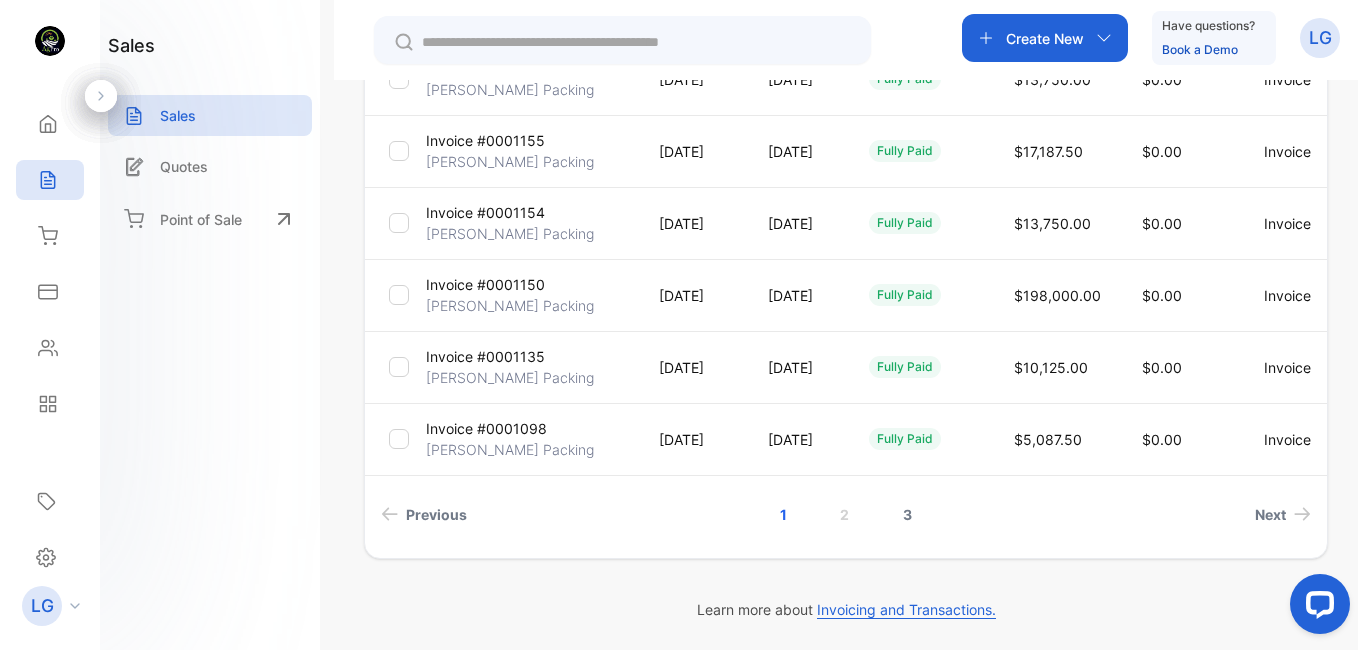 click on "3" at bounding box center (907, 514) 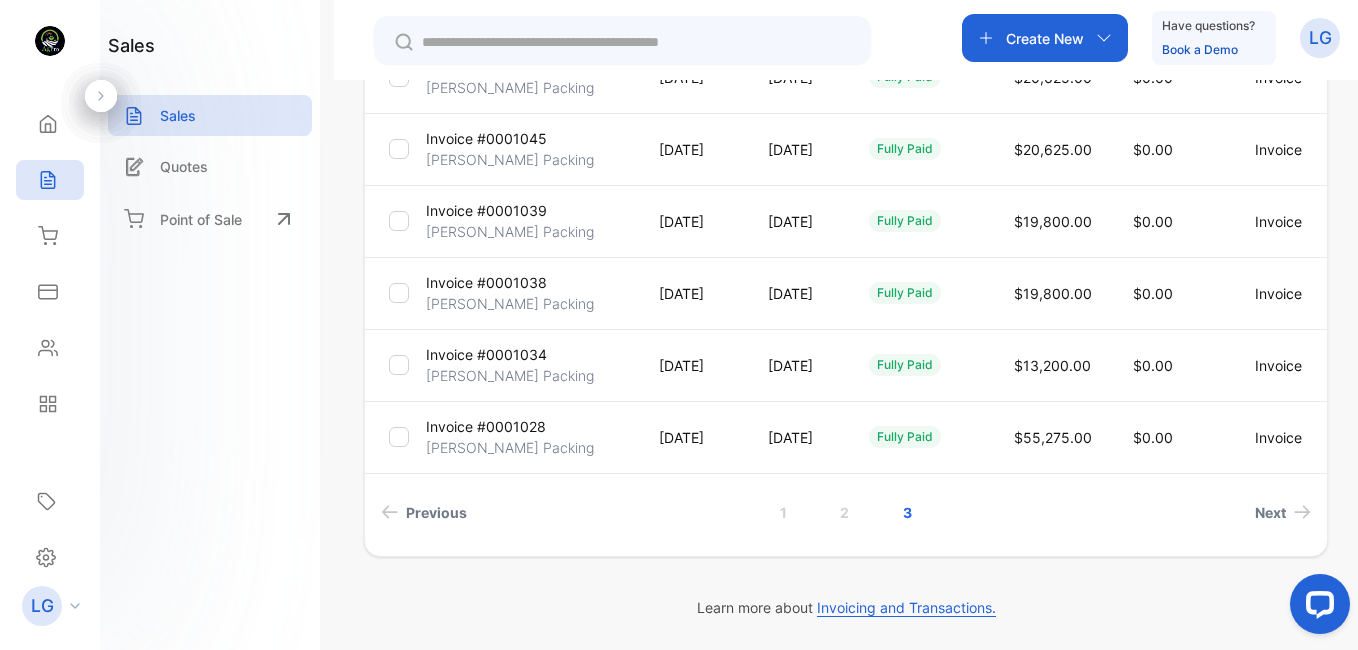 scroll, scrollTop: 517, scrollLeft: 0, axis: vertical 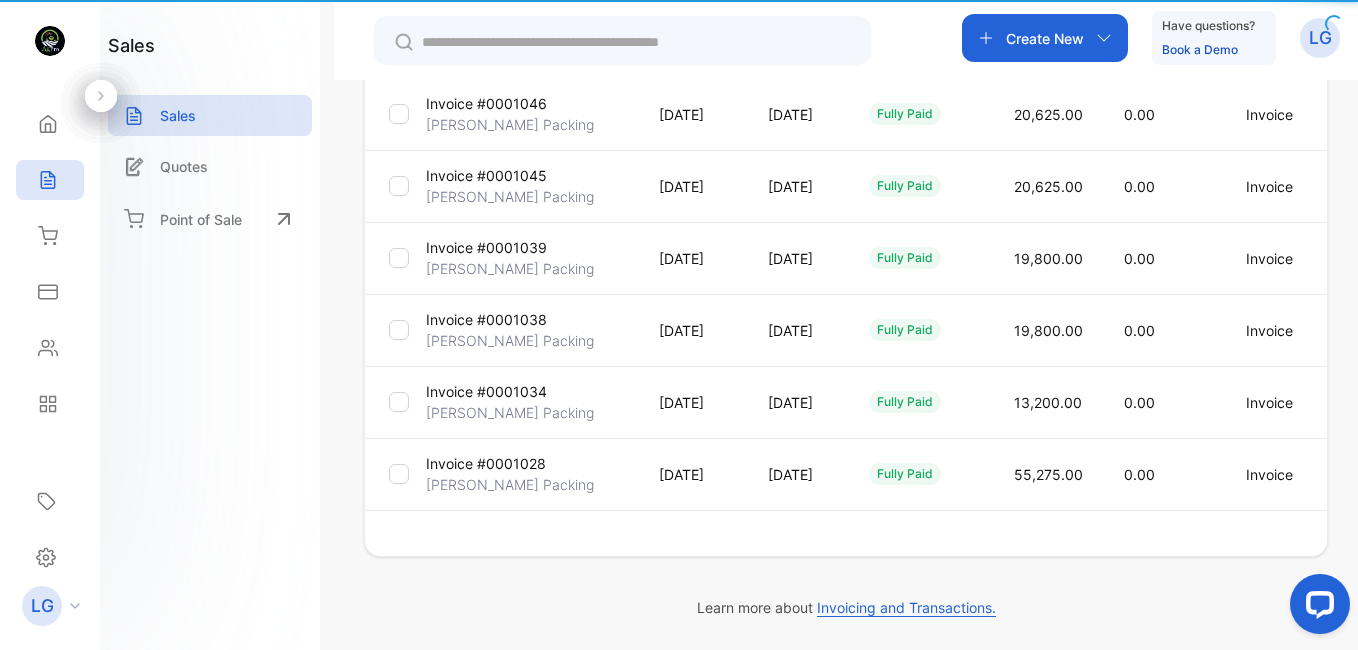 type on "**********" 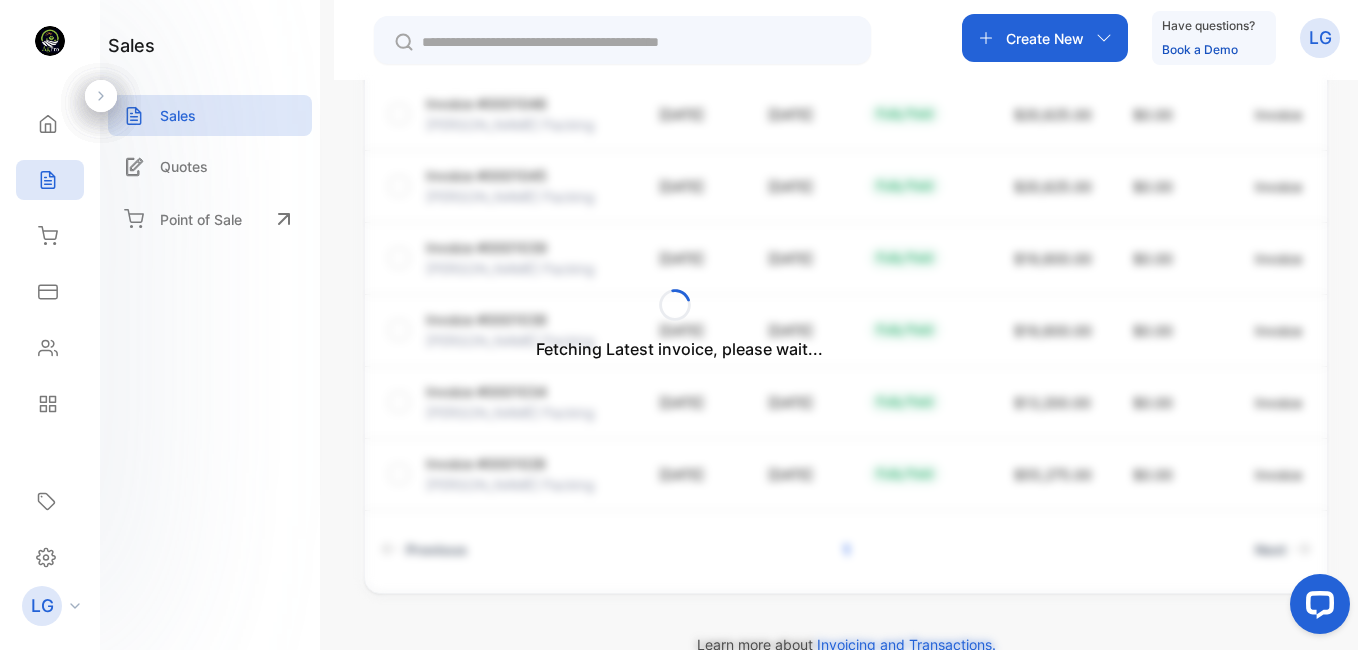 scroll, scrollTop: 517, scrollLeft: 0, axis: vertical 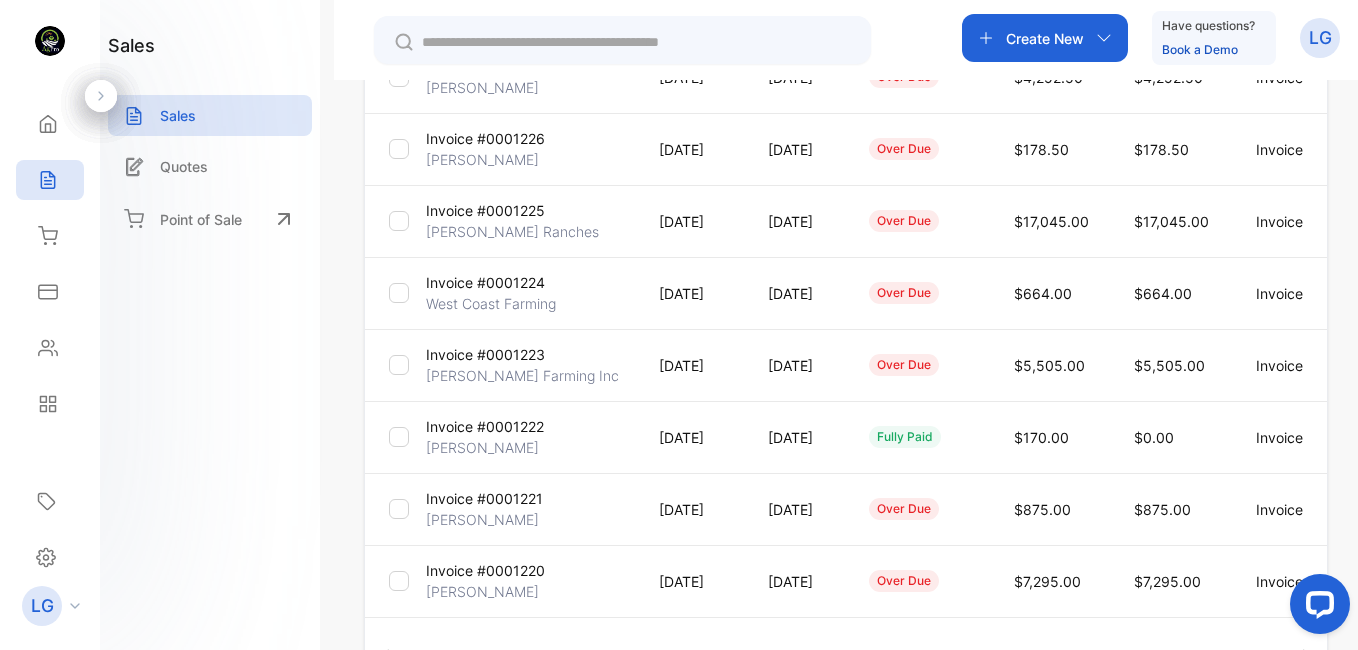 click at bounding box center [636, 42] 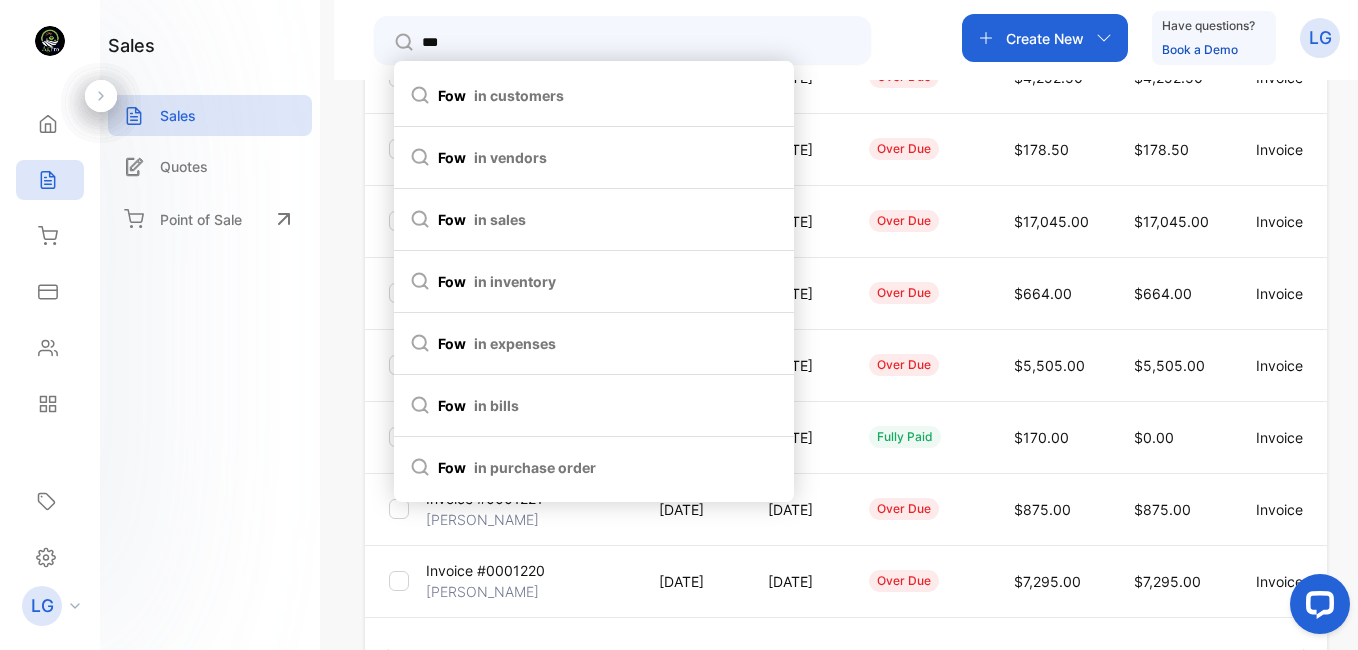 type on "***" 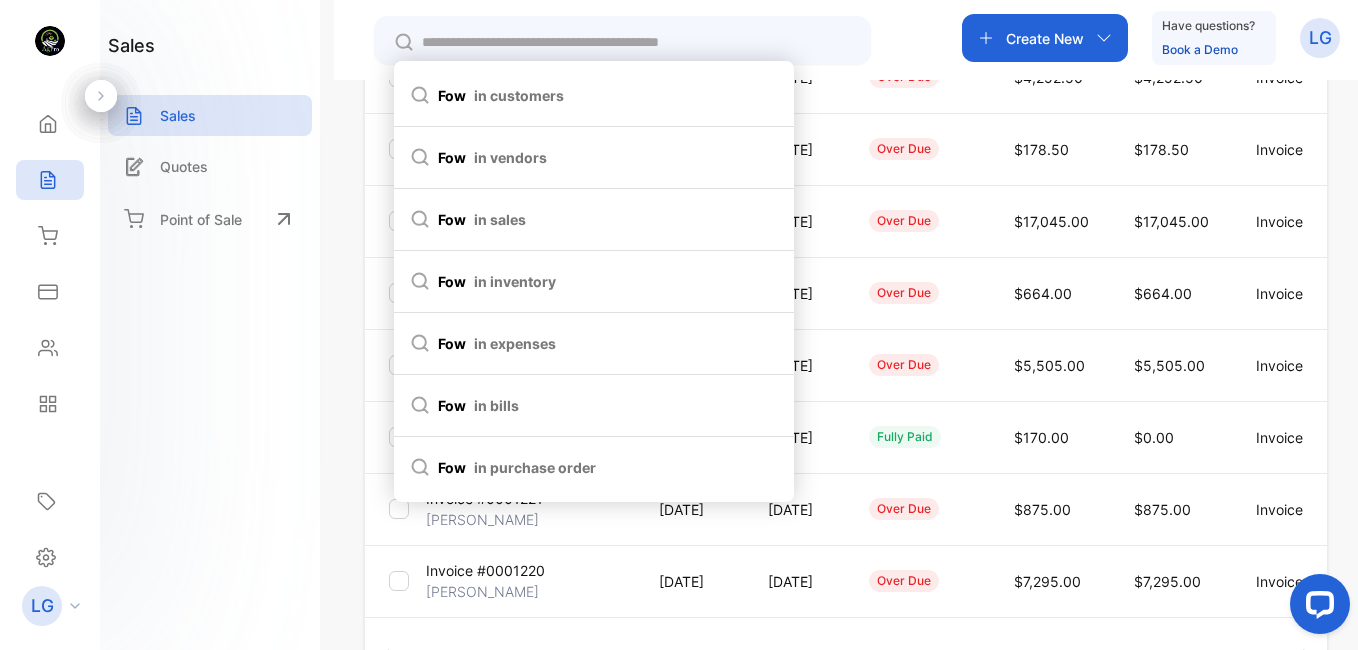 type on "***" 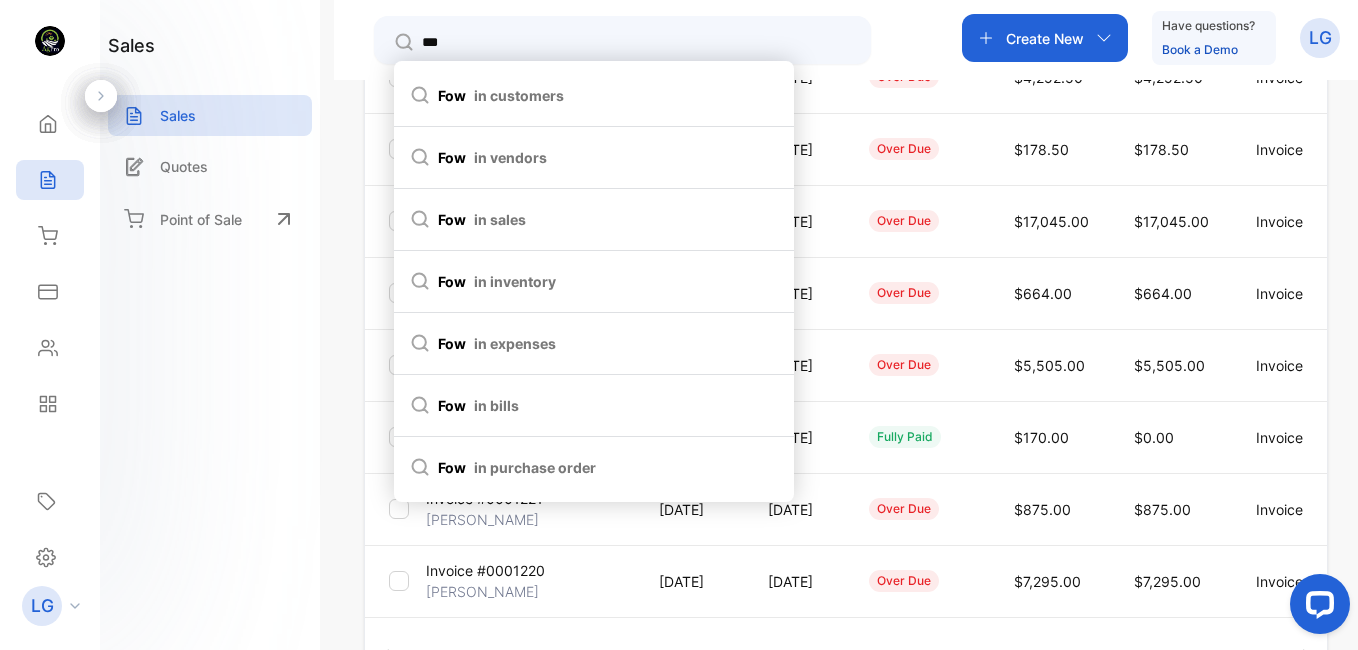 type 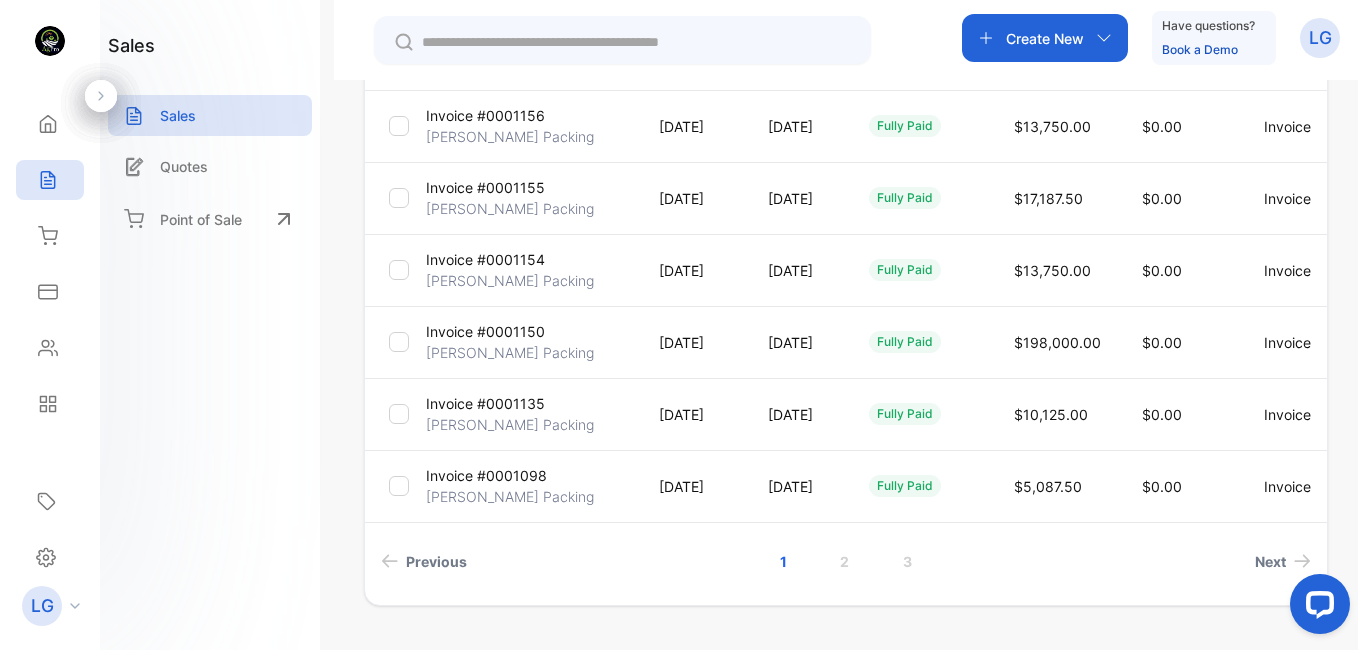 scroll, scrollTop: 661, scrollLeft: 0, axis: vertical 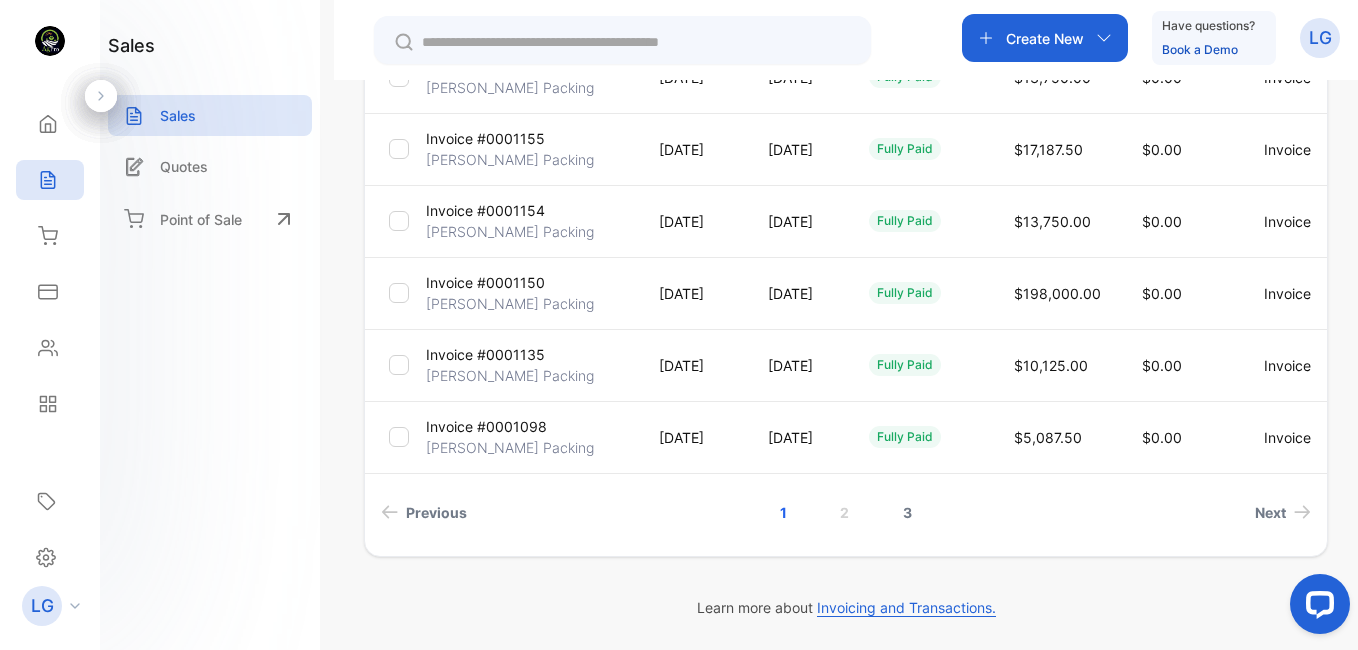 click on "3" at bounding box center (907, 512) 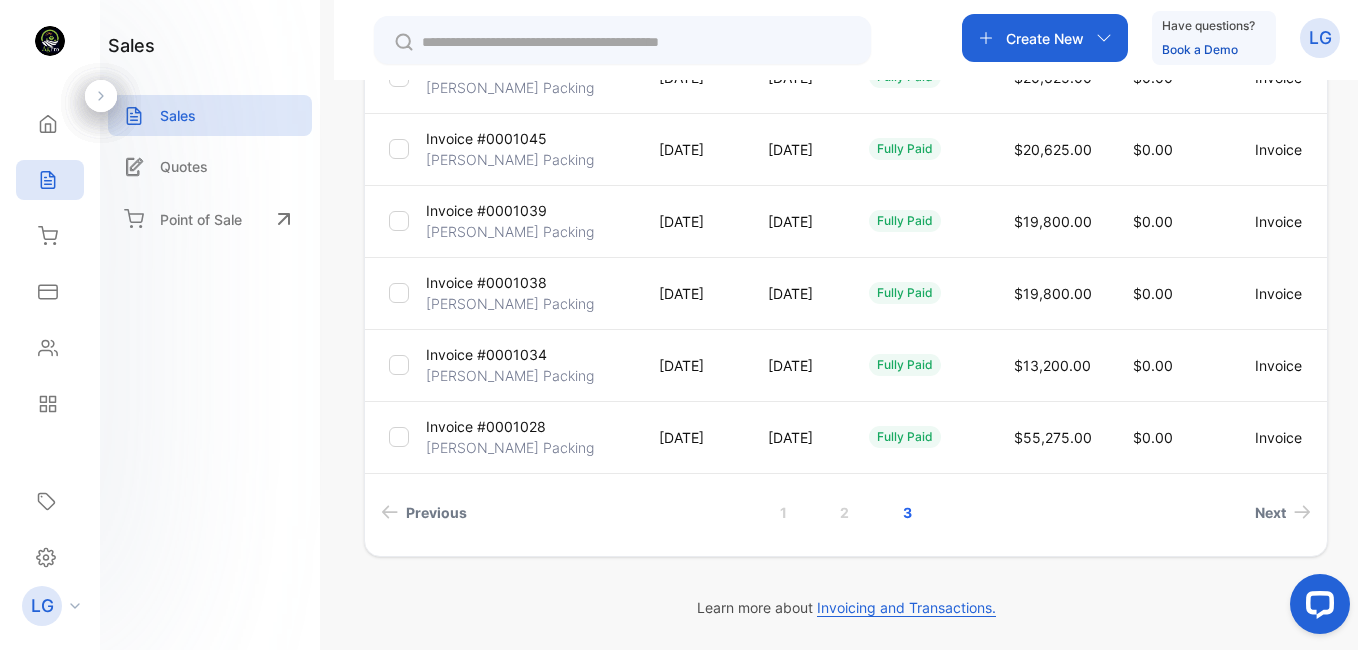 scroll, scrollTop: 517, scrollLeft: 0, axis: vertical 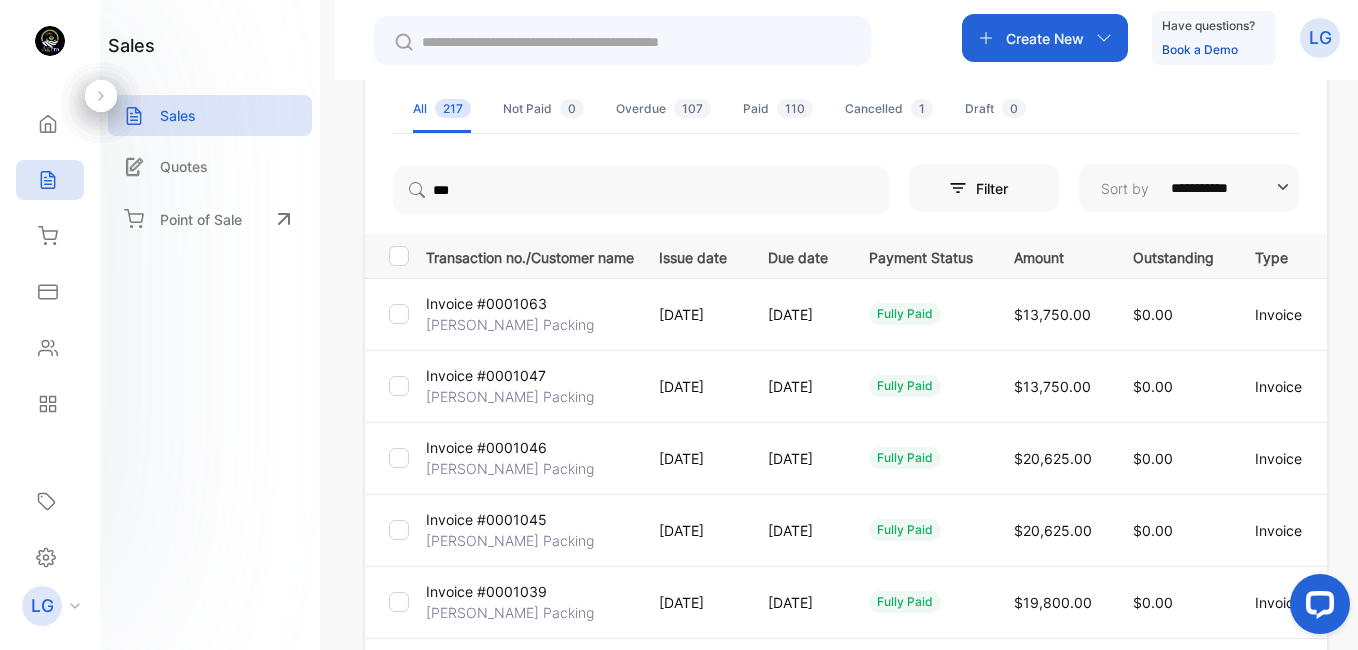 click on "[PERSON_NAME] Packing" at bounding box center (510, 324) 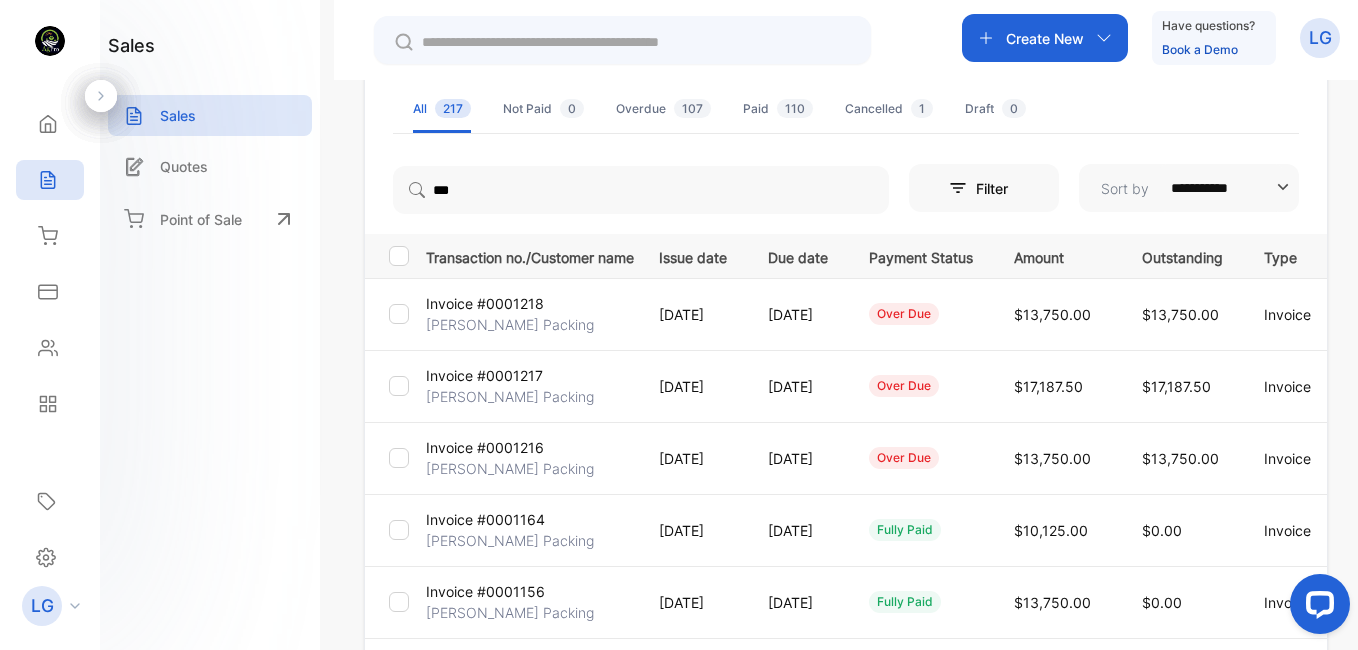 click on "**********" at bounding box center (679, 385) 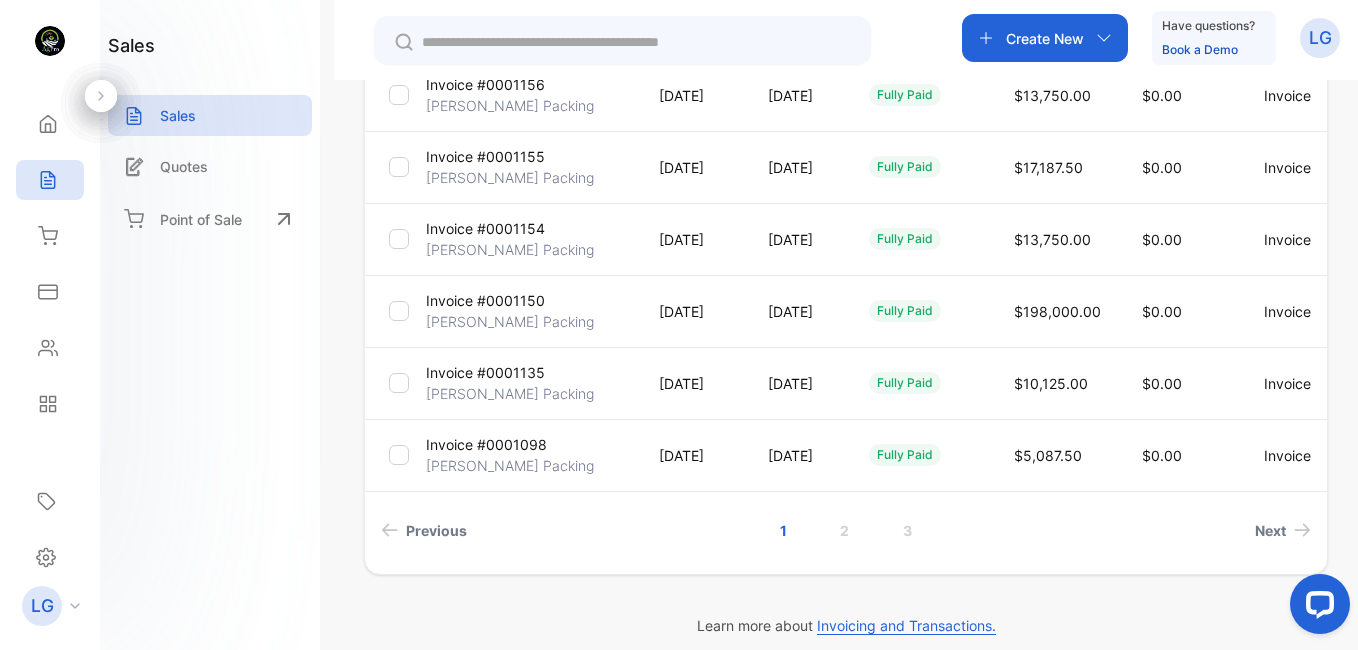 scroll, scrollTop: 661, scrollLeft: 0, axis: vertical 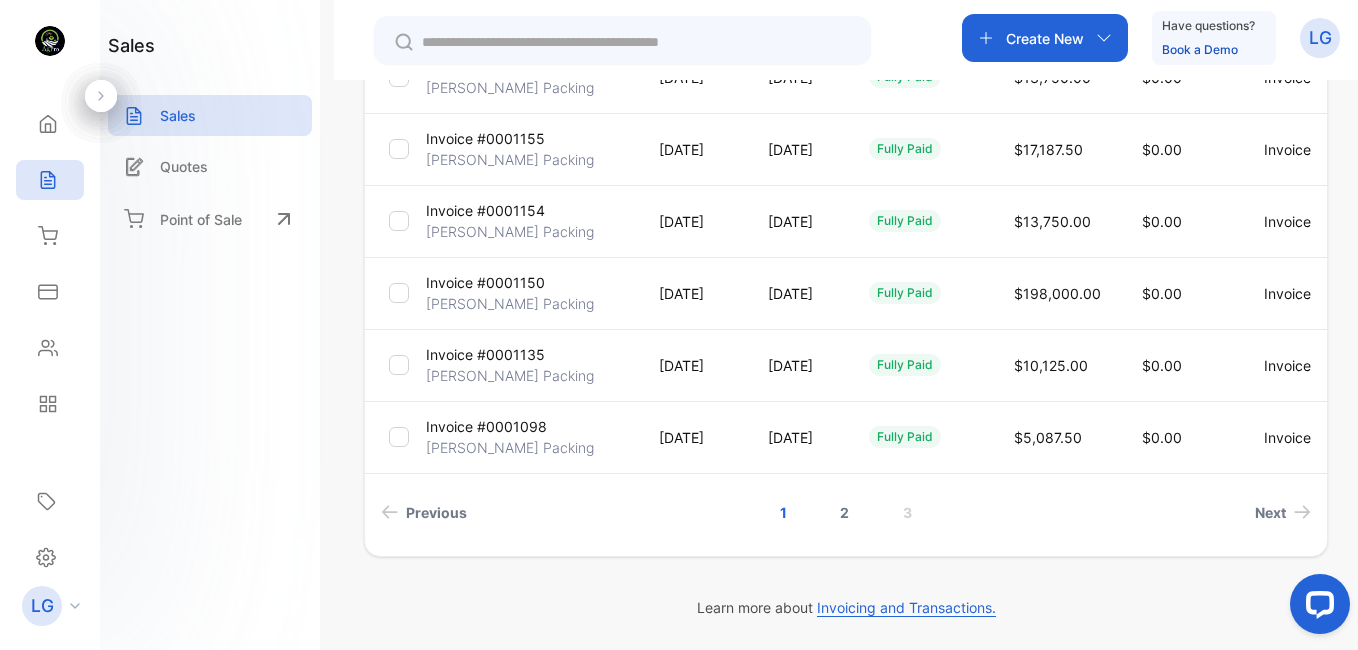 click on "2" at bounding box center [844, 512] 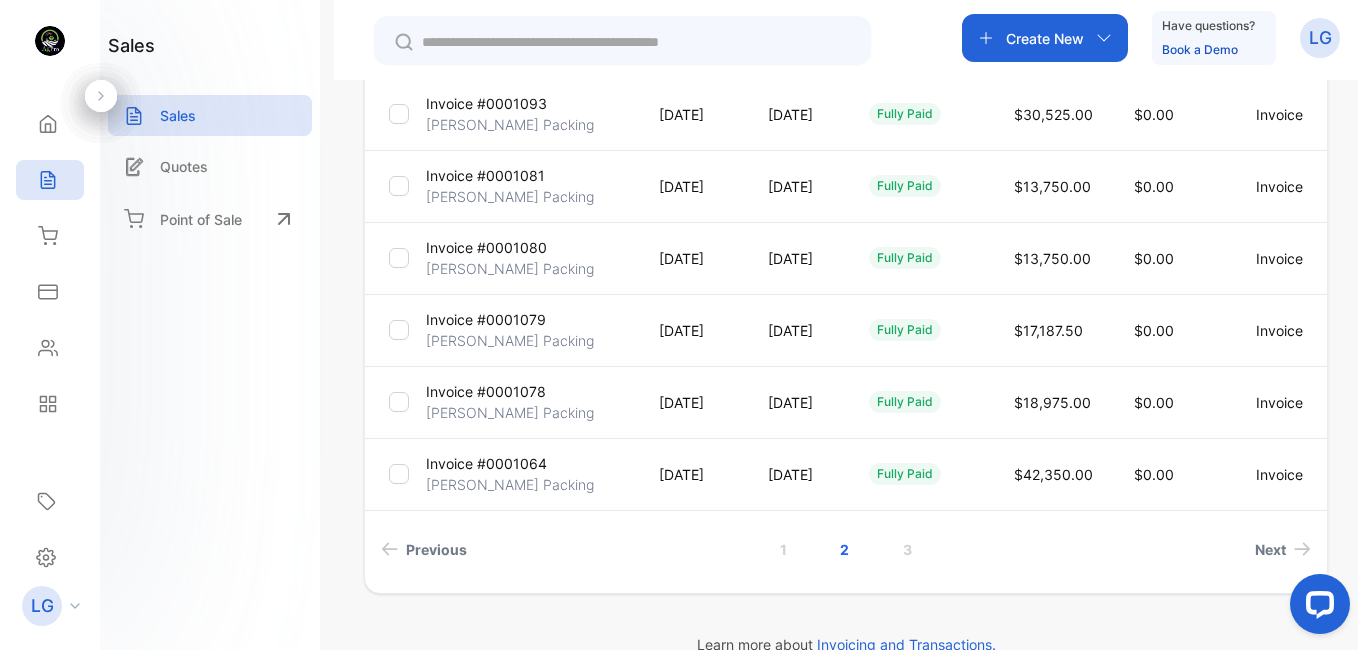 click on "[PERSON_NAME] Packing" at bounding box center [510, 484] 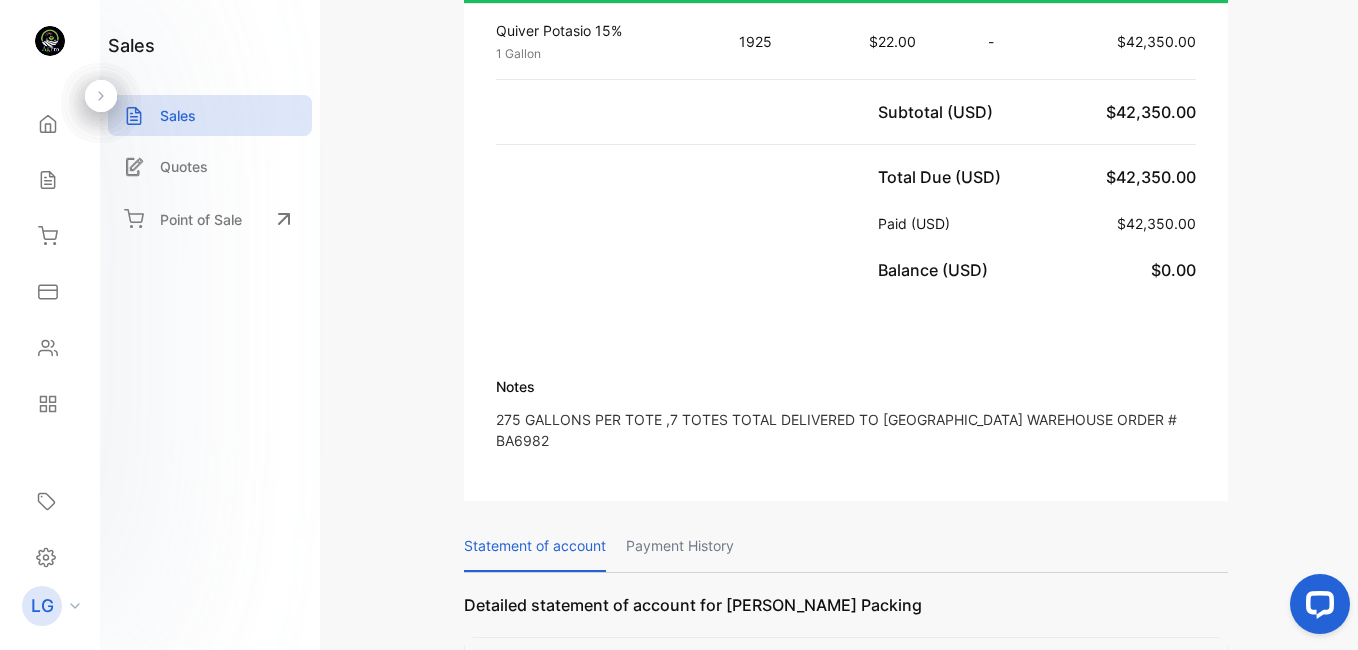 scroll, scrollTop: 569, scrollLeft: 0, axis: vertical 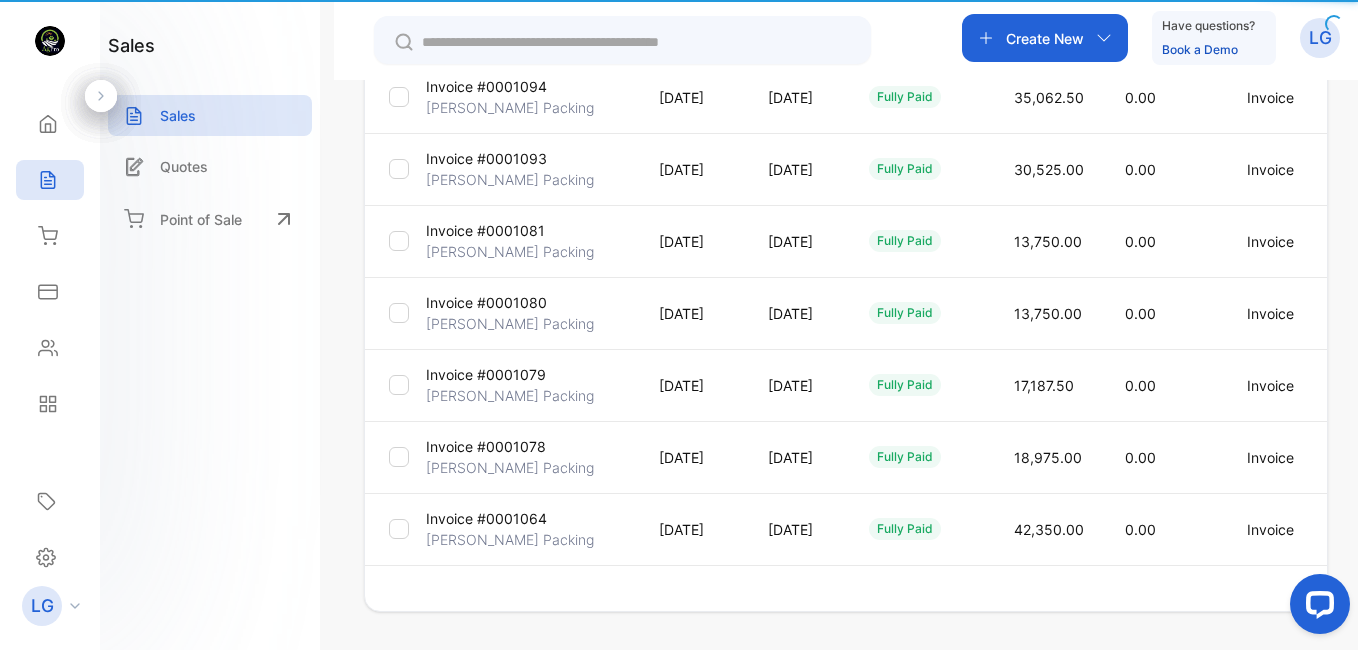 type on "**********" 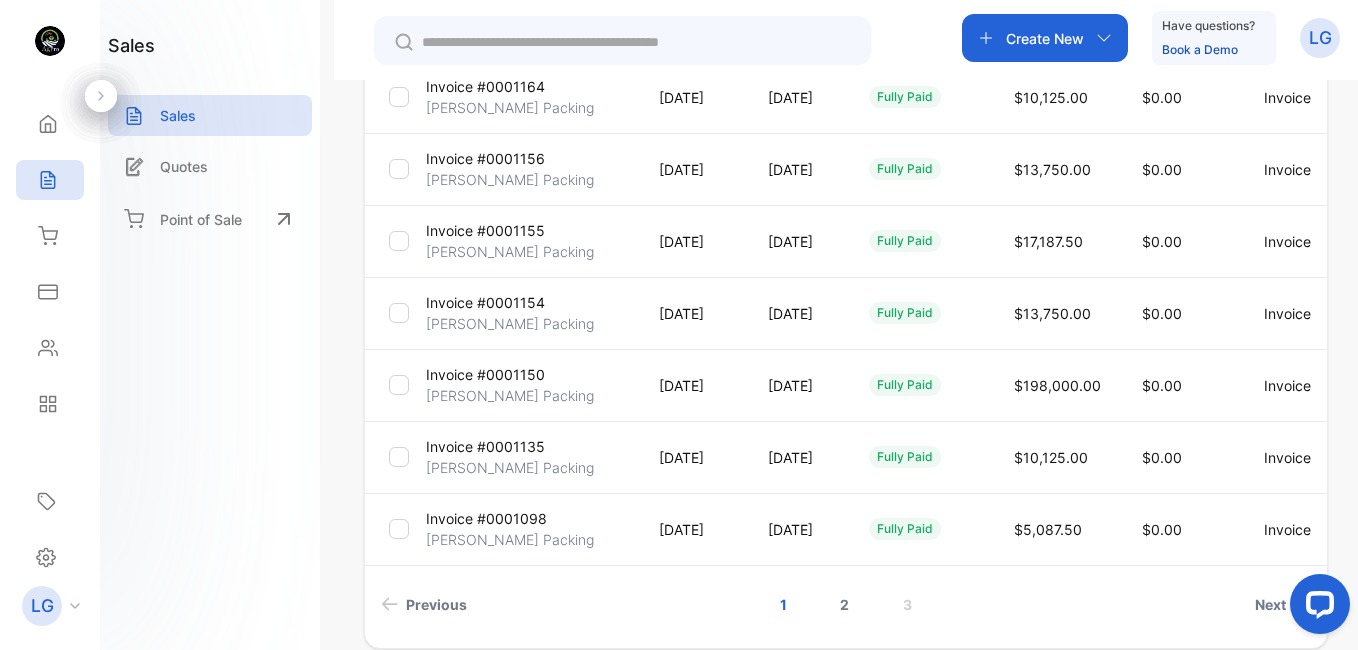 click on "2" at bounding box center (844, 604) 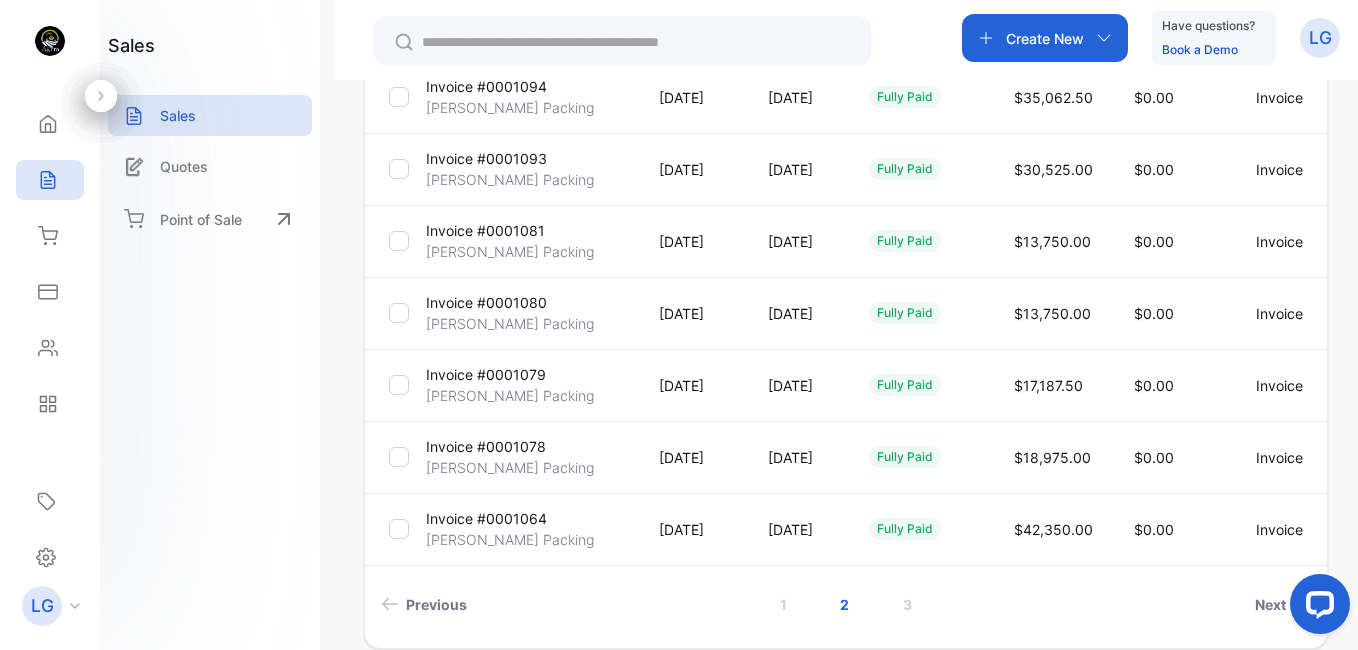 click on "[PERSON_NAME] Packing" at bounding box center (510, 251) 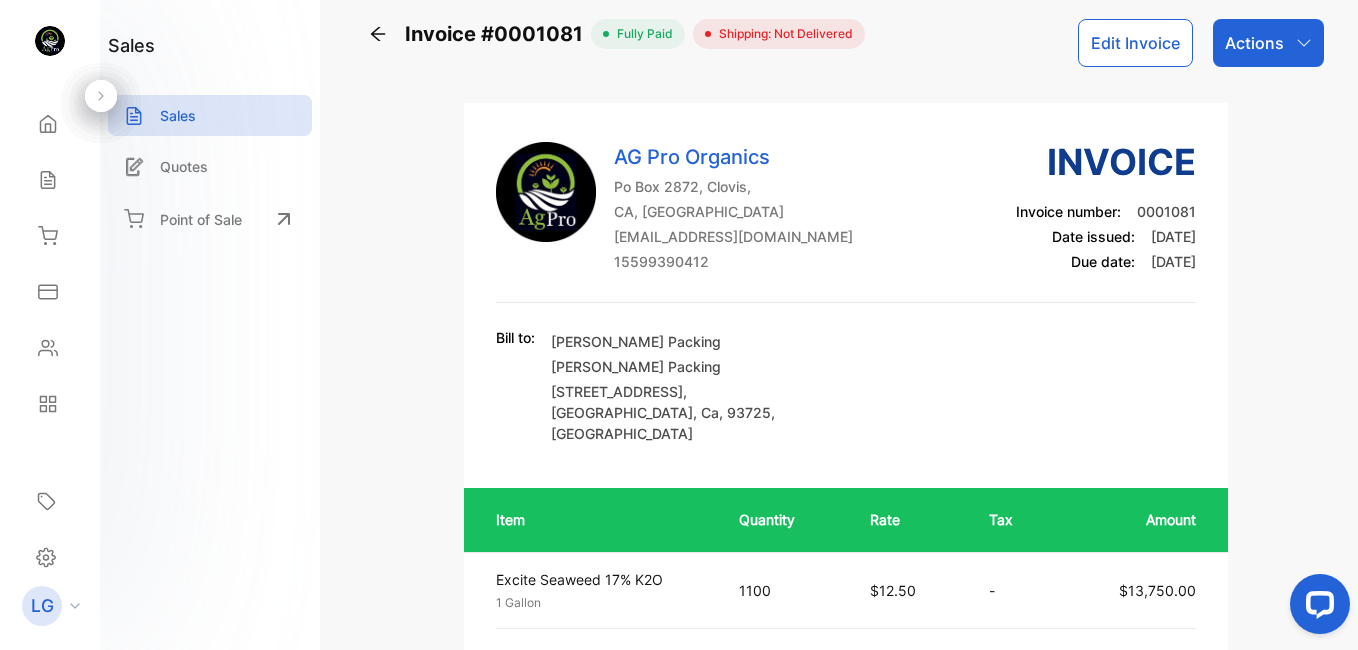 scroll, scrollTop: 0, scrollLeft: 0, axis: both 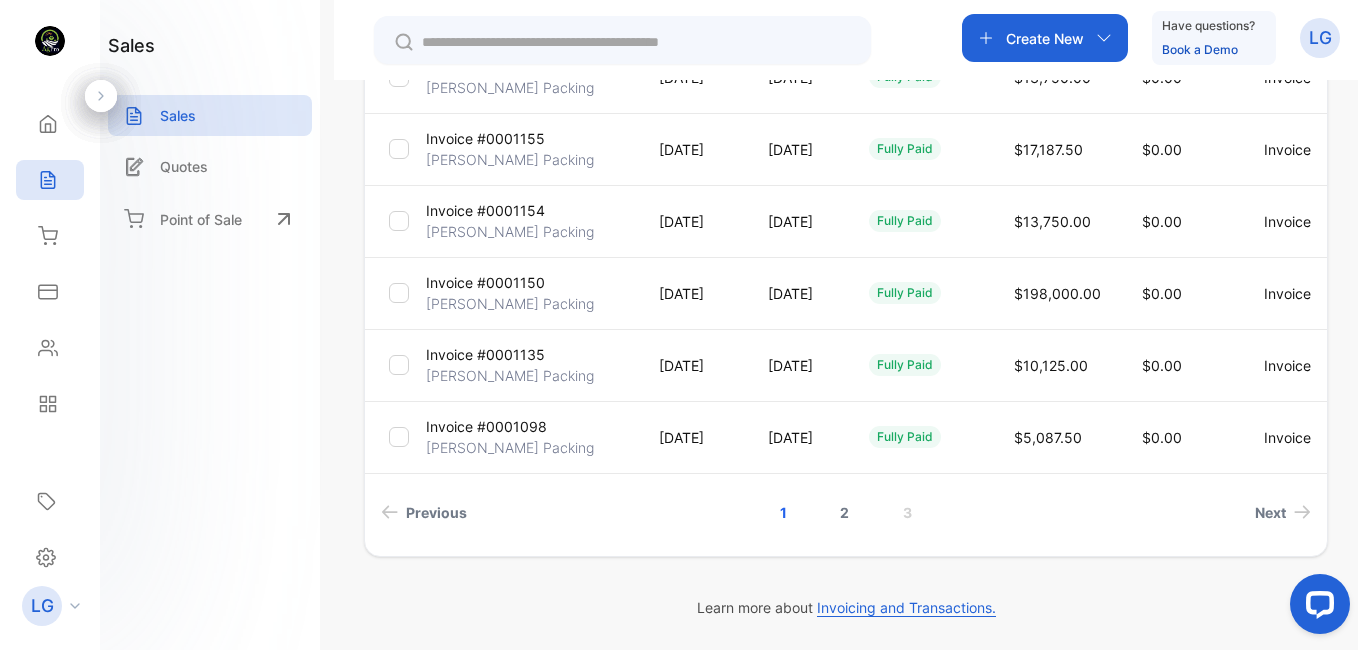 click on "2" at bounding box center [844, 512] 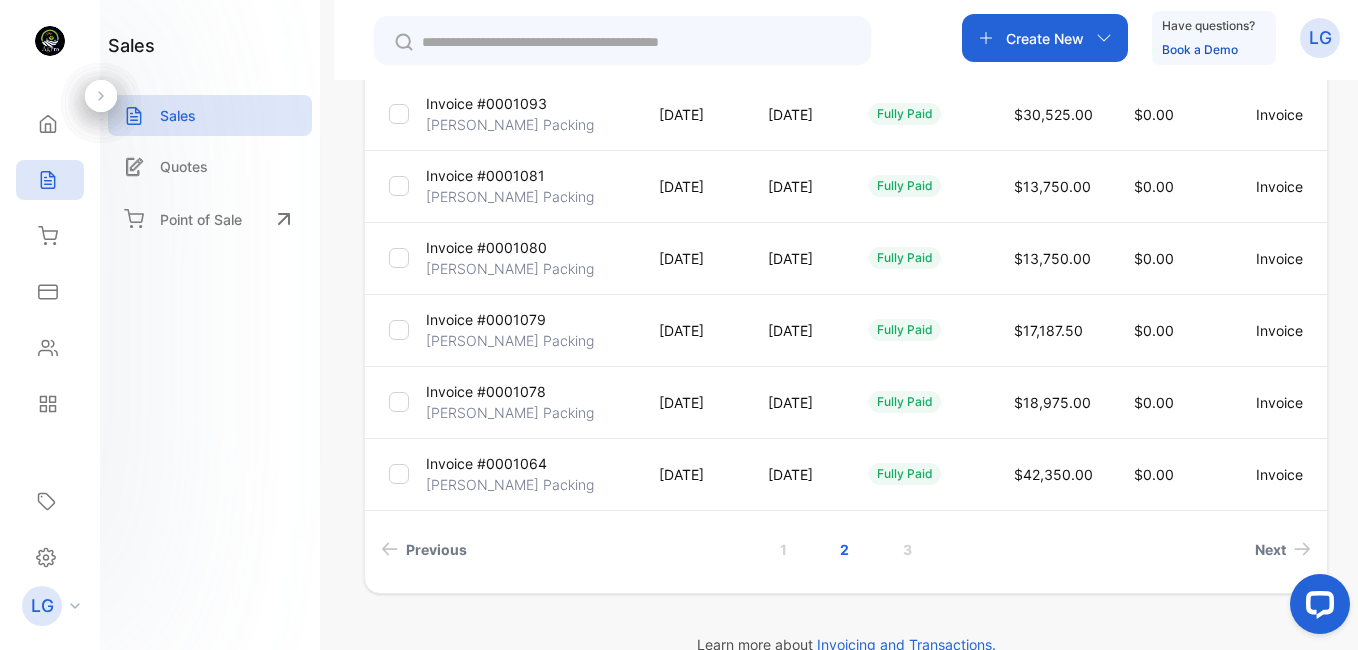 click on "[PERSON_NAME] Packing" at bounding box center (510, 412) 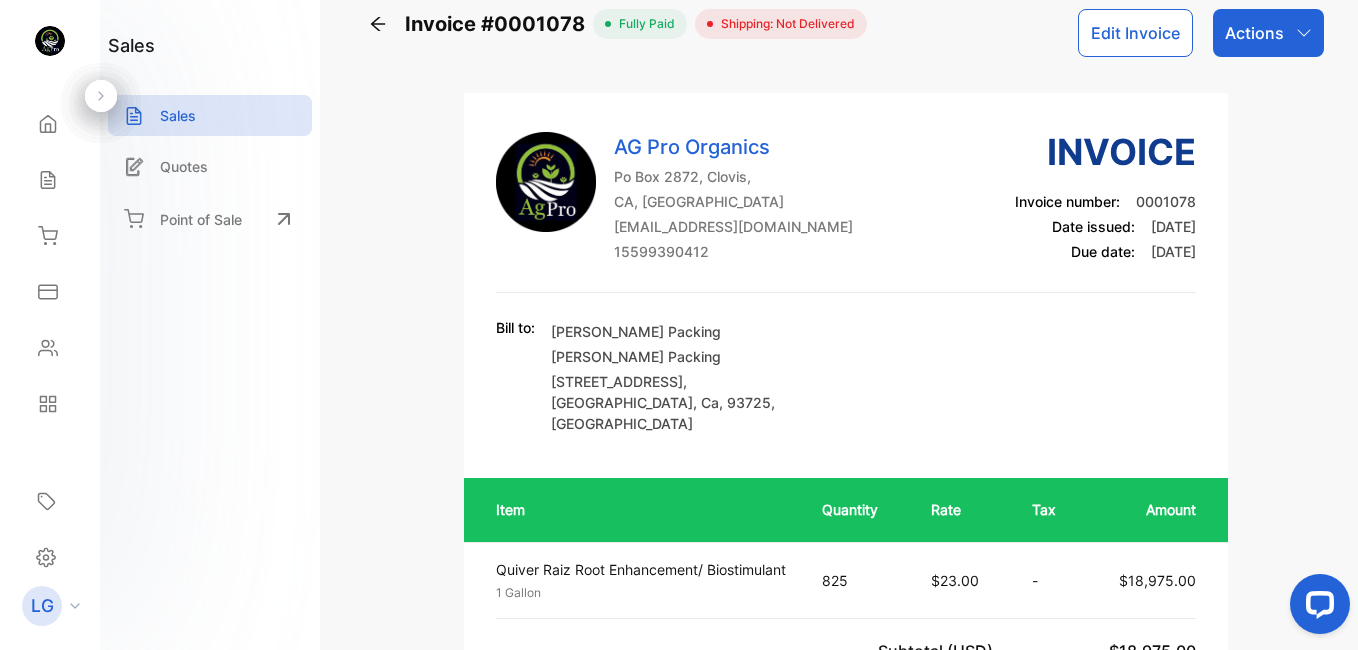 scroll, scrollTop: 0, scrollLeft: 0, axis: both 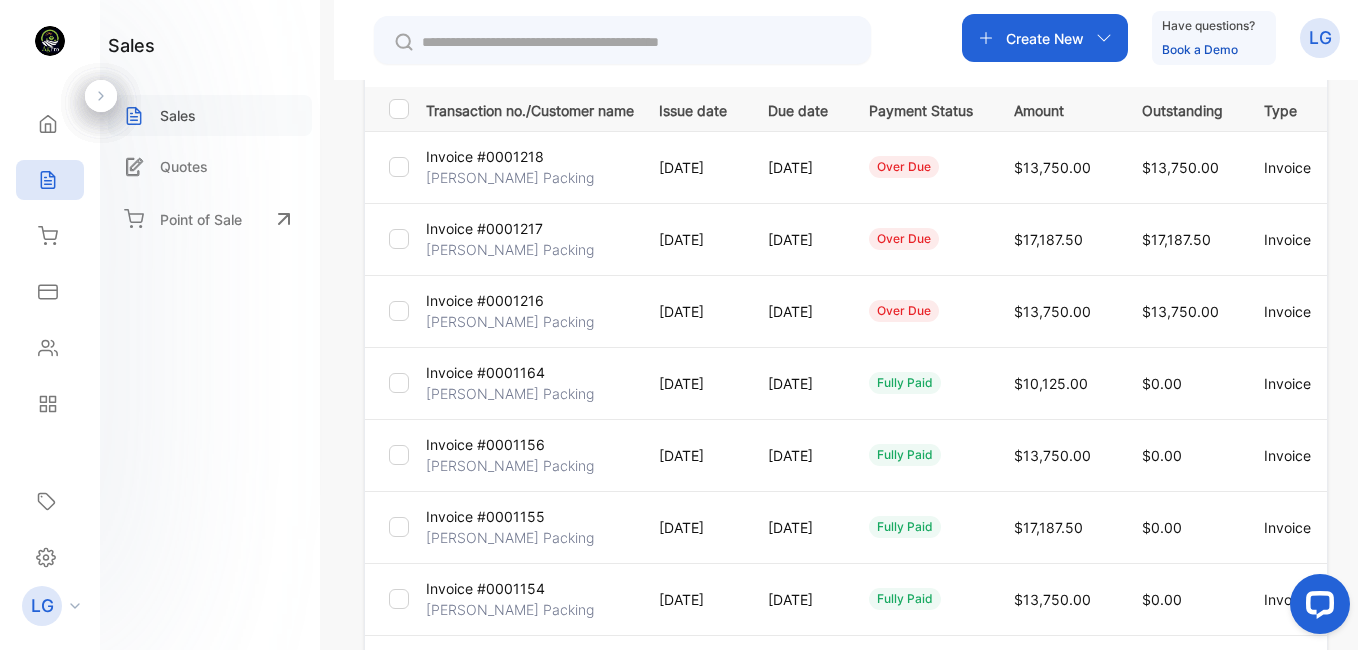 click on "Sales" at bounding box center [178, 115] 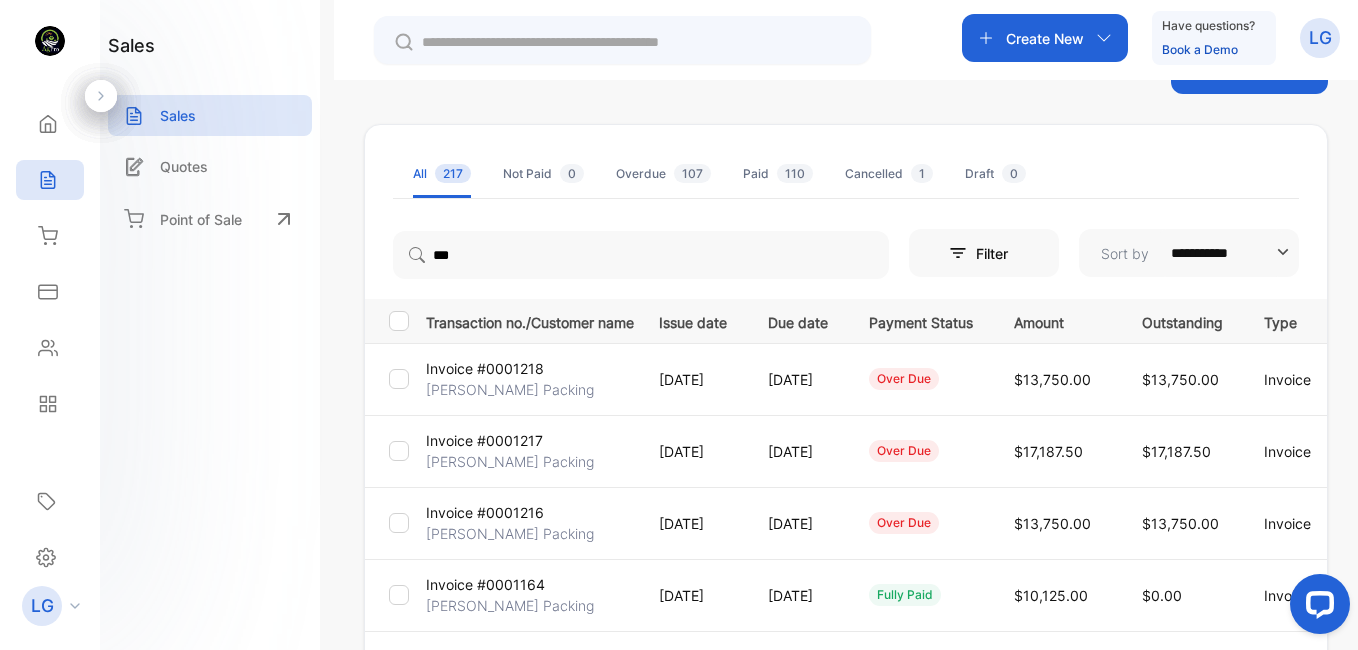 scroll, scrollTop: 0, scrollLeft: 0, axis: both 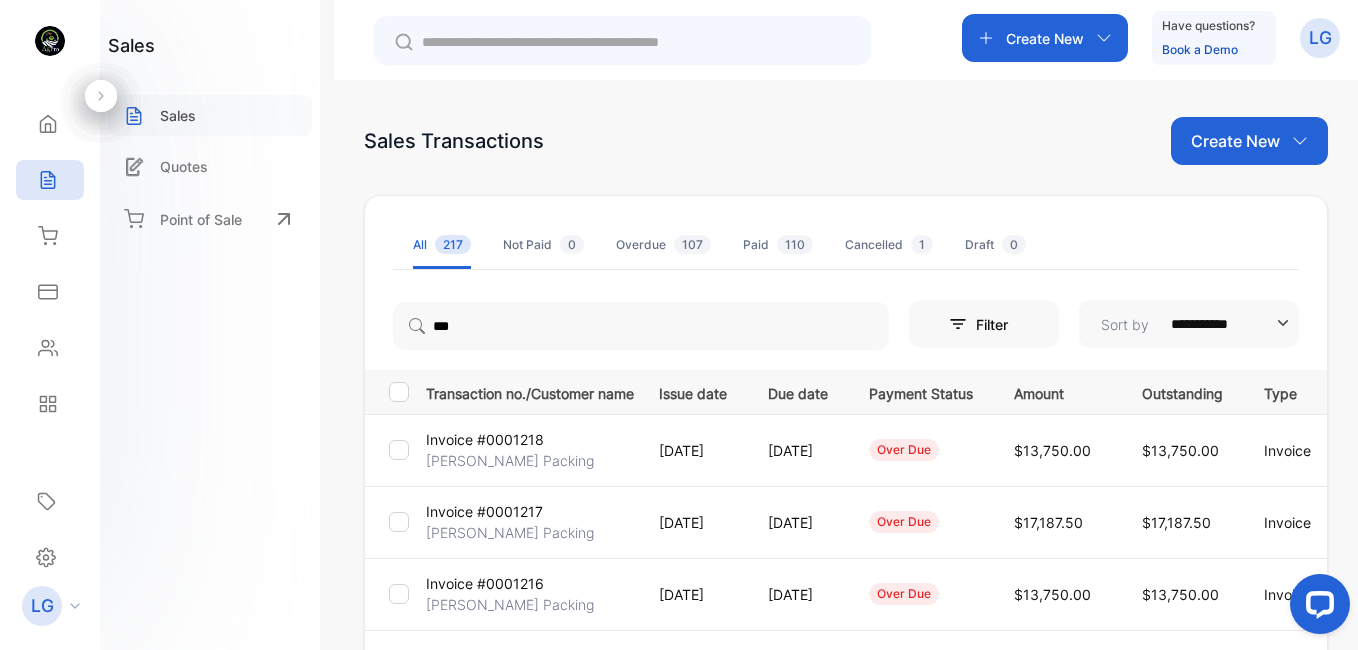 click on "Sales" at bounding box center (178, 115) 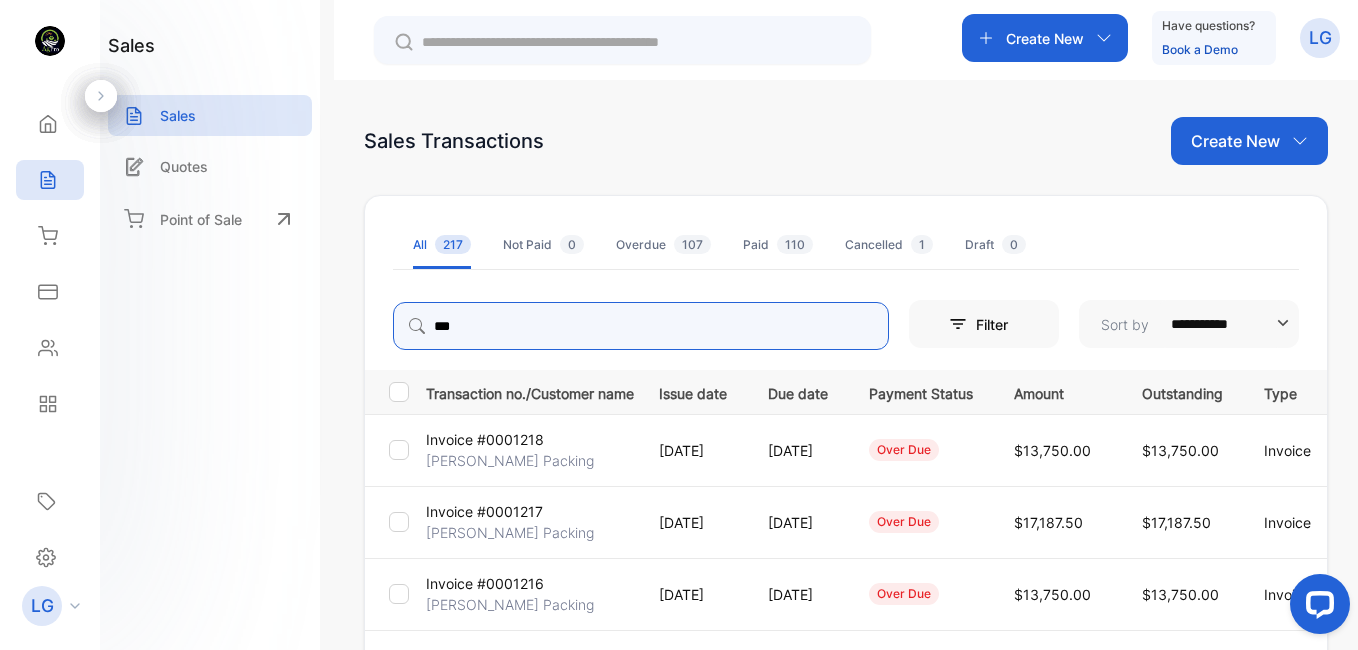 click on "***" at bounding box center (641, 326) 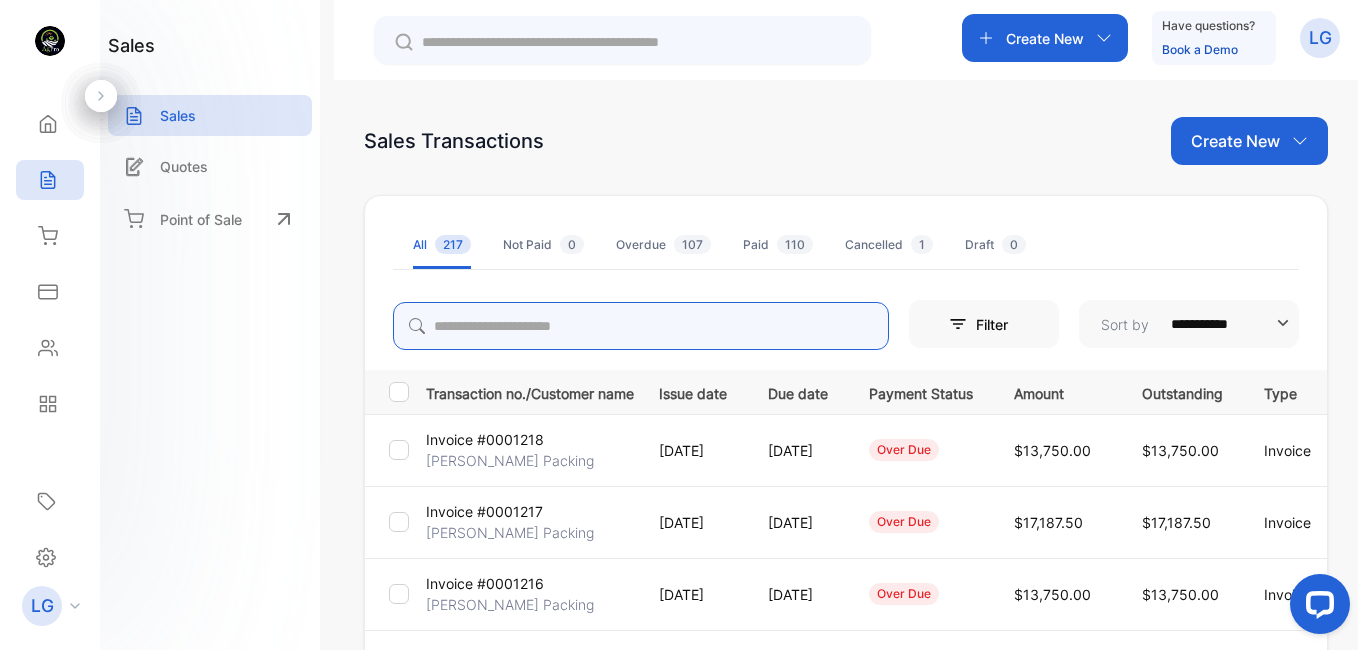 type 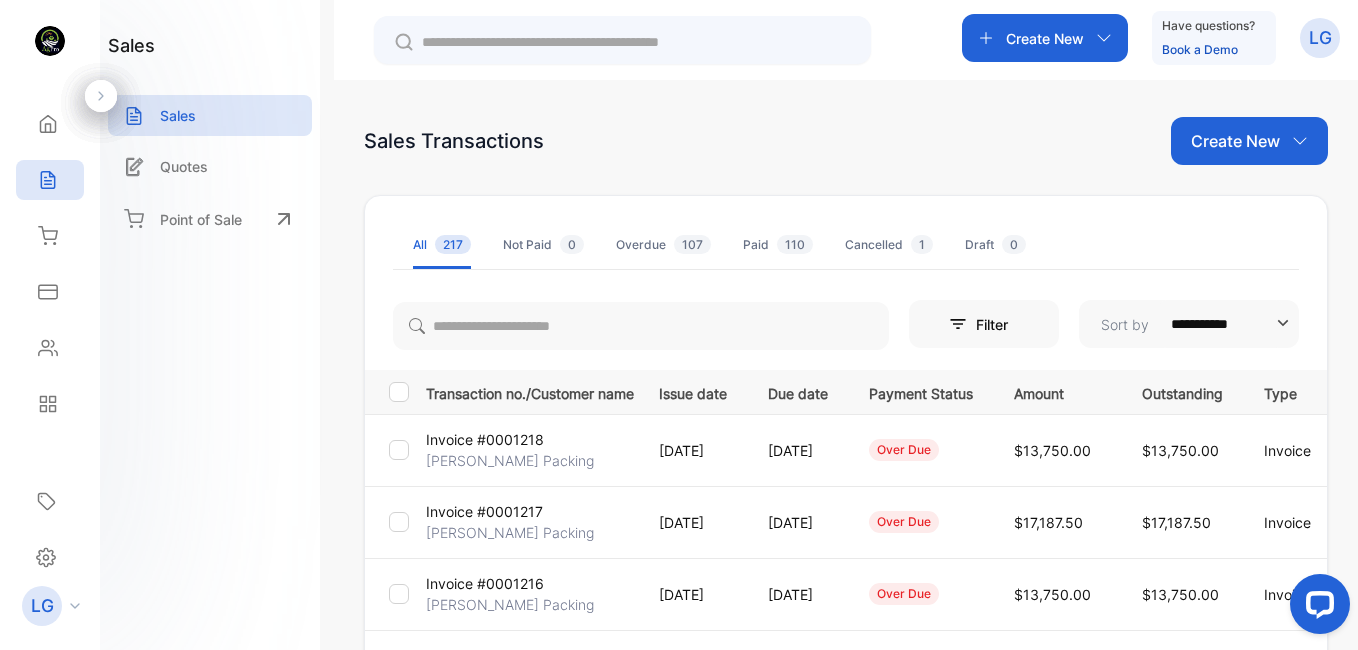 click on "sales Sales Quotes Point of Sale" at bounding box center [210, 325] 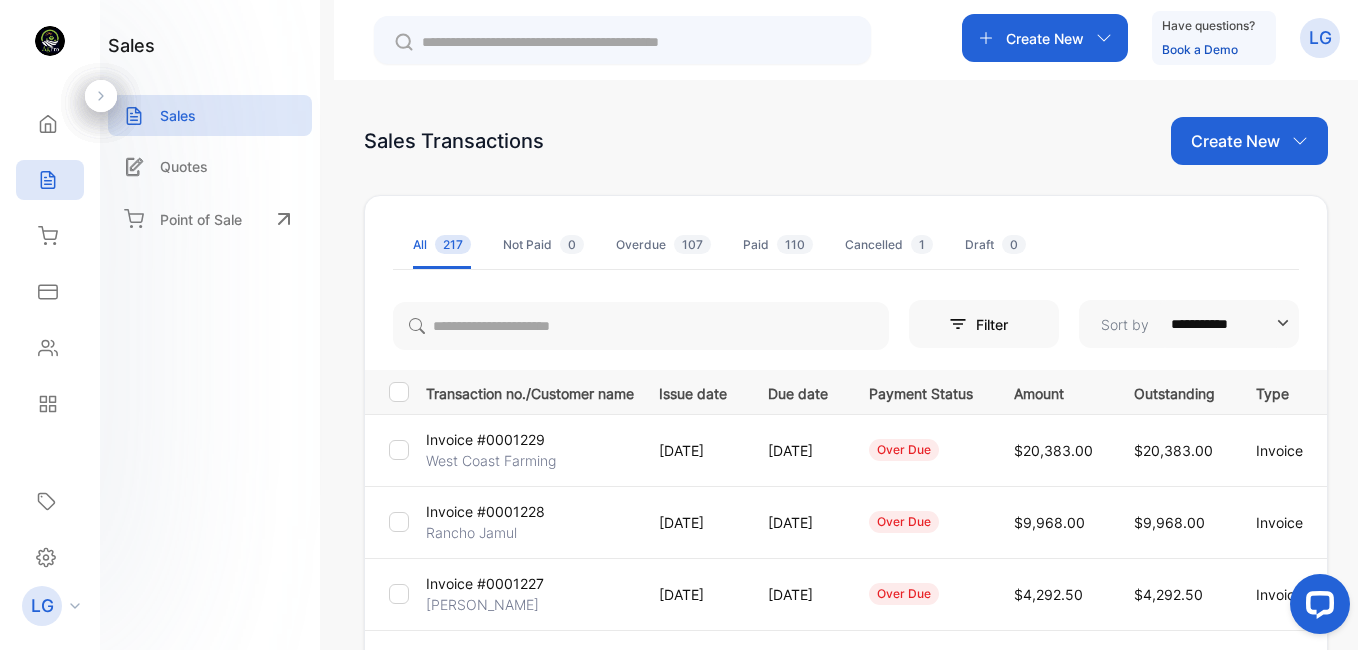 click on "[DATE]" at bounding box center [693, 522] 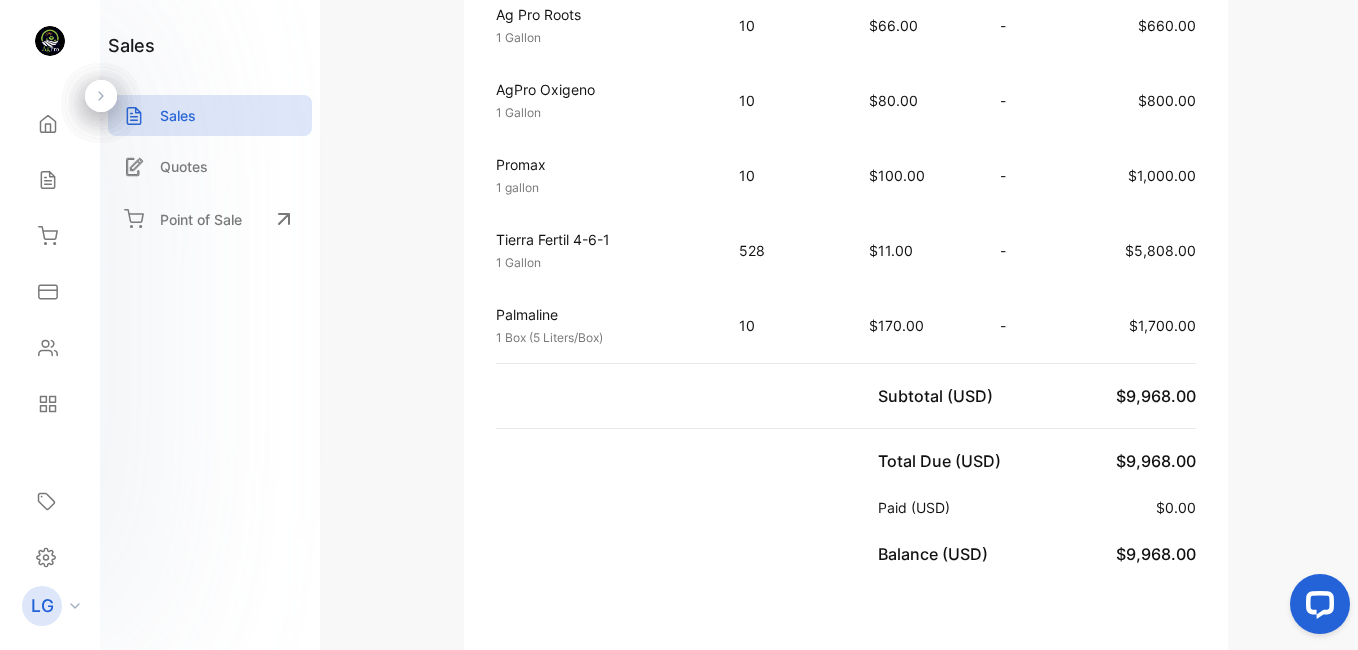 scroll, scrollTop: 615, scrollLeft: 0, axis: vertical 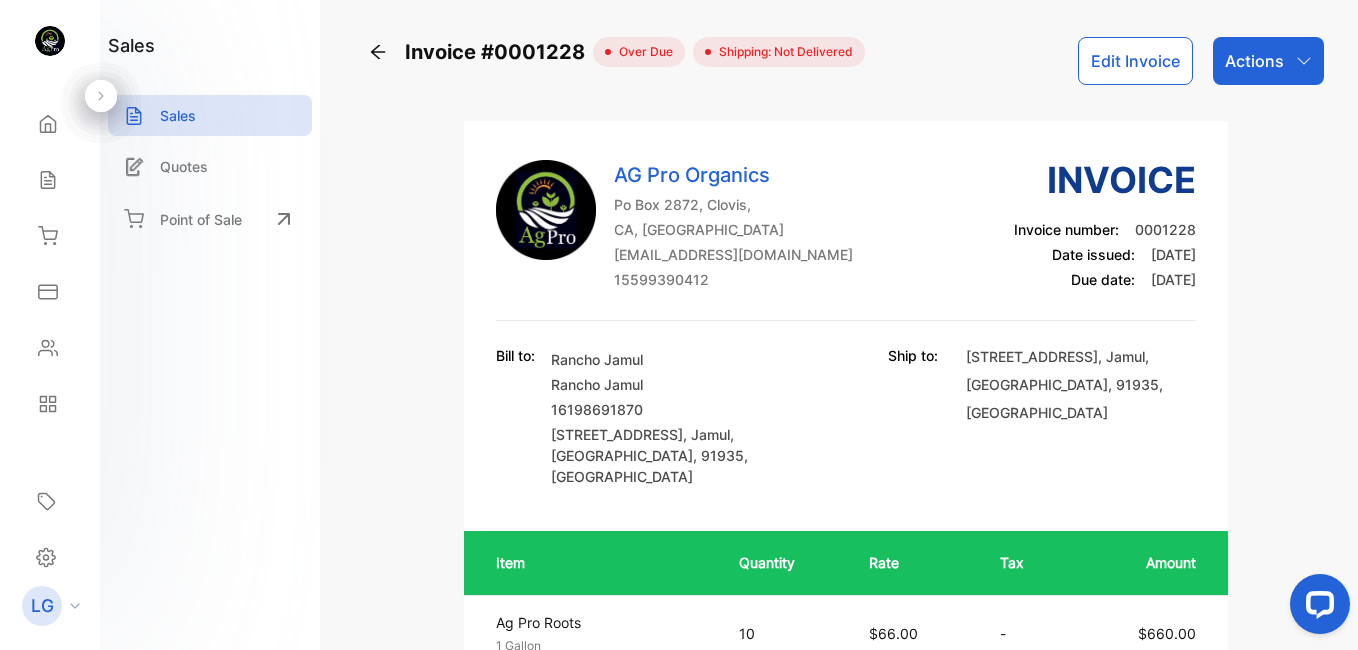 click on "Edit Invoice" at bounding box center (1135, 61) 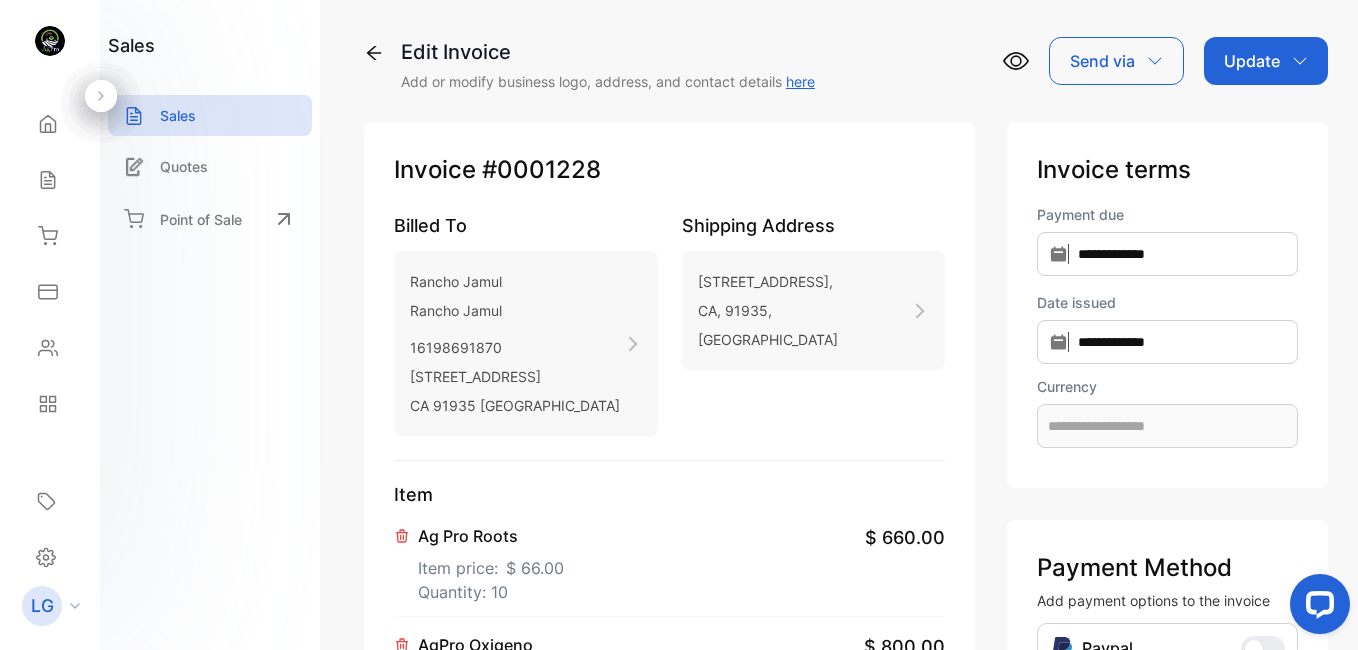 type on "**********" 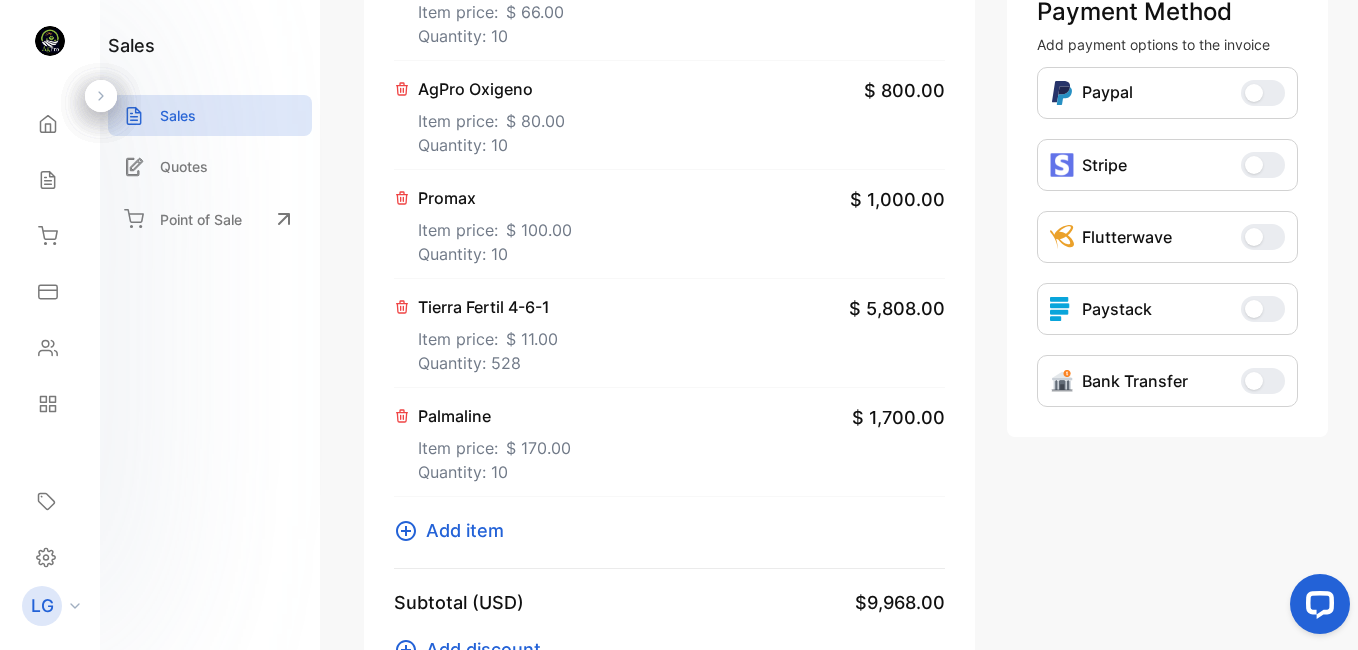scroll, scrollTop: 689, scrollLeft: 0, axis: vertical 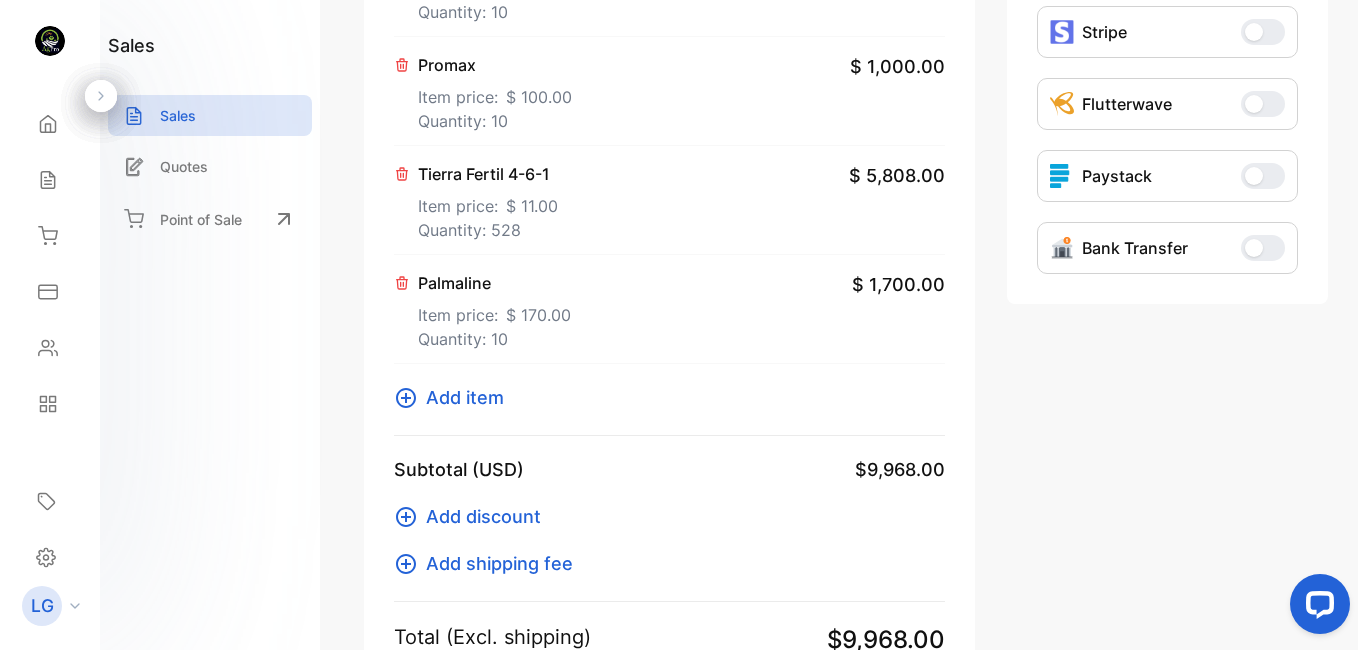 click on "Item price: $ 170.00" at bounding box center (494, 311) 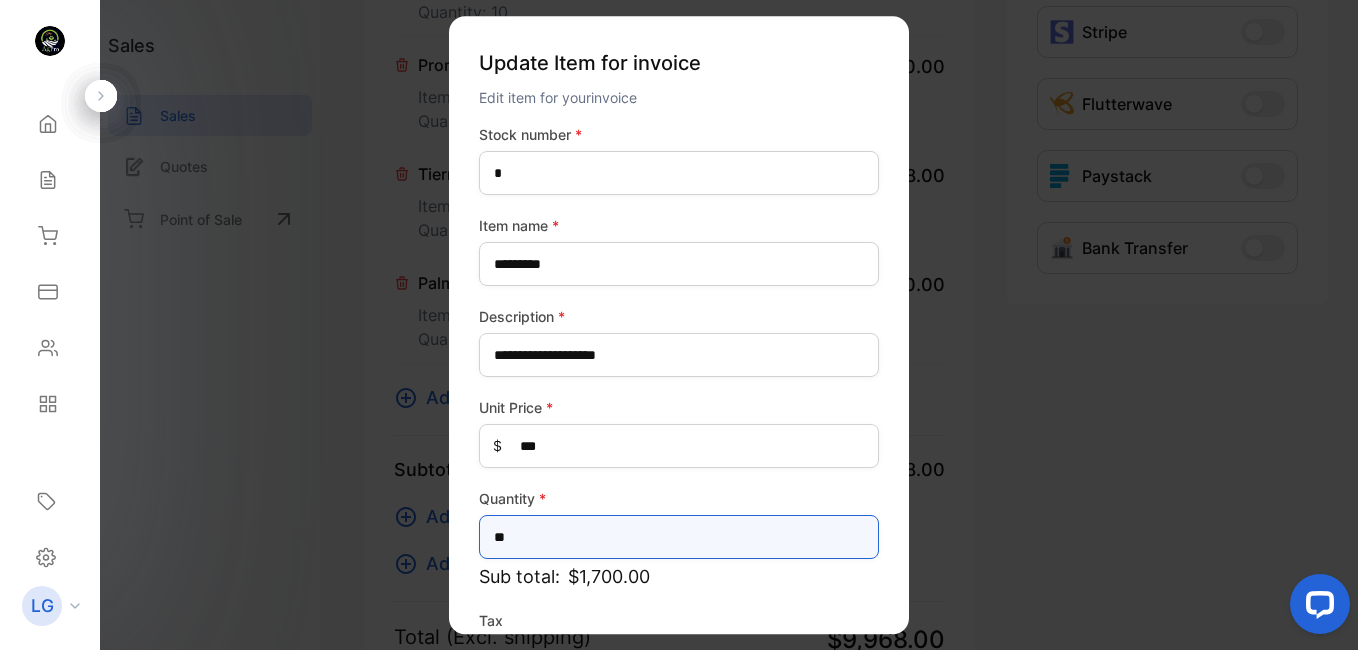click on "**" at bounding box center [679, 537] 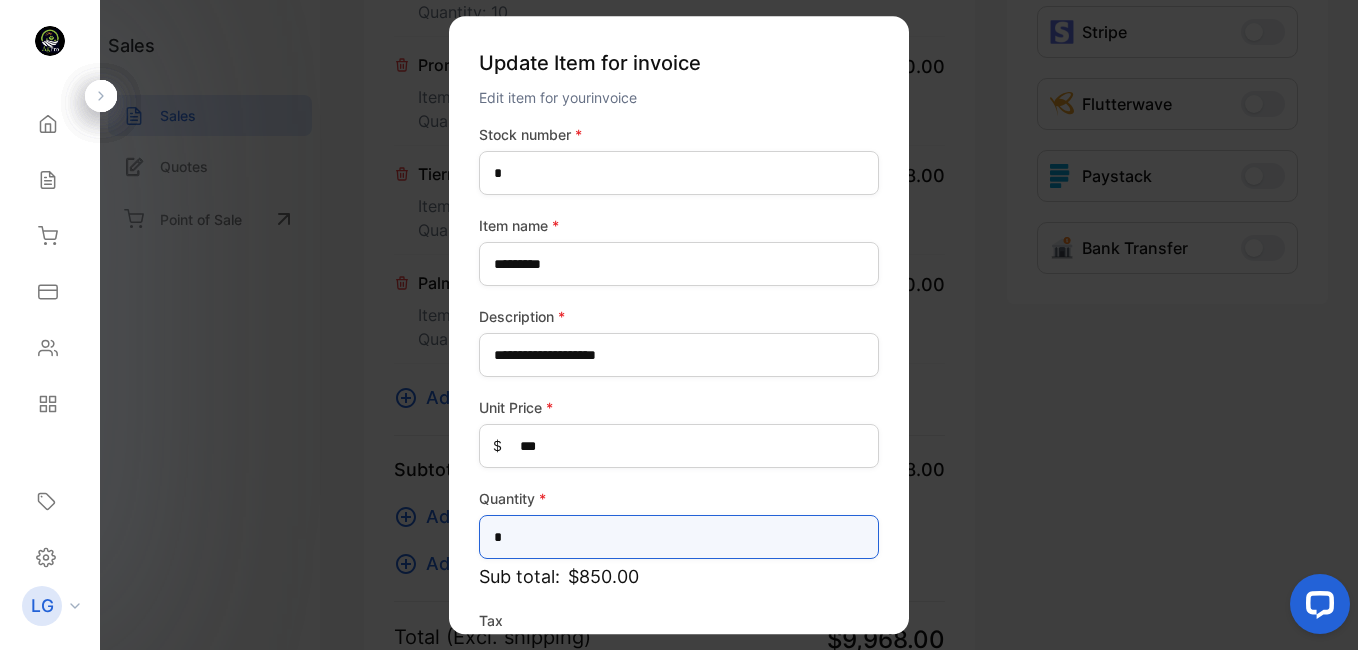 type on "*" 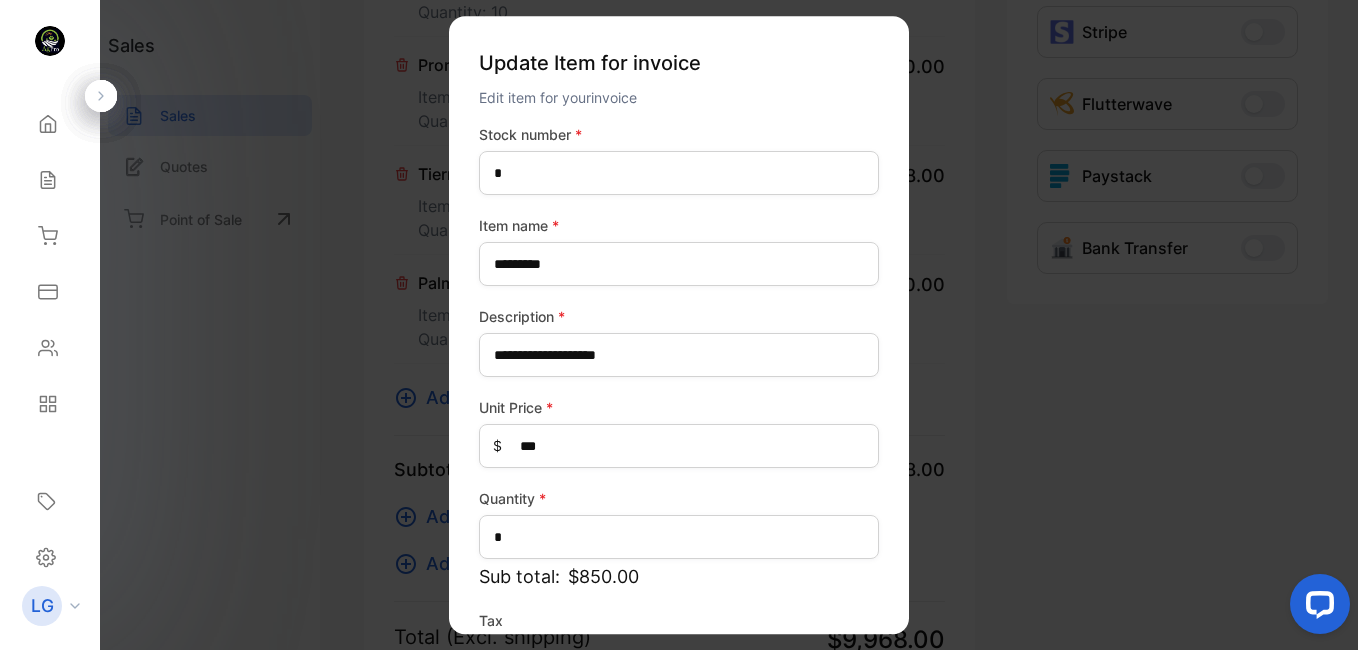 click on "**********" at bounding box center [679, 441] 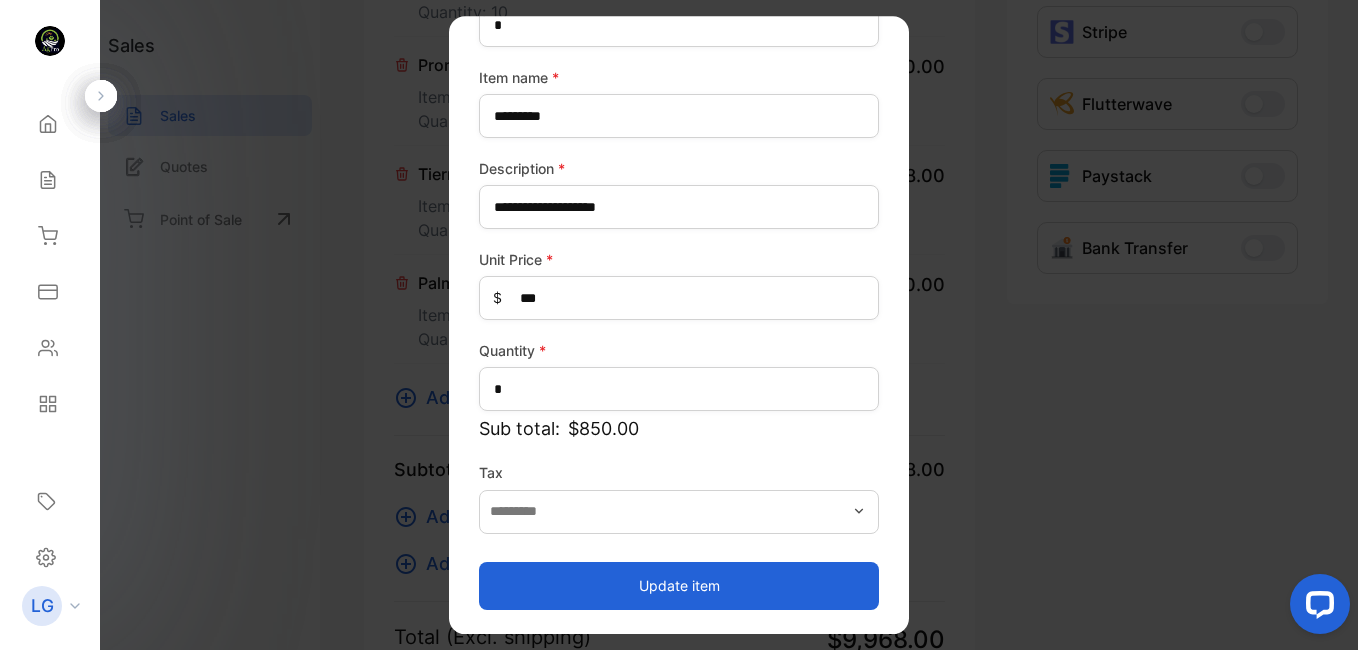 click on "Update item" at bounding box center [679, 586] 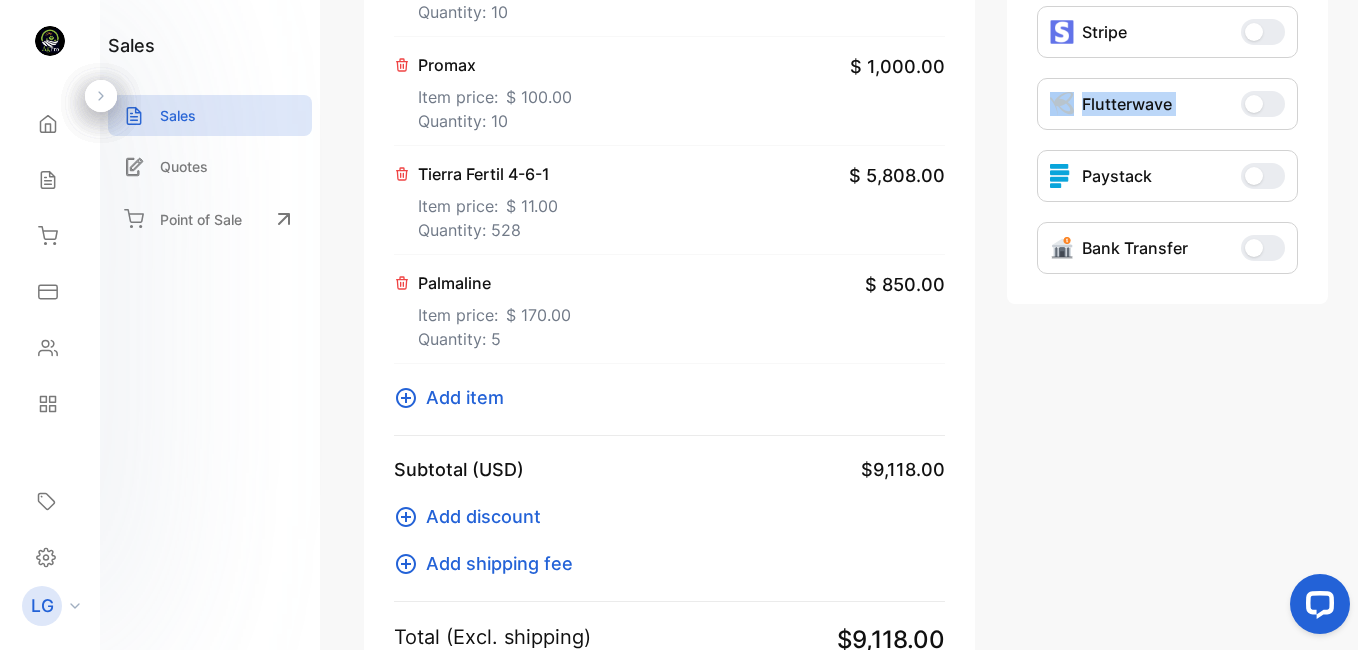 drag, startPoint x: 1339, startPoint y: 66, endPoint x: 1355, endPoint y: 54, distance: 20 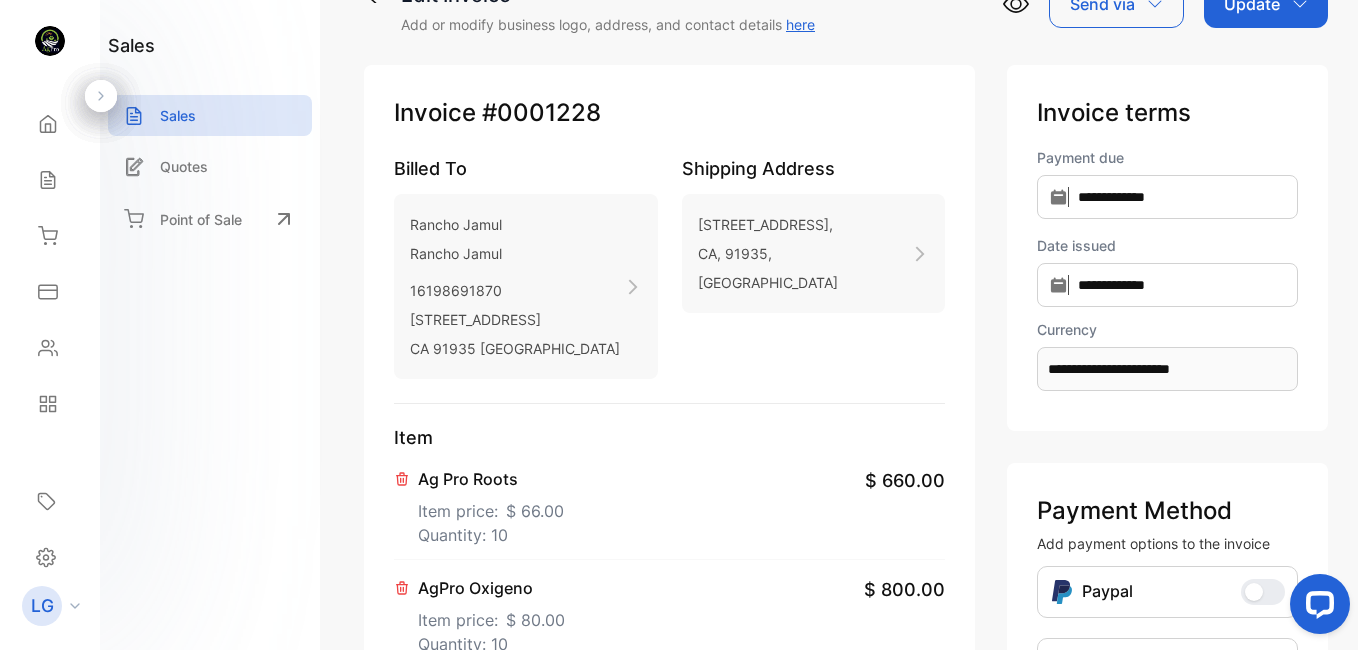 scroll, scrollTop: 0, scrollLeft: 0, axis: both 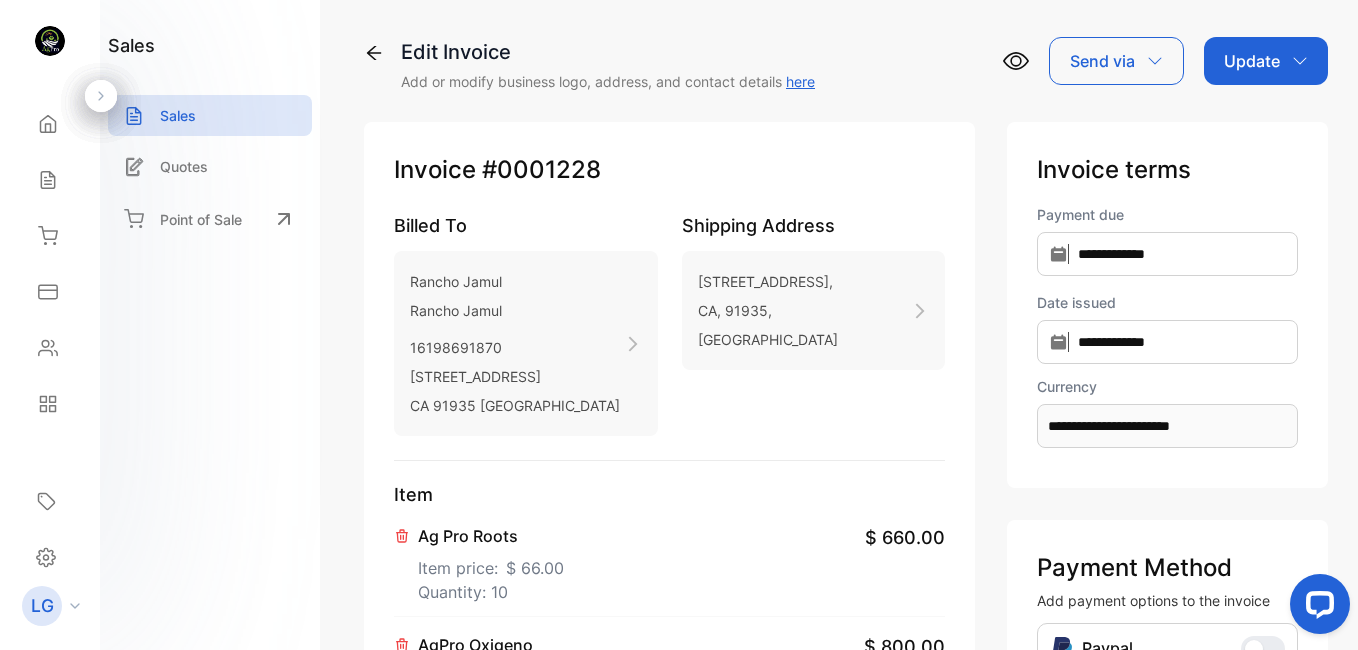 click on "Update" at bounding box center [1252, 61] 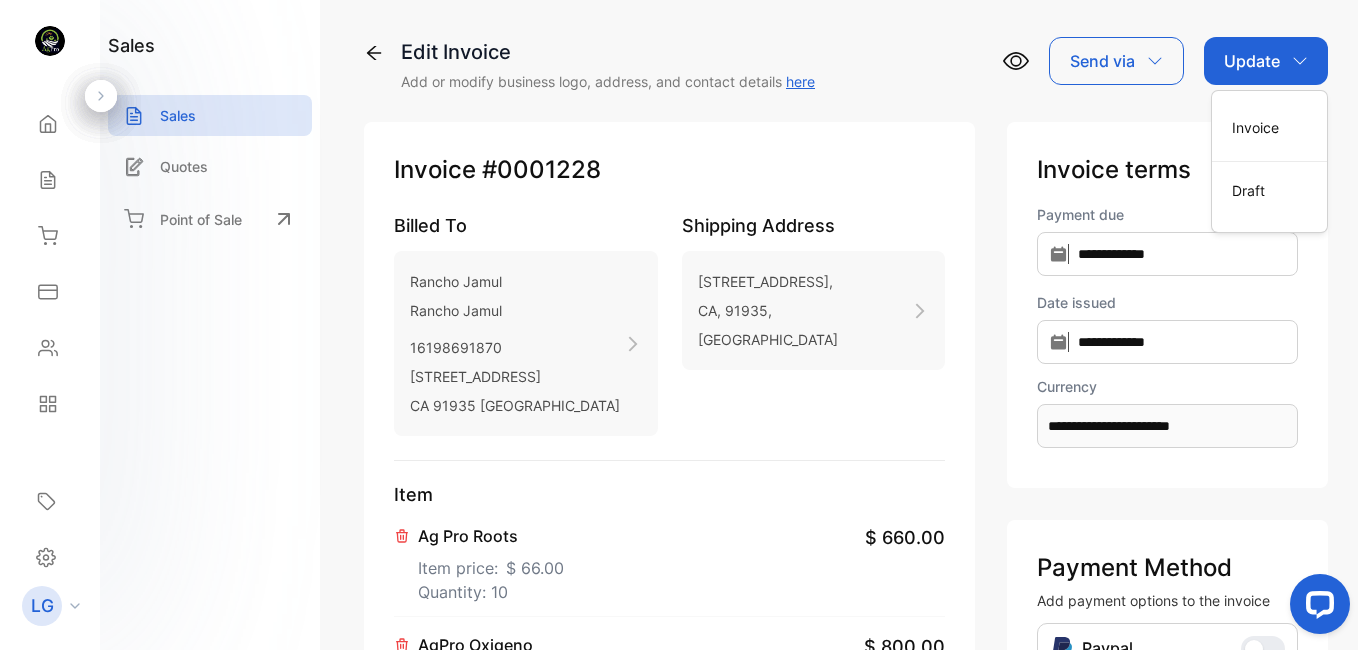 click on "Update" at bounding box center (1266, 61) 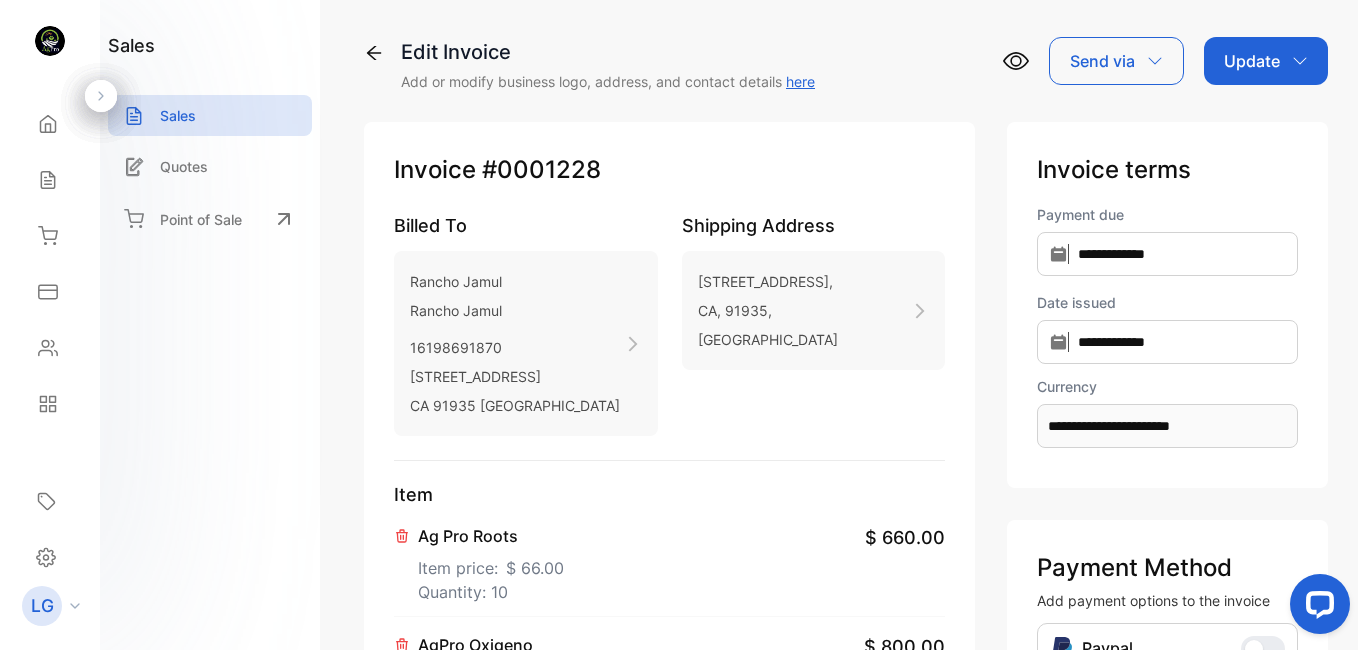 click on "Update" at bounding box center [1266, 61] 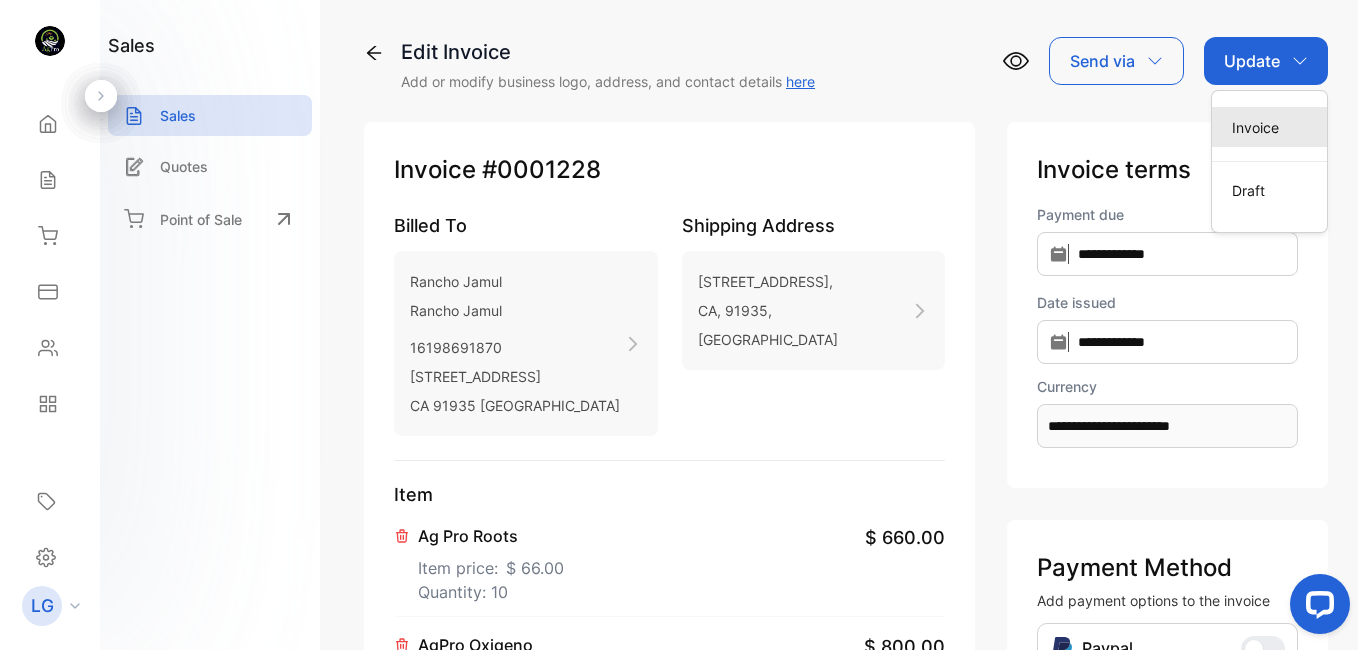 click on "Invoice" at bounding box center [1269, 127] 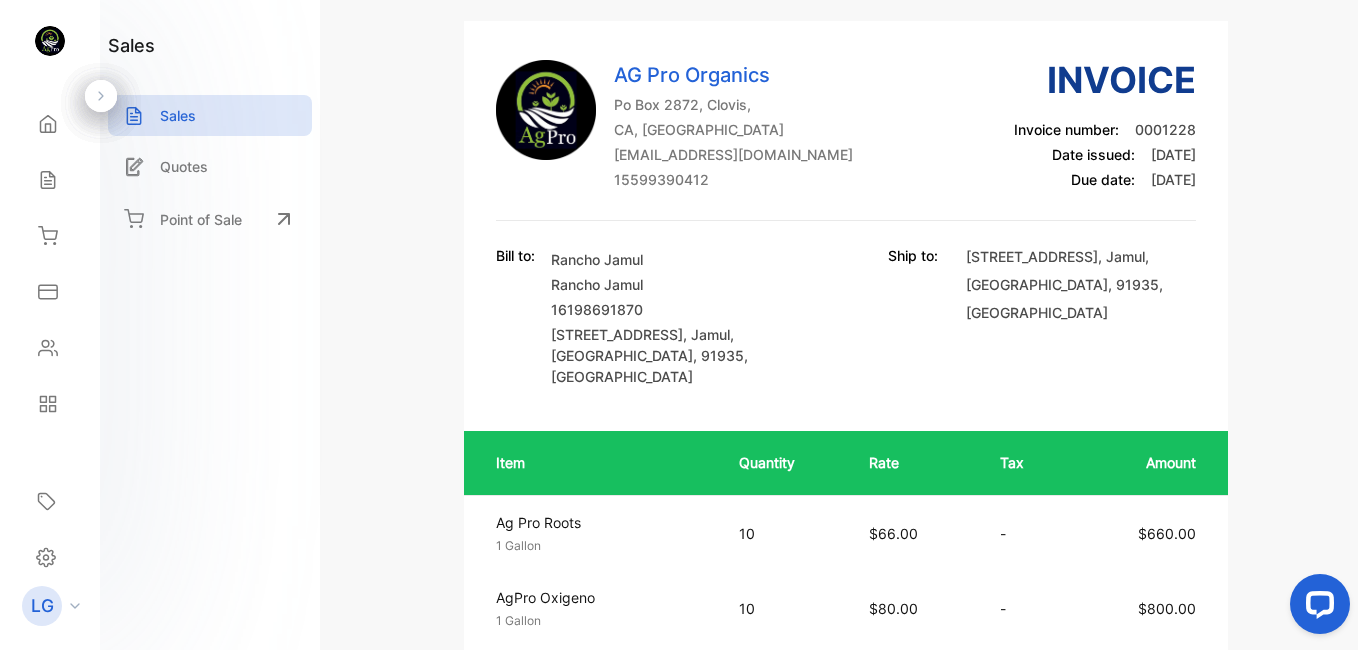 scroll, scrollTop: 0, scrollLeft: 0, axis: both 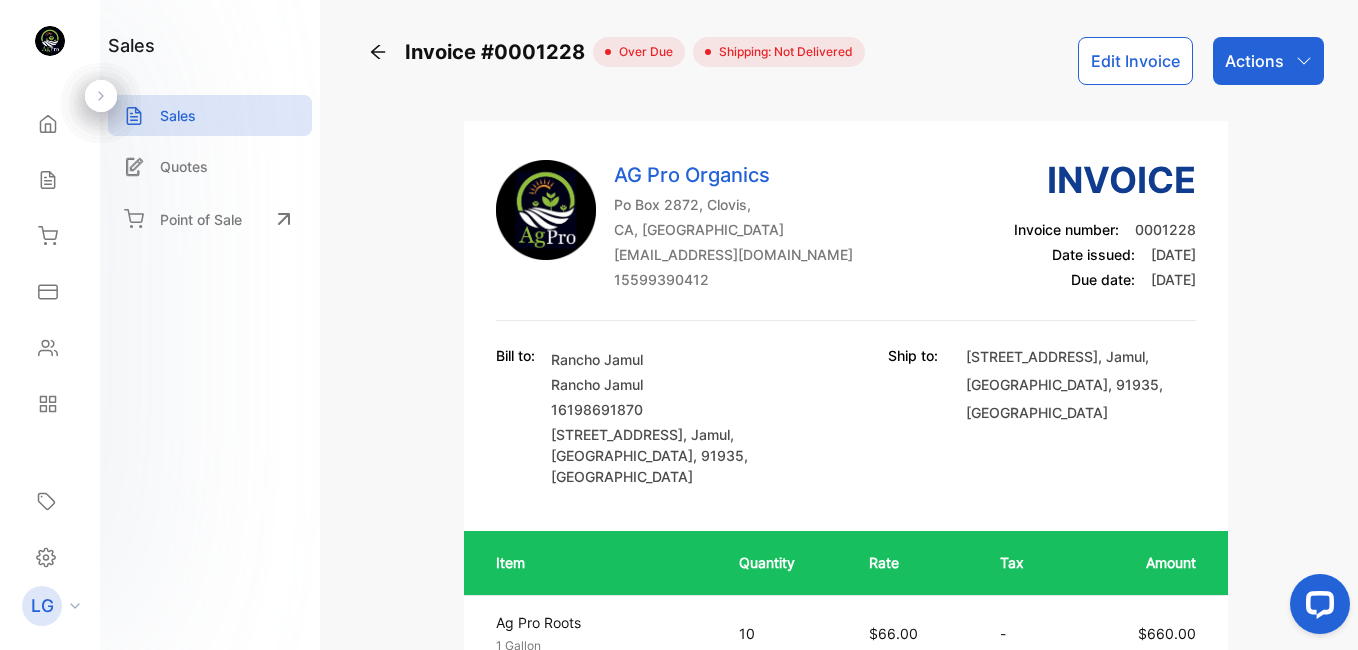 click on "Actions" at bounding box center [1254, 61] 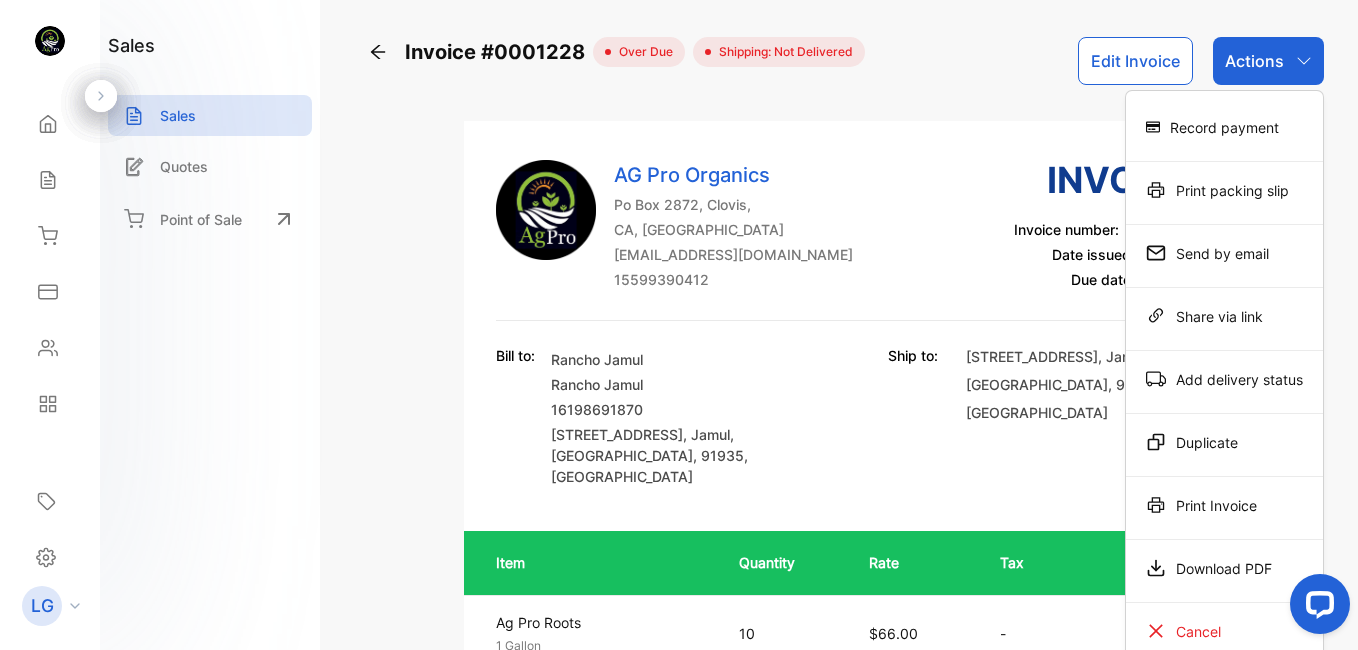 click on "Actions" at bounding box center (1254, 61) 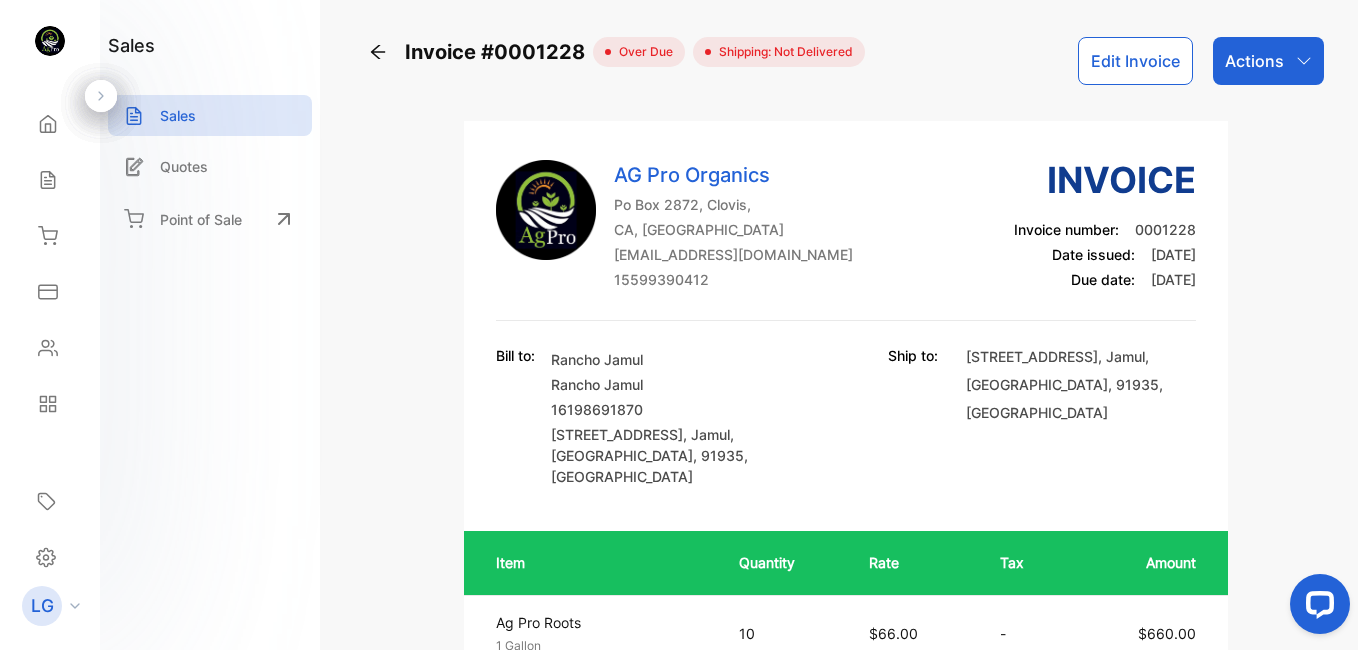 click on "Actions" at bounding box center [1254, 61] 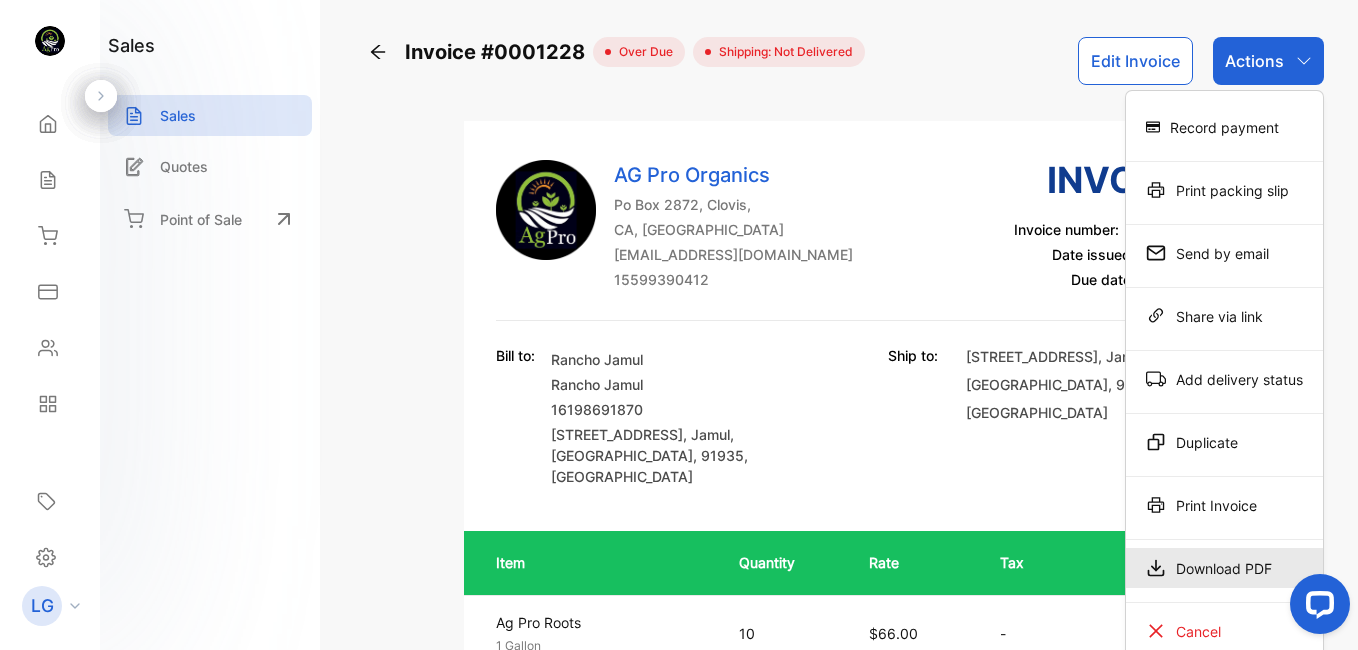 click on "Download PDF" at bounding box center [1224, 568] 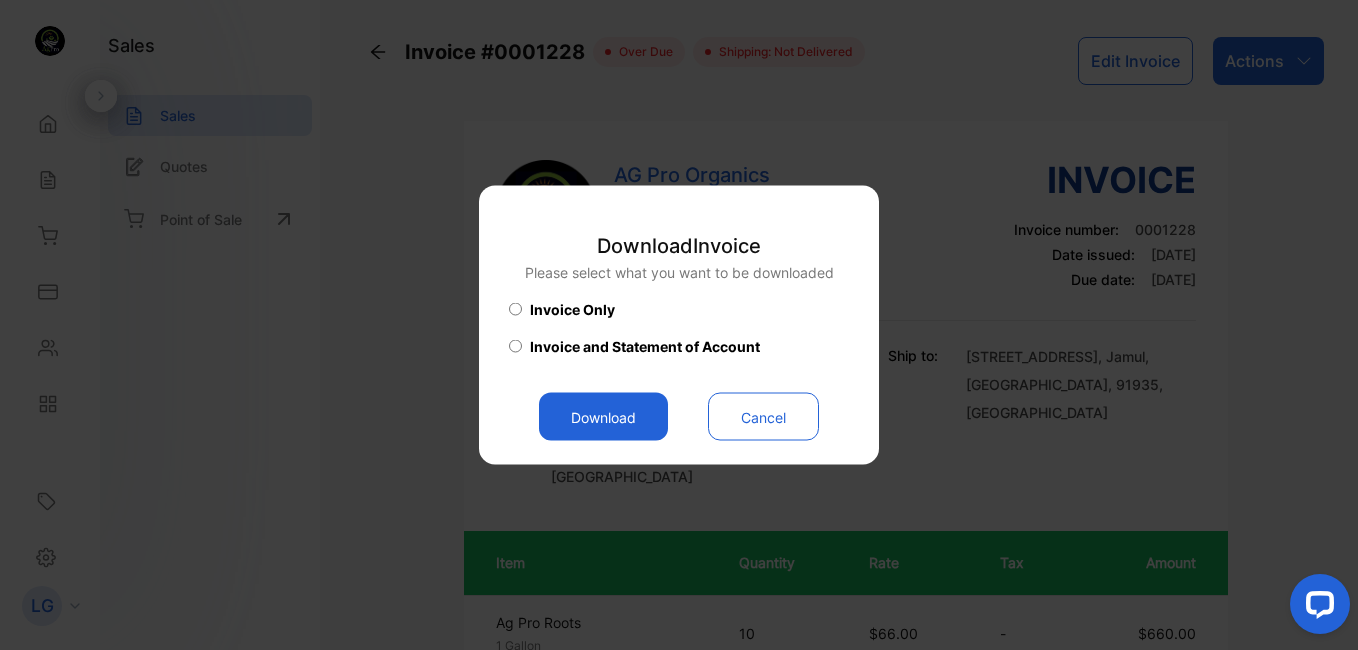 click on "Download" at bounding box center (603, 417) 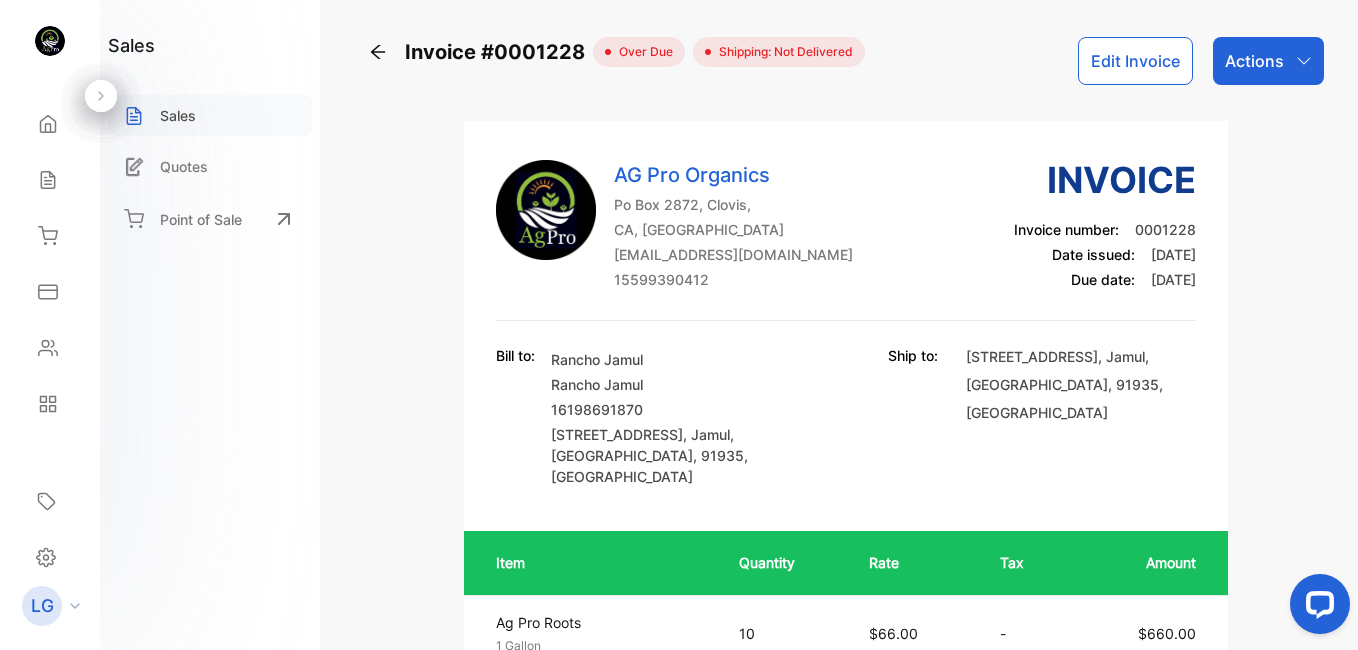click on "Sales" at bounding box center [178, 115] 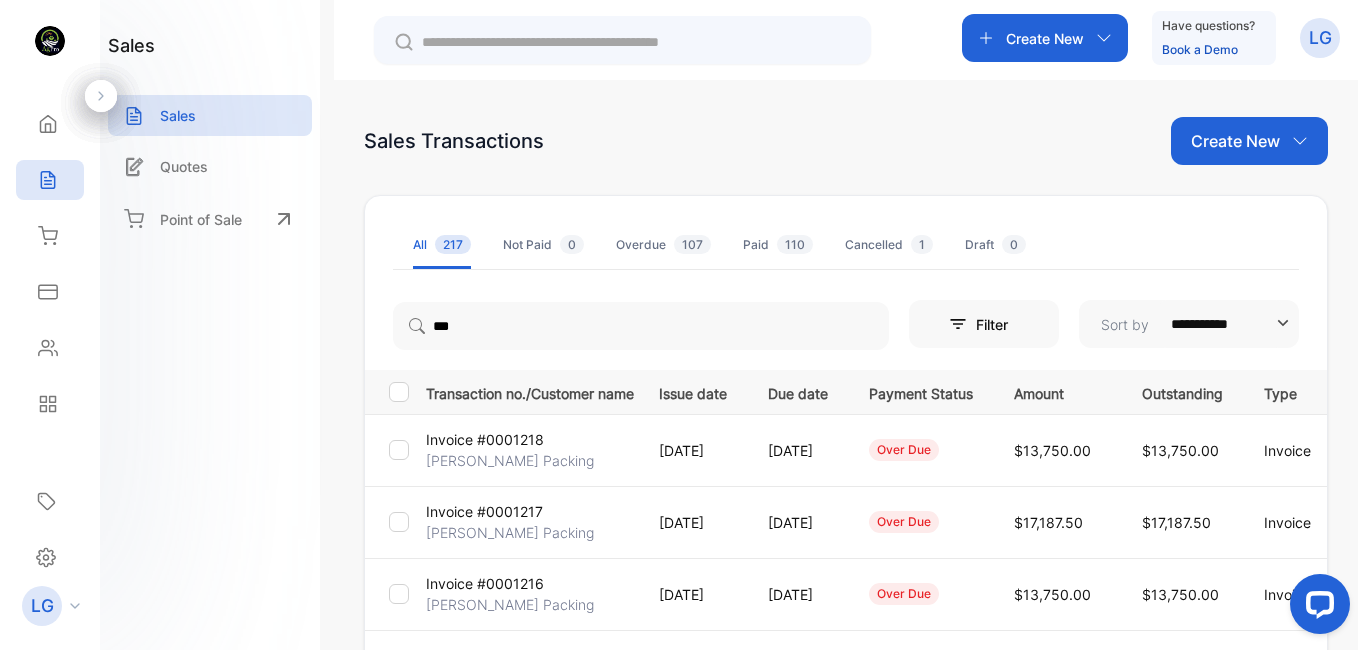 click on "Create New" at bounding box center [1045, 38] 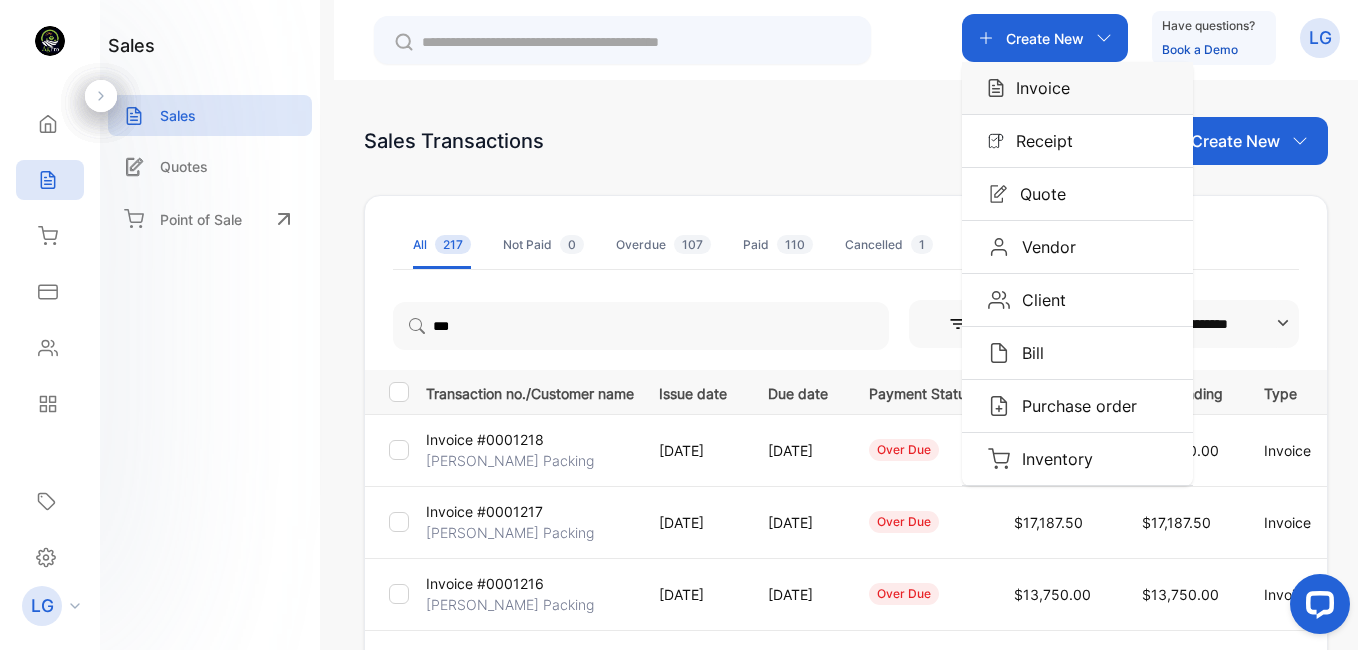 click on "Invoice" at bounding box center (1037, 88) 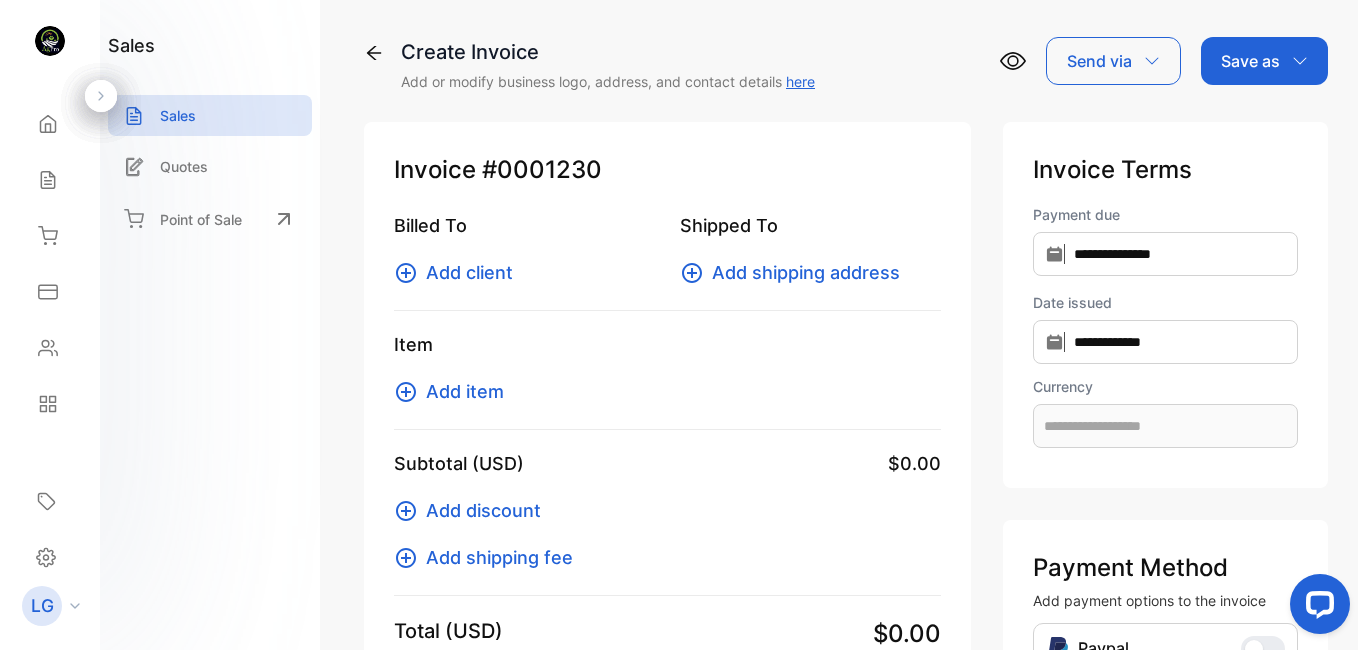 type on "**********" 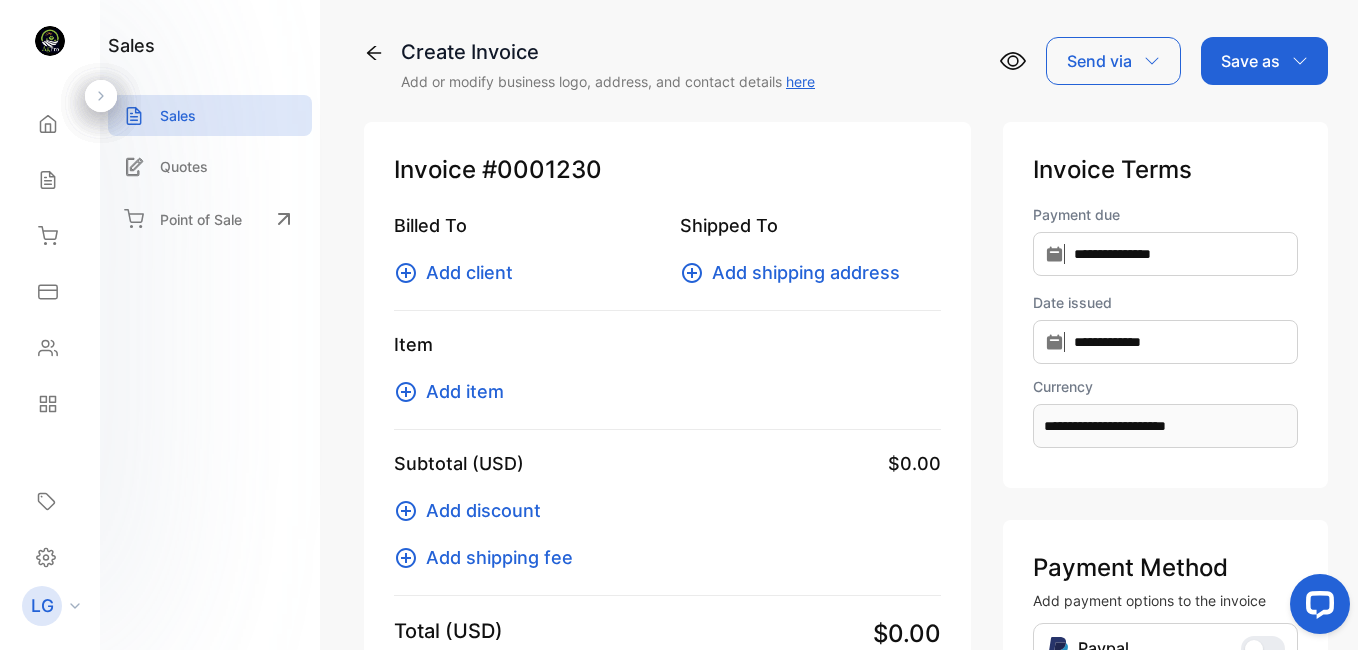 click on "Add client" at bounding box center [469, 272] 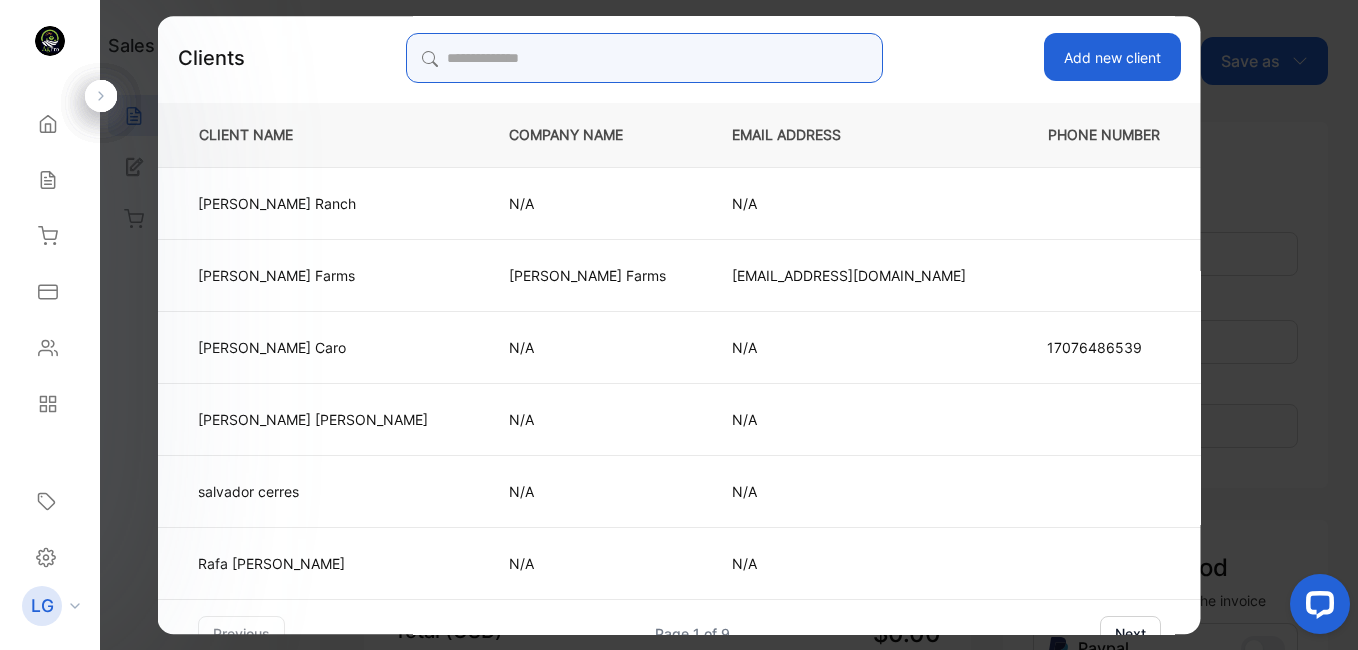 click at bounding box center [644, 58] 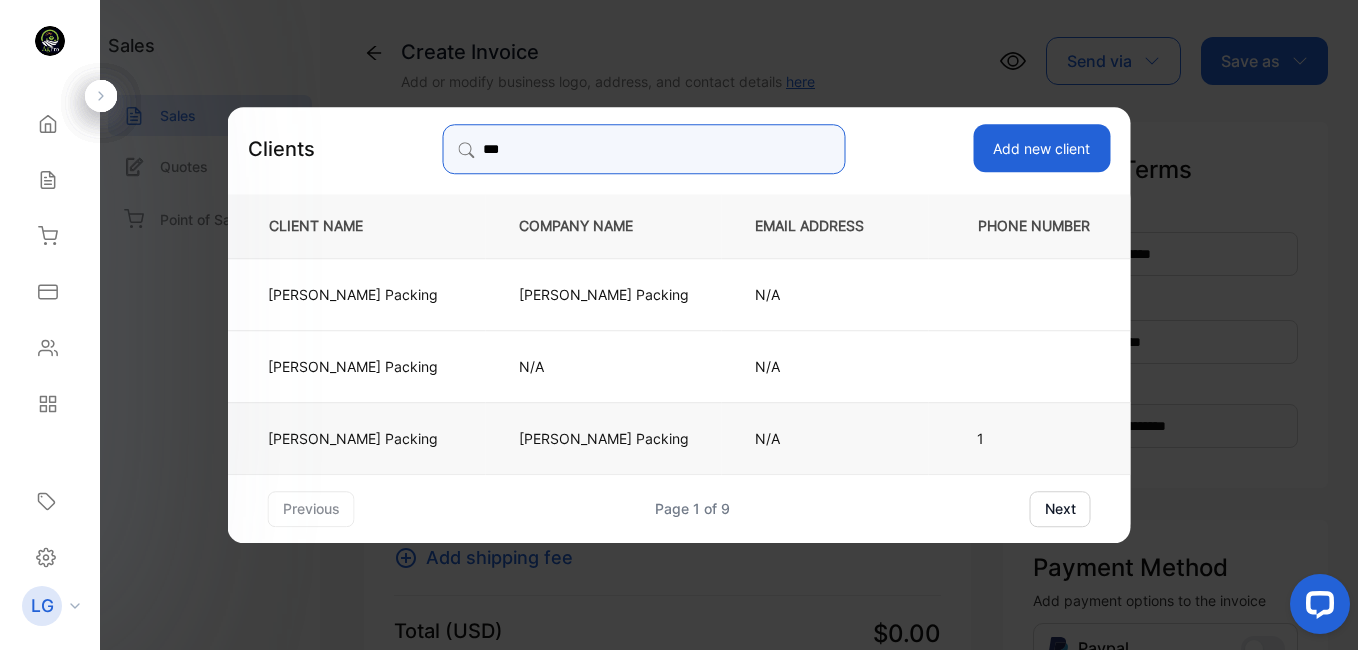 type on "***" 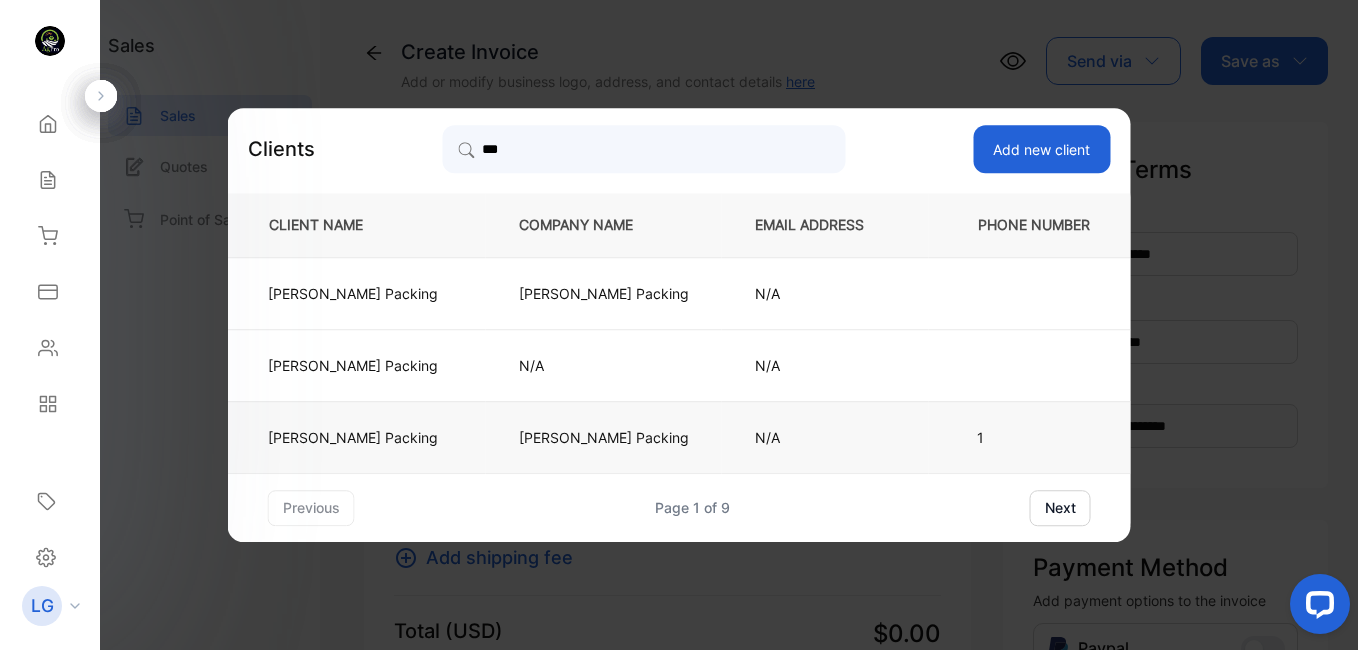 click on "[PERSON_NAME] Packing" at bounding box center [604, 437] 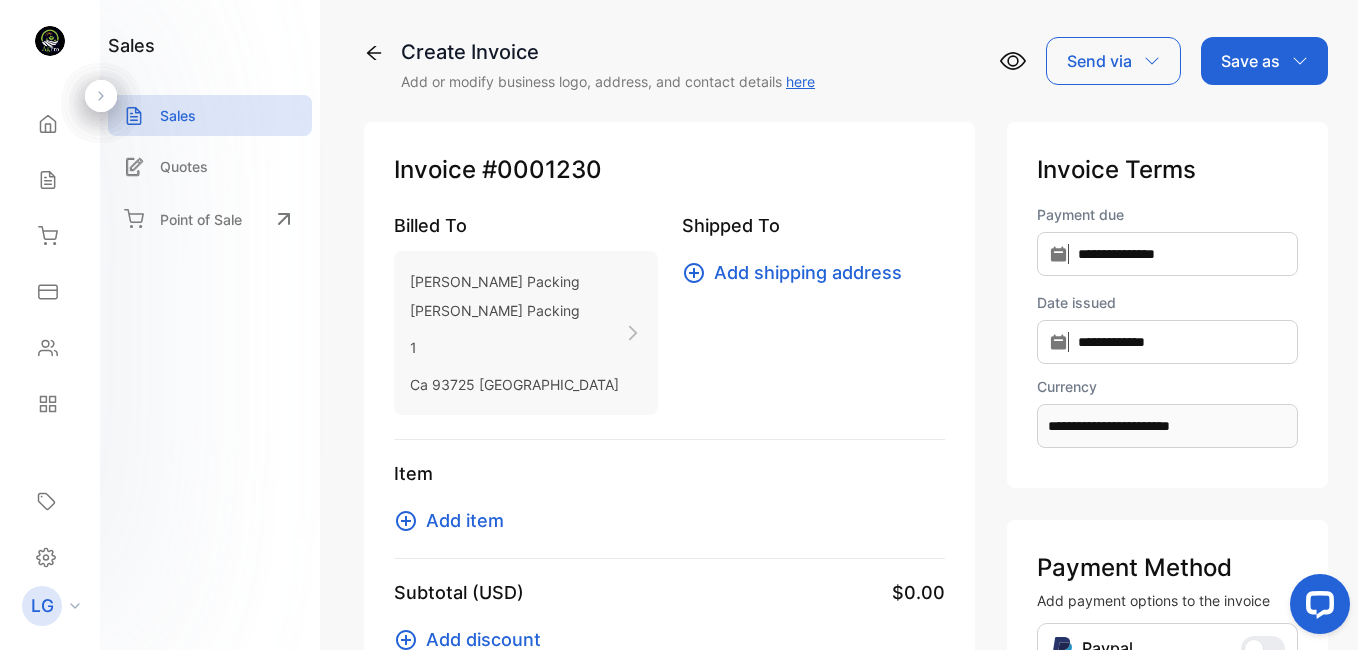 click on "[PERSON_NAME] Packing" at bounding box center (514, 281) 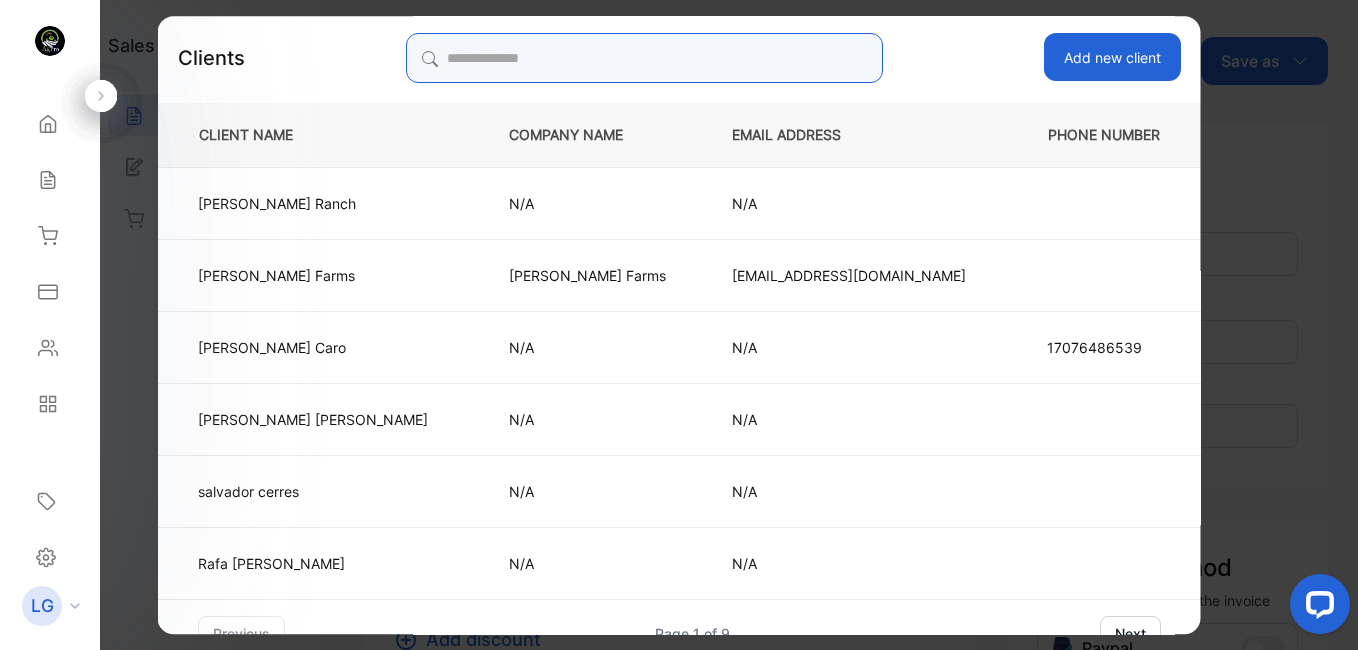 click at bounding box center (644, 58) 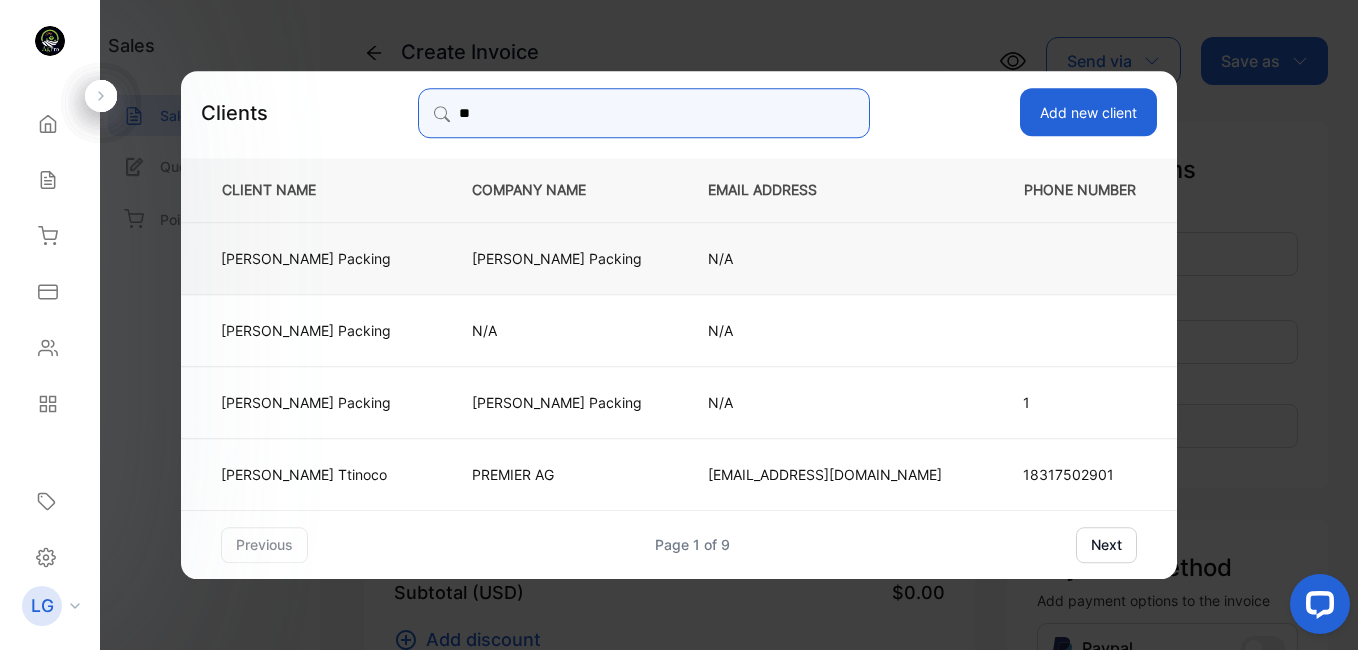 type on "**" 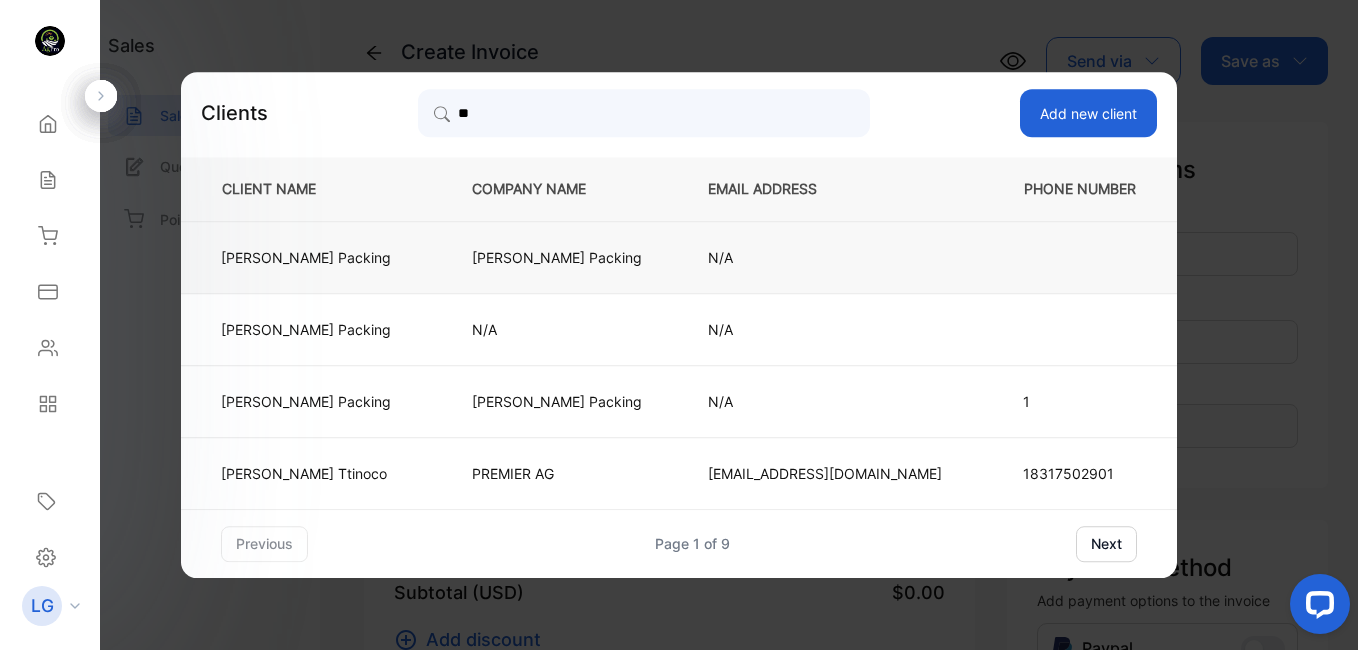 click on "[PERSON_NAME] Packing" at bounding box center [557, 257] 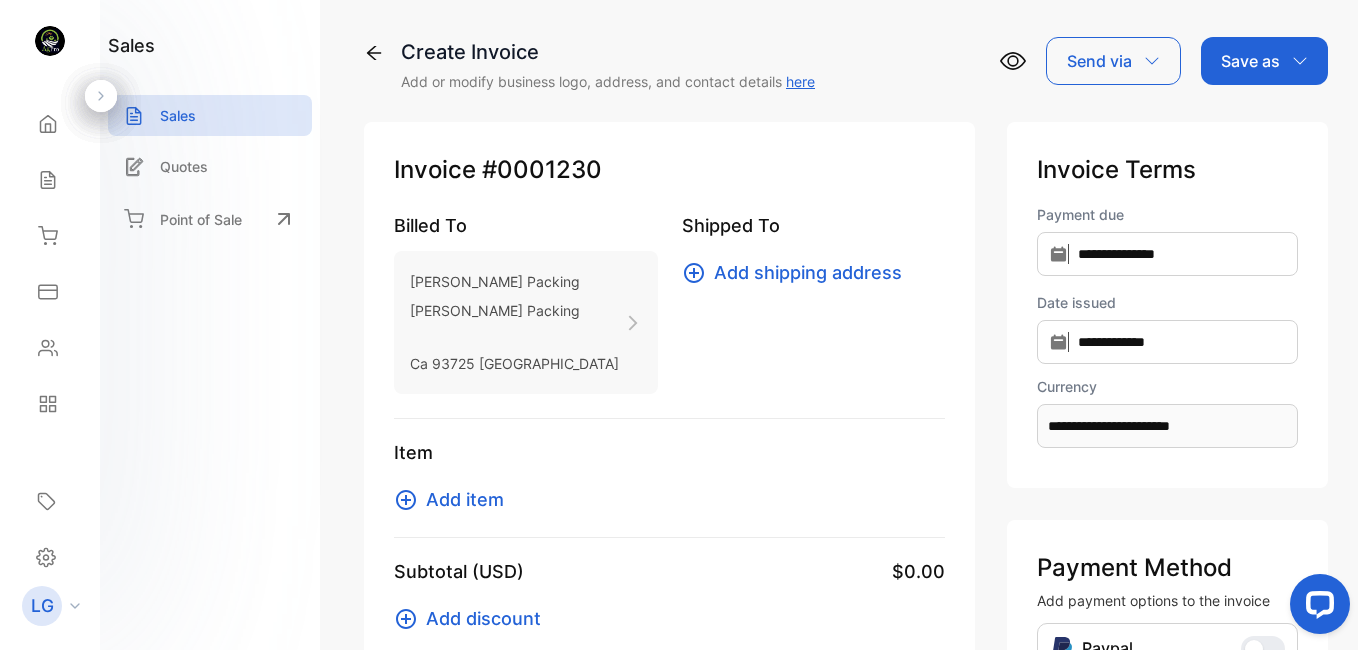 click 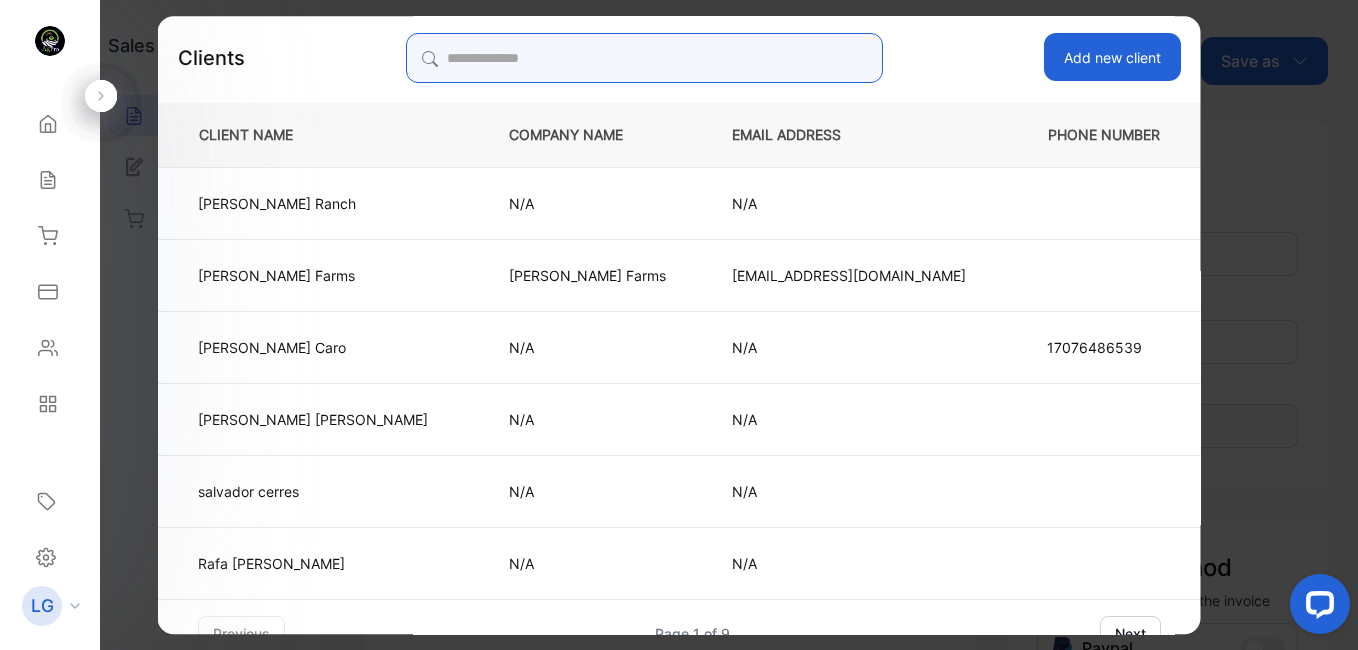 click at bounding box center [644, 58] 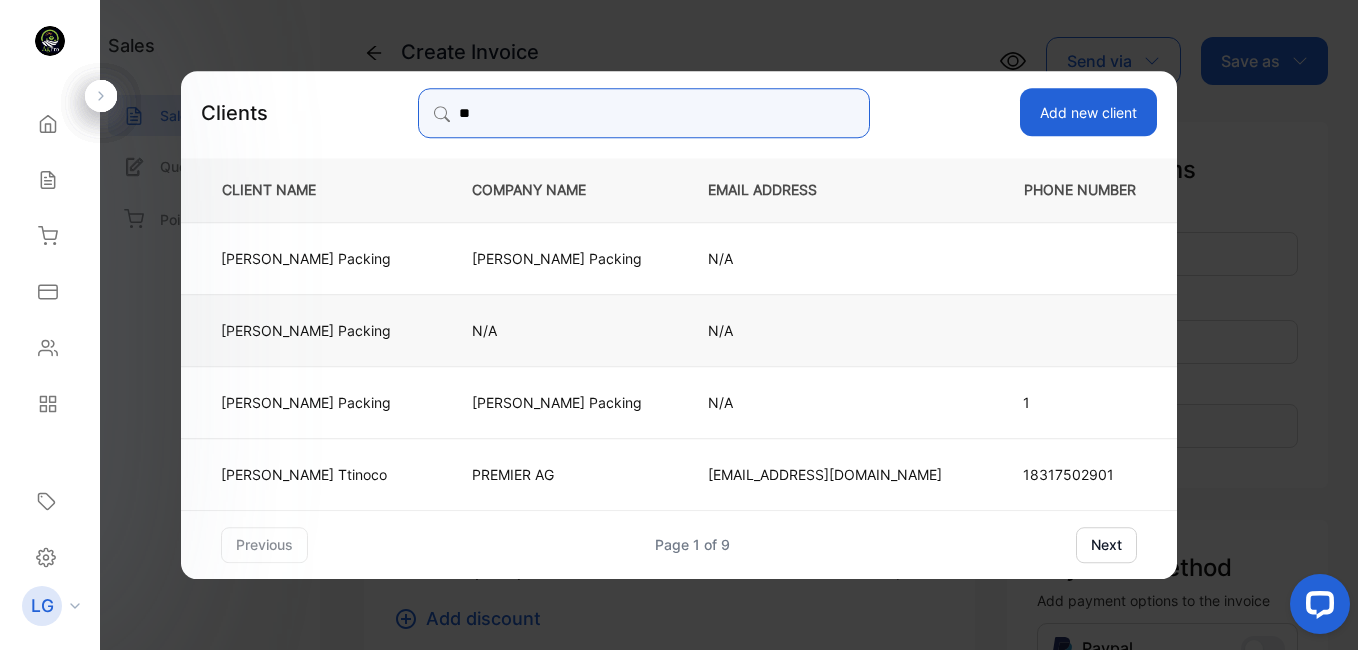 type on "**" 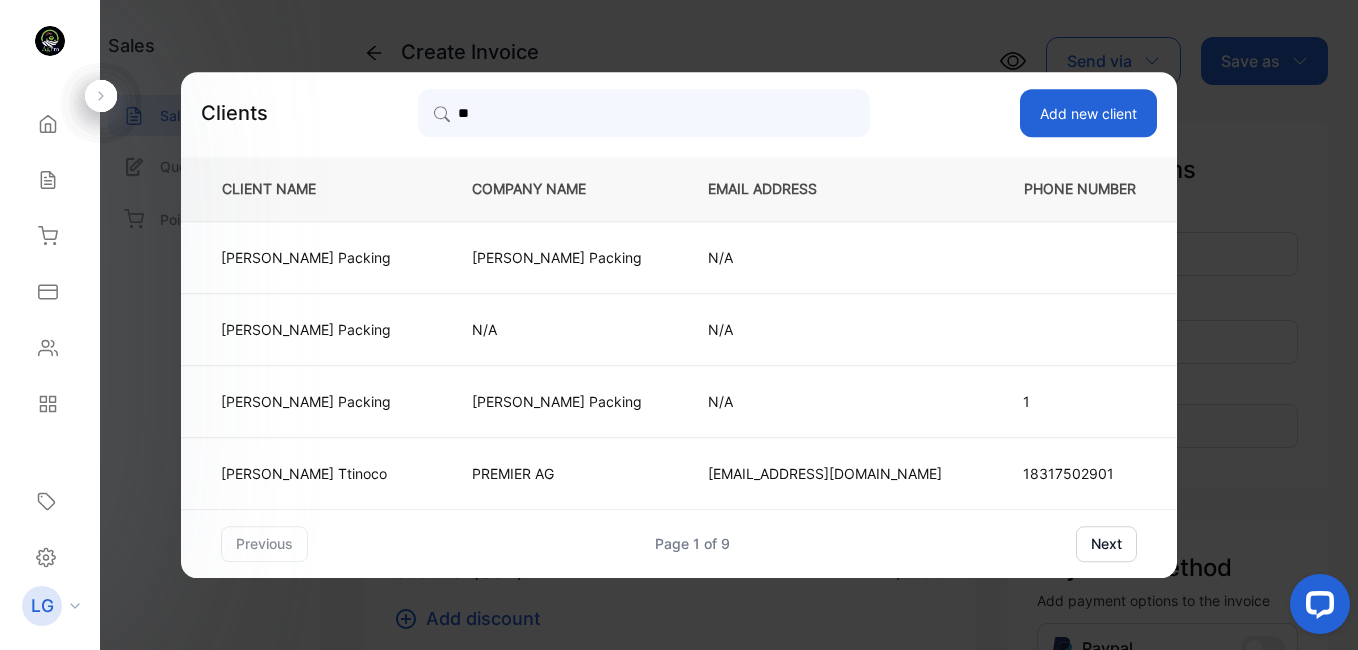 click on "N/A" at bounding box center [557, 329] 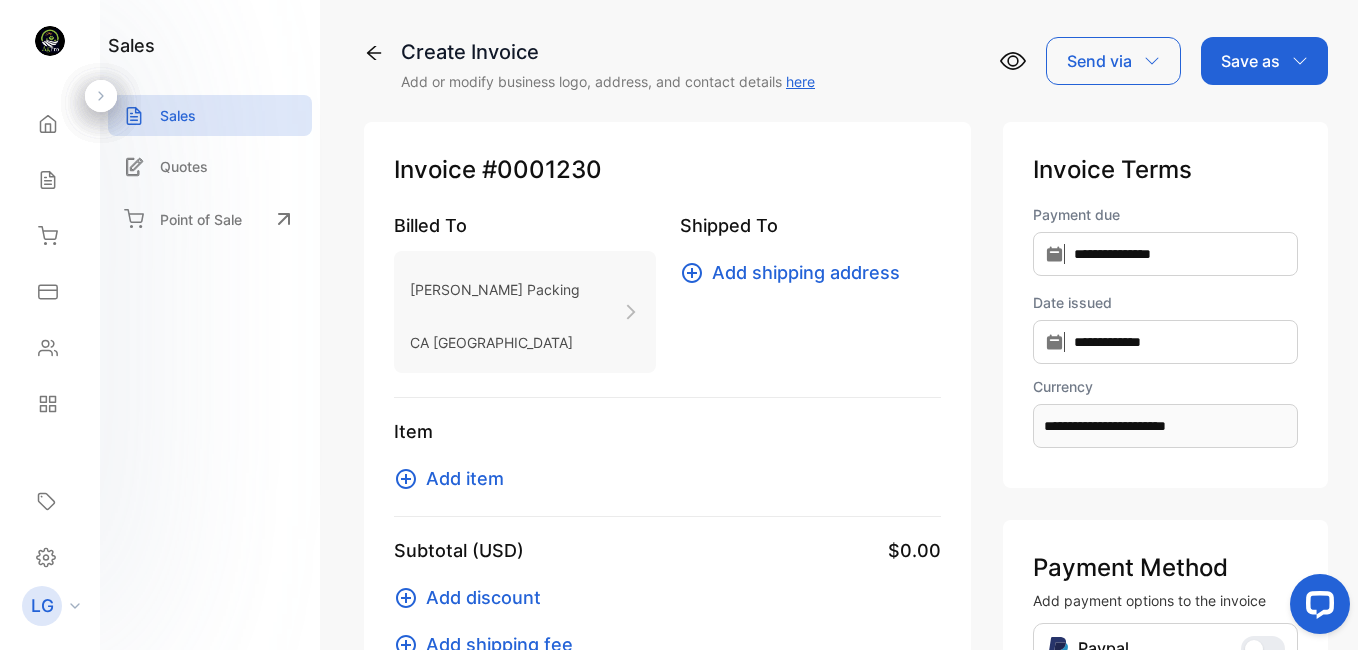click 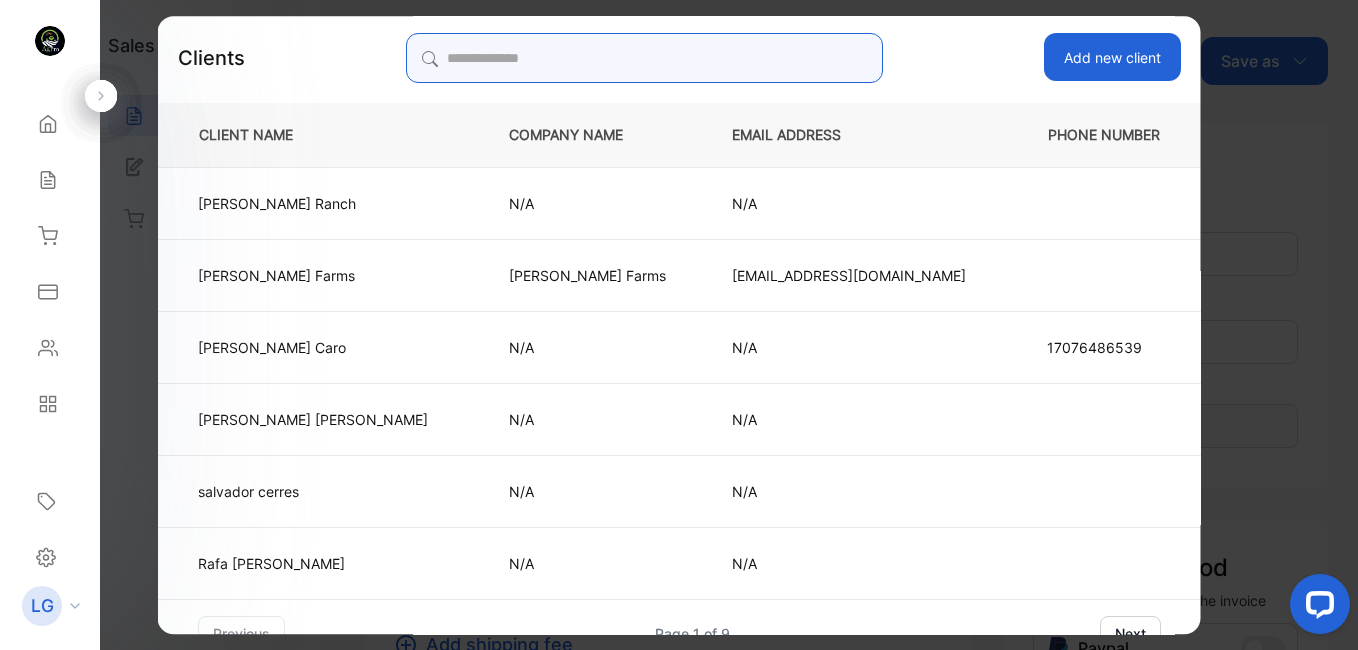 click at bounding box center (644, 58) 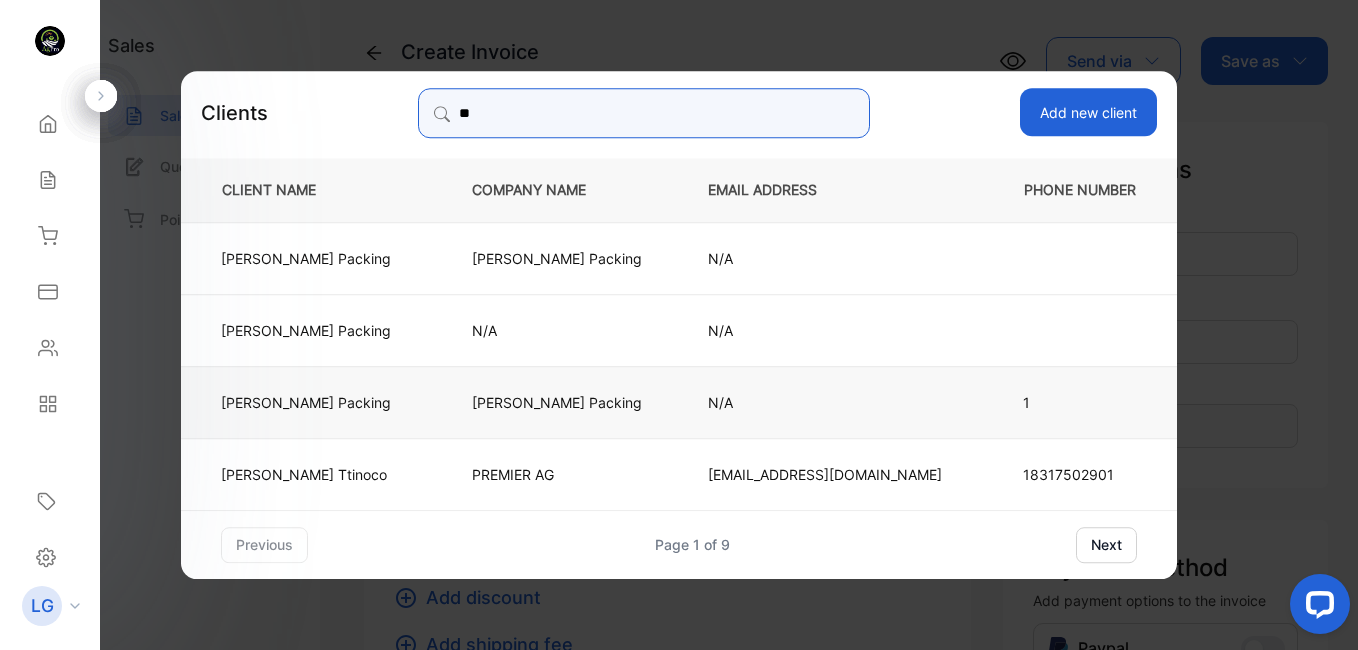 type on "**" 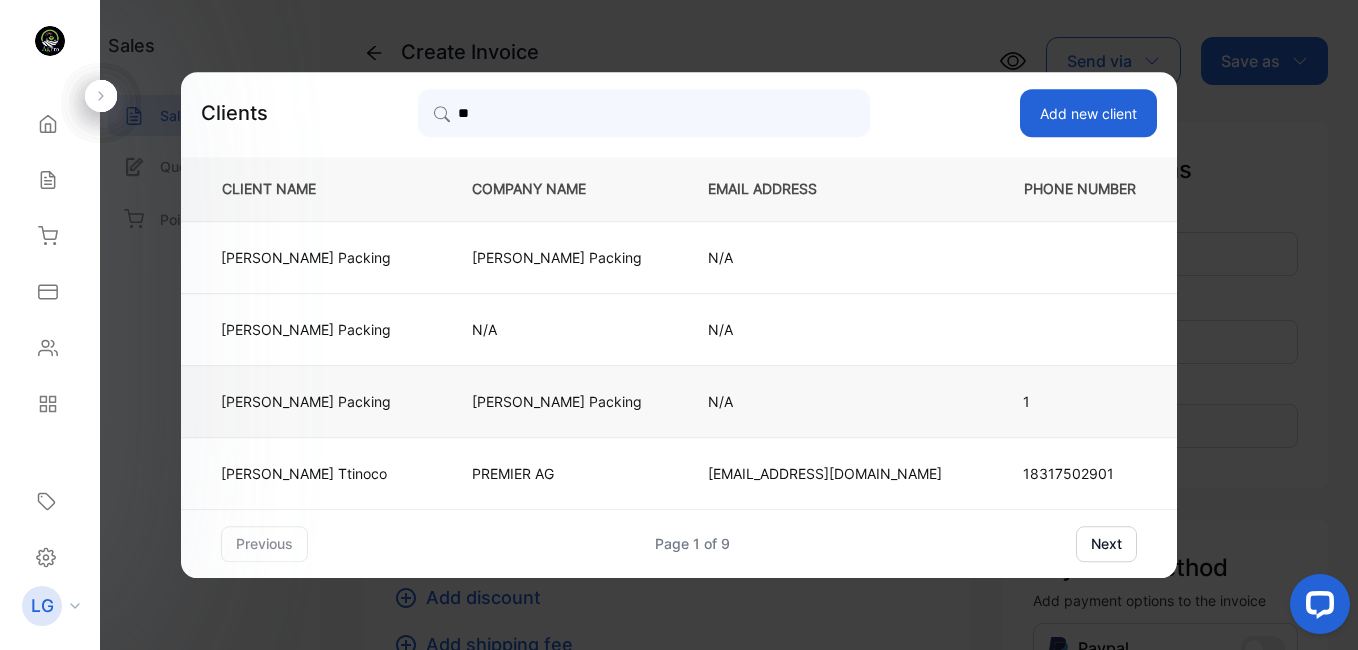 click on "[PERSON_NAME] Packing" at bounding box center (557, 401) 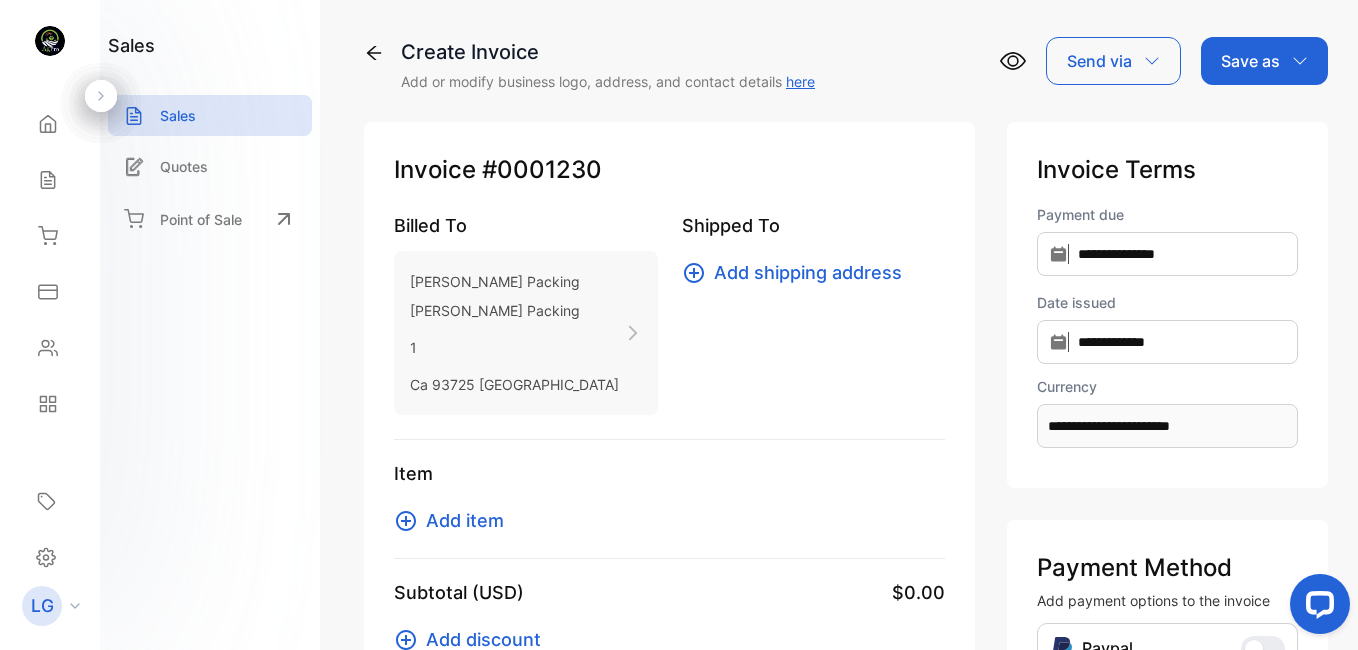 click 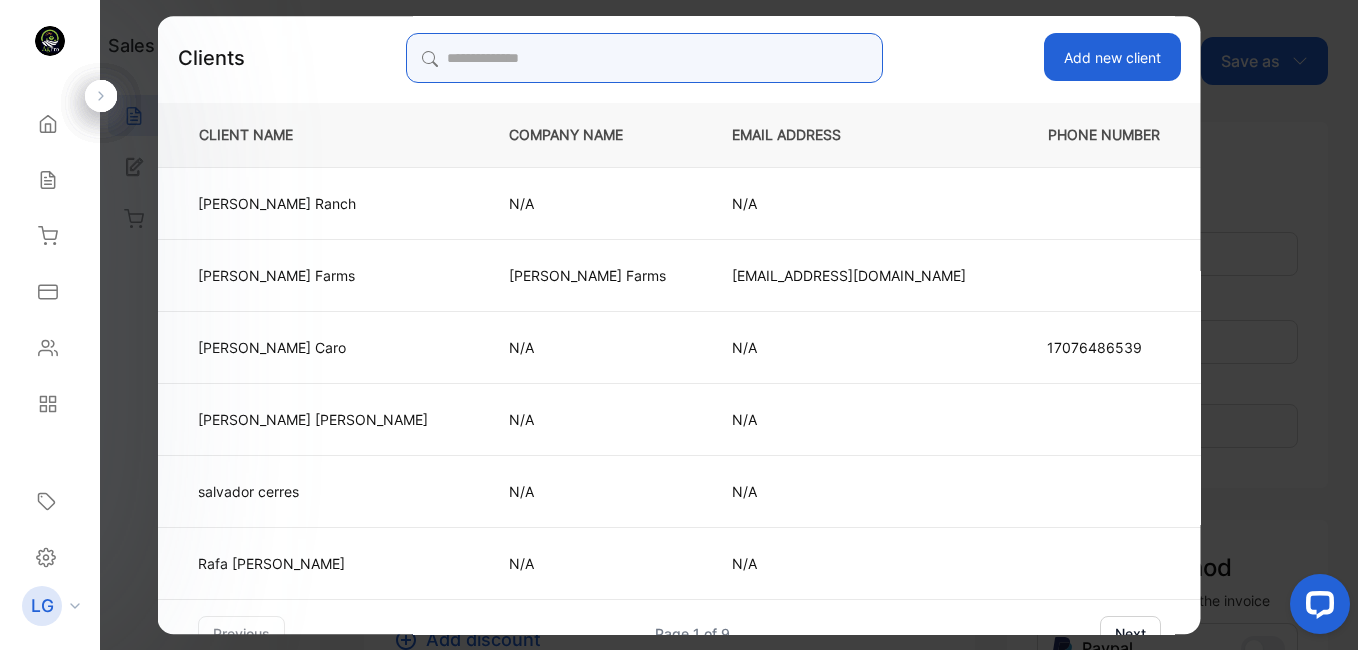 click at bounding box center [644, 58] 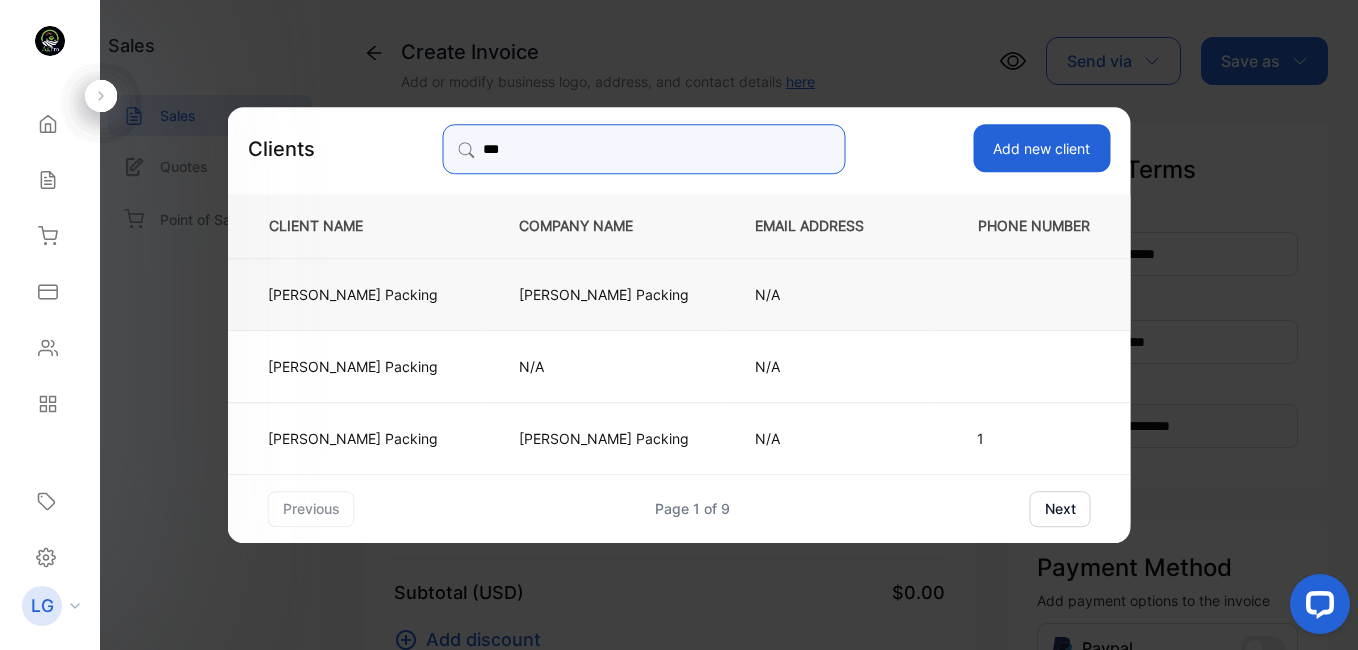 type on "***" 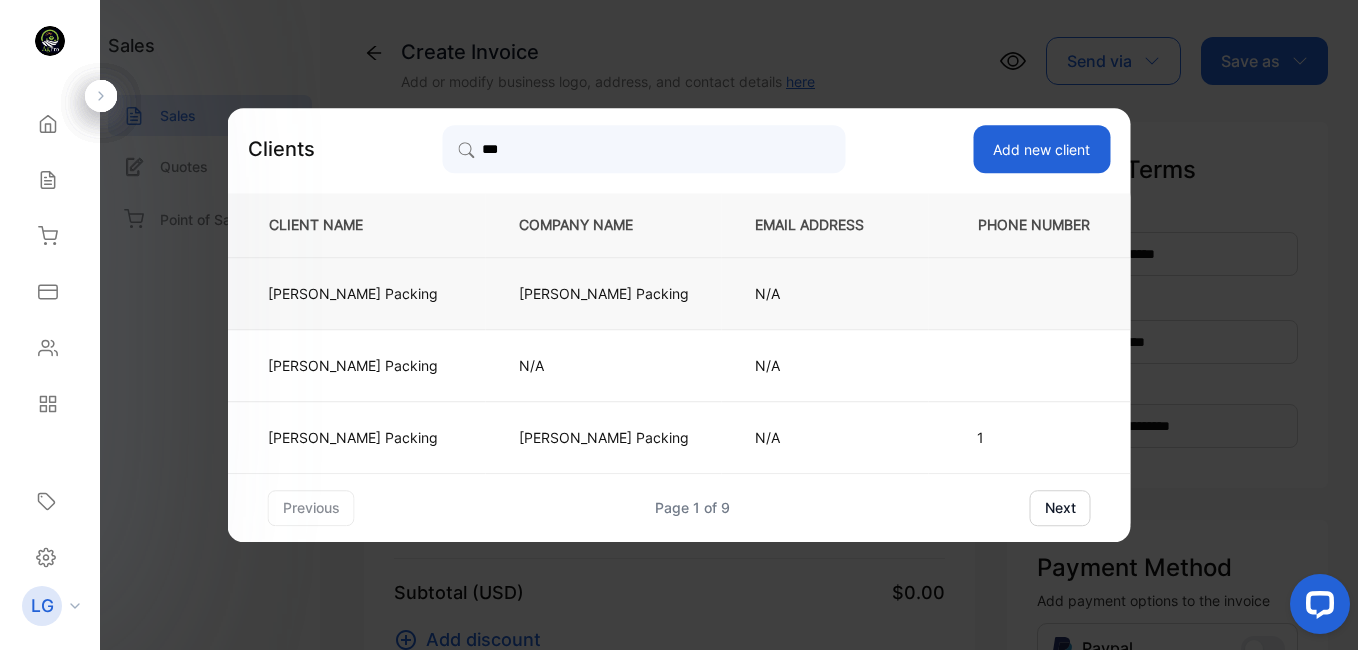 click on "[PERSON_NAME] Packing" at bounding box center [604, 293] 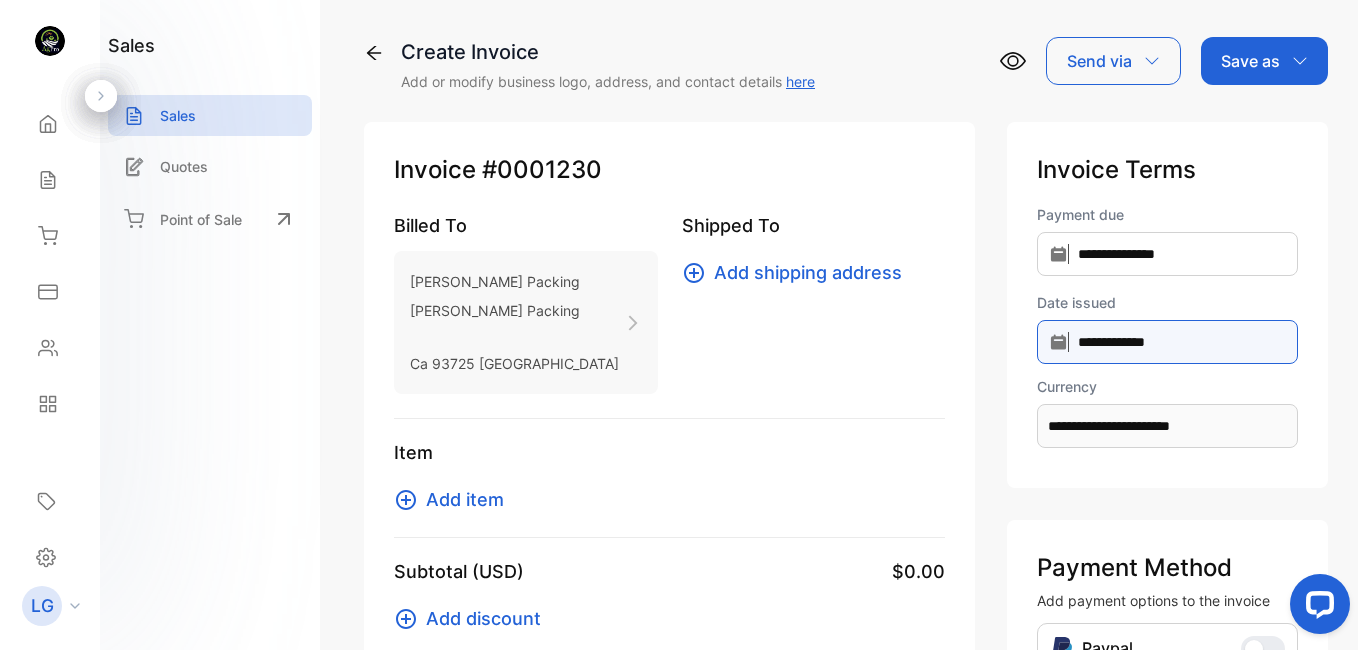 click on "**********" at bounding box center (1167, 254) 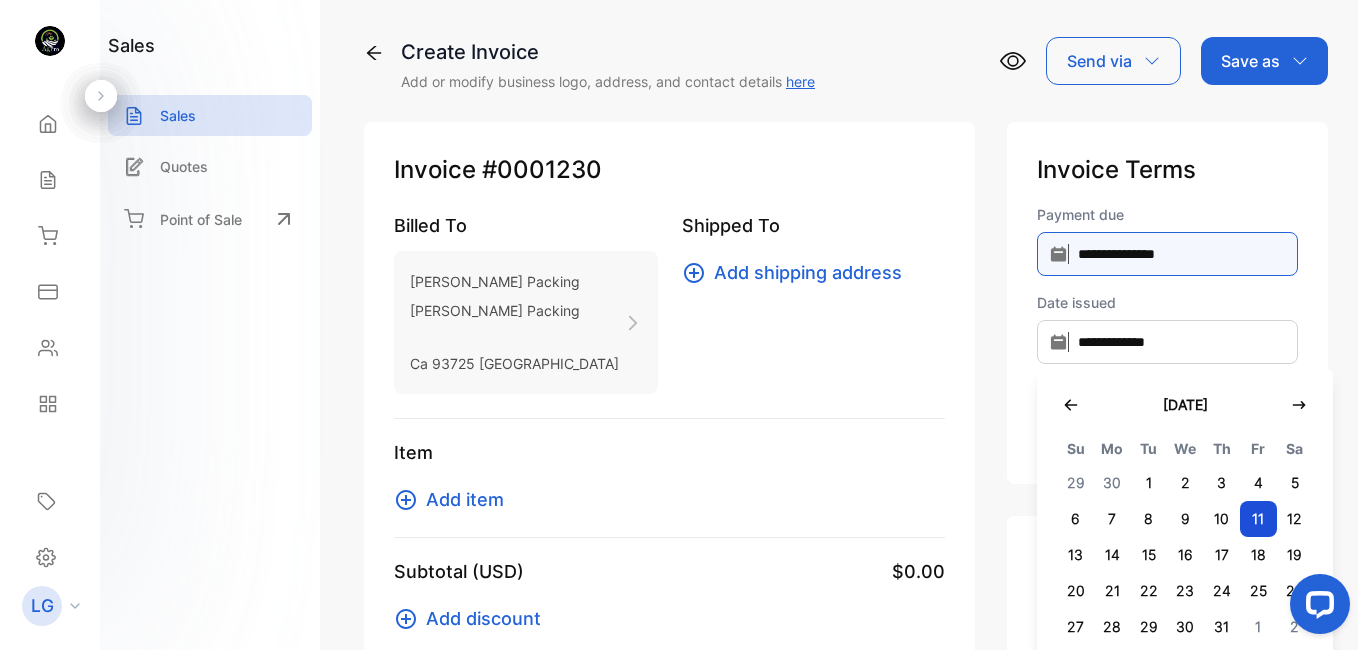 click on "**********" at bounding box center [1167, 254] 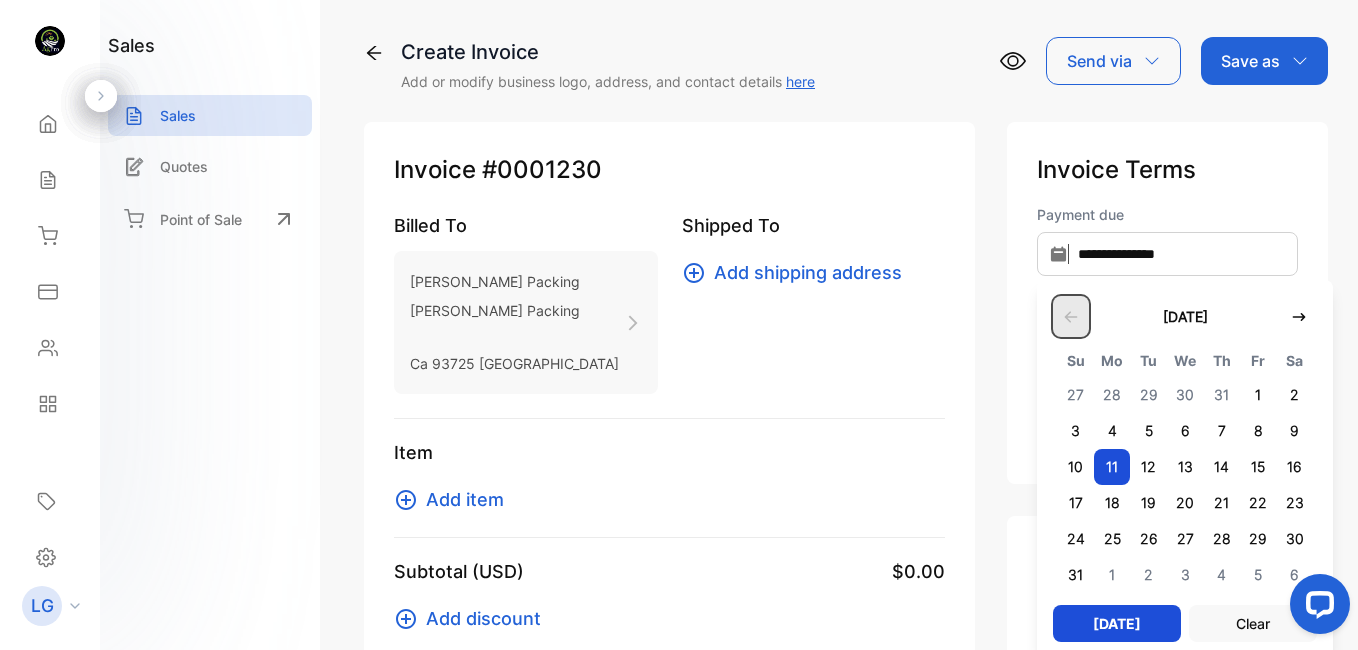 click at bounding box center (1071, 316) 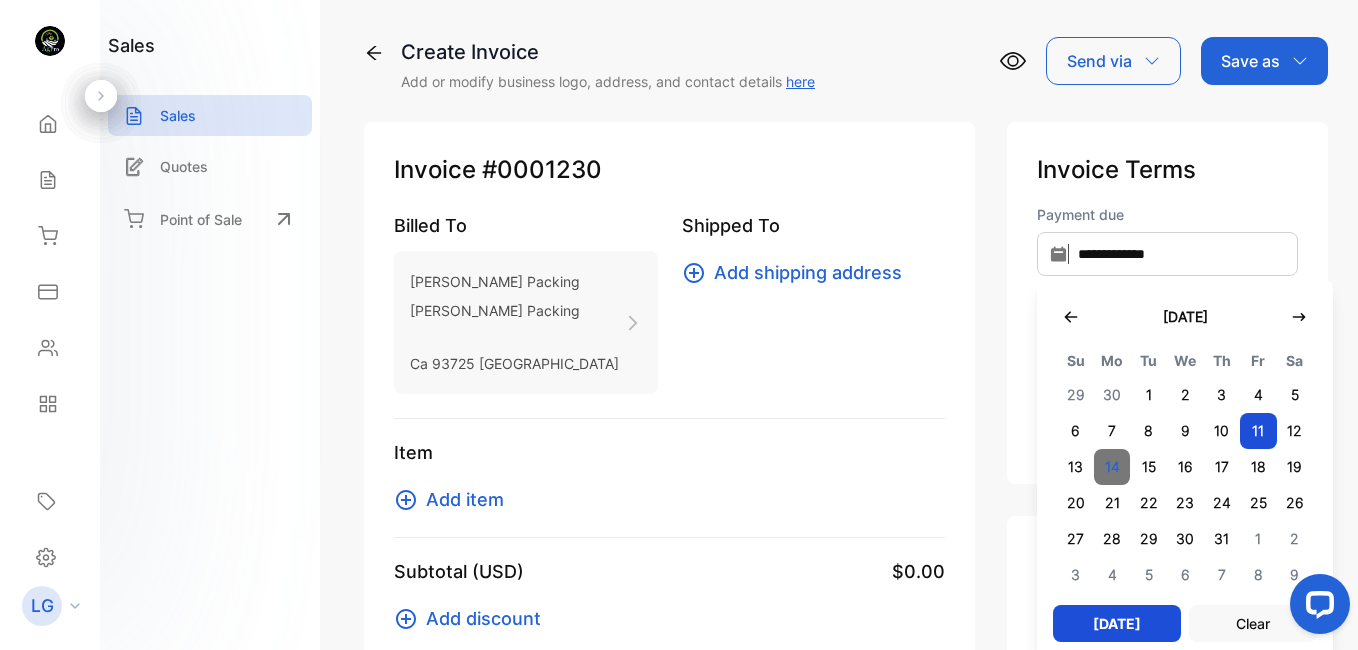 click on "14" at bounding box center [1112, 467] 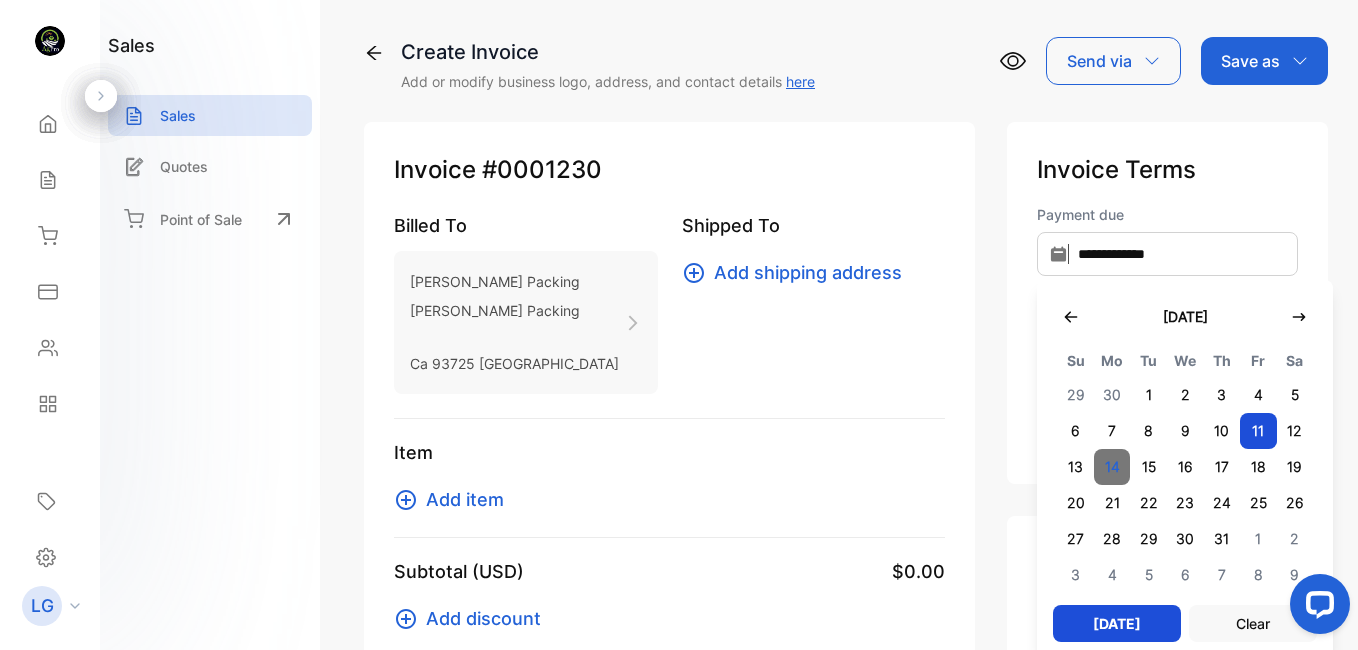 type on "**********" 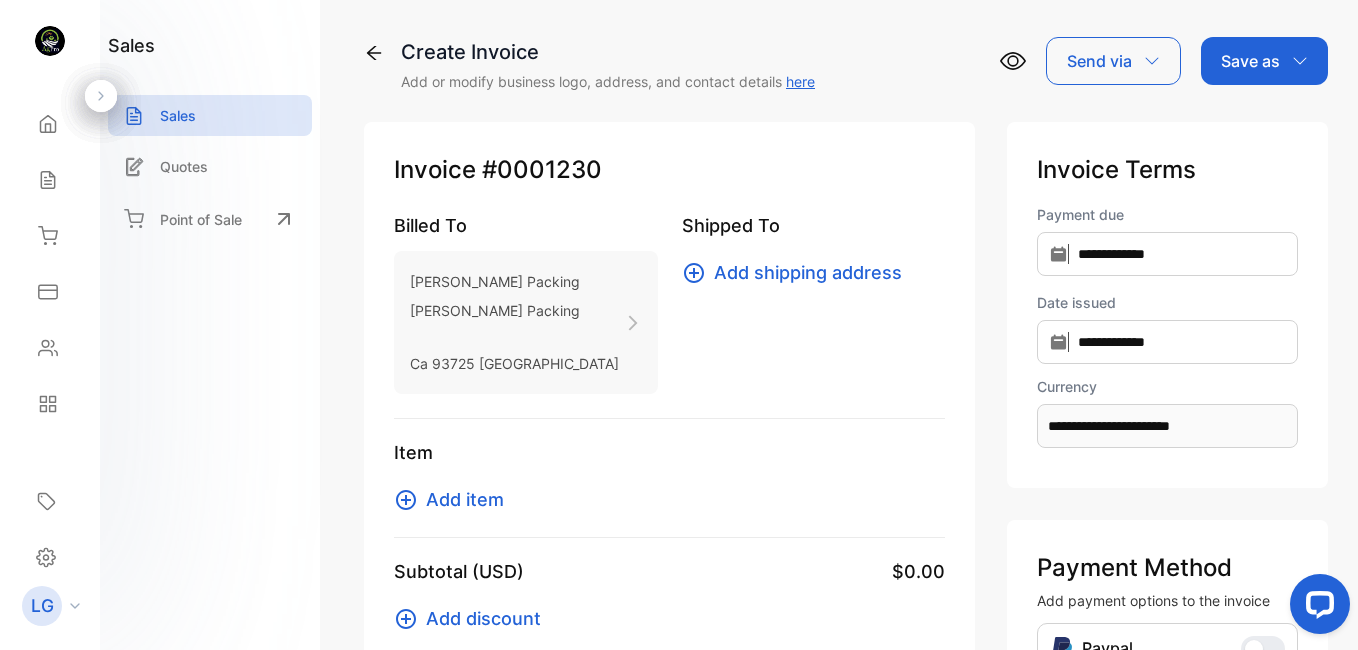 click on "Add item" at bounding box center (465, 499) 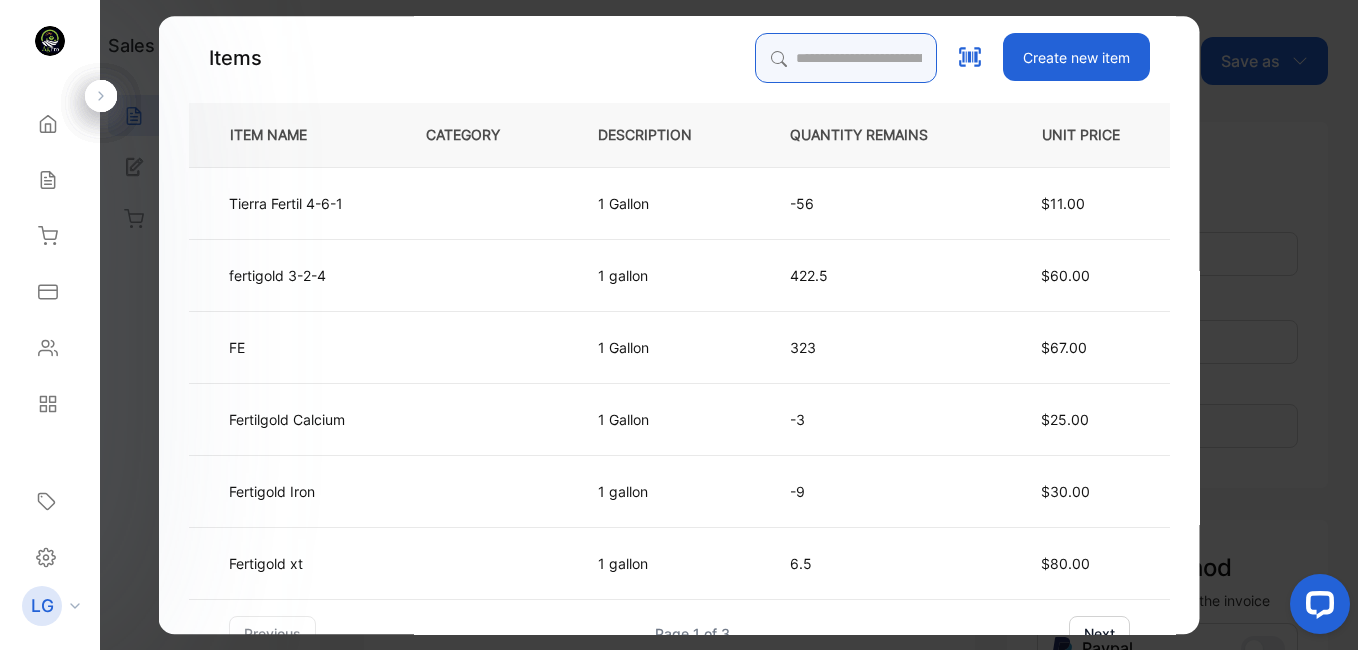 click at bounding box center [846, 58] 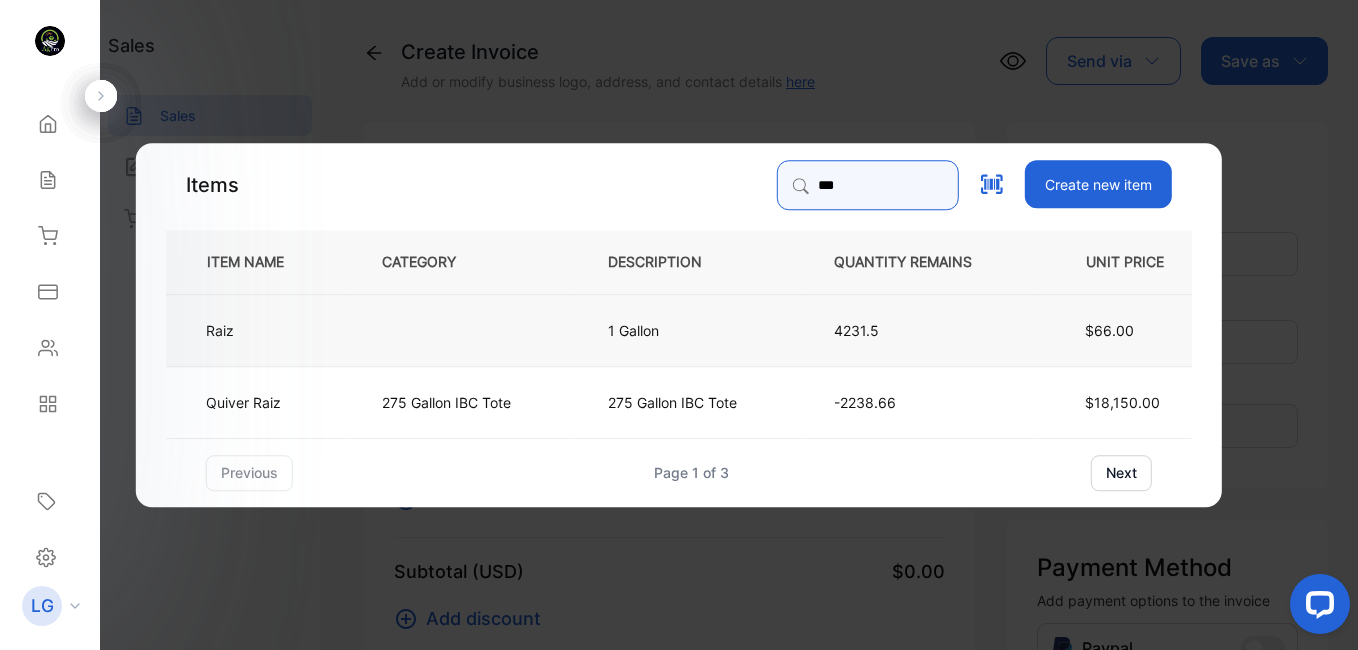type on "***" 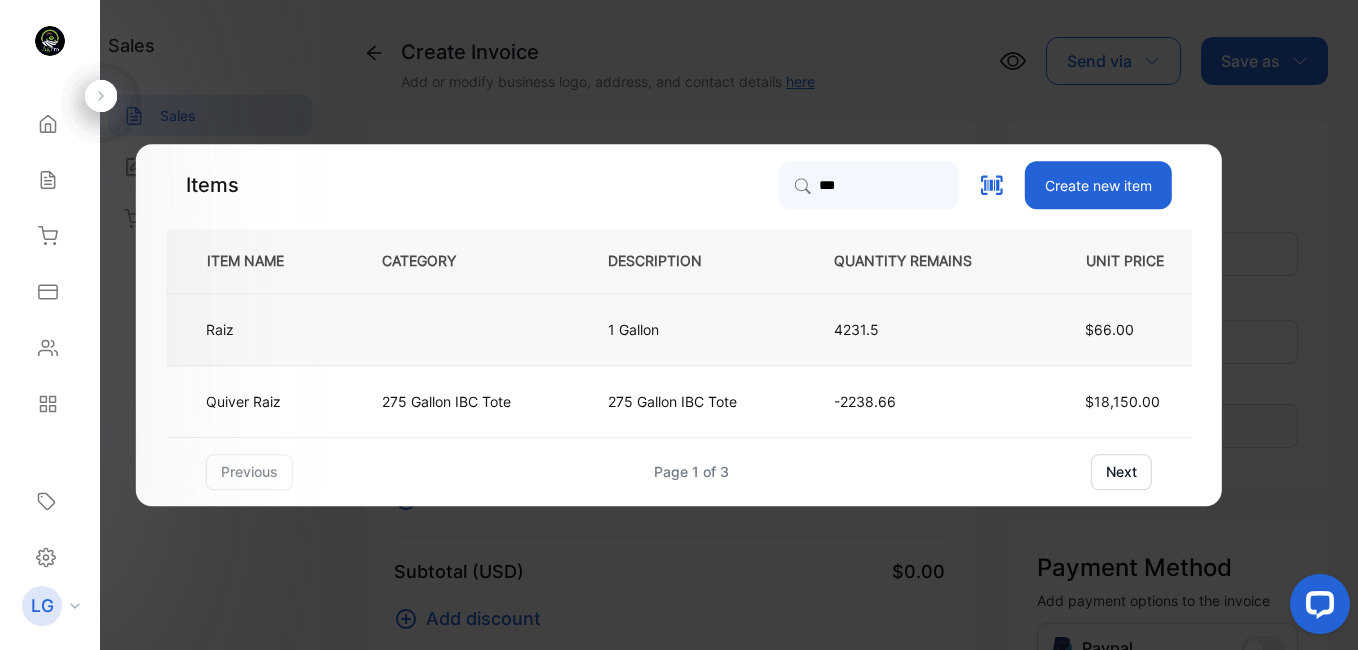 click at bounding box center [462, 329] 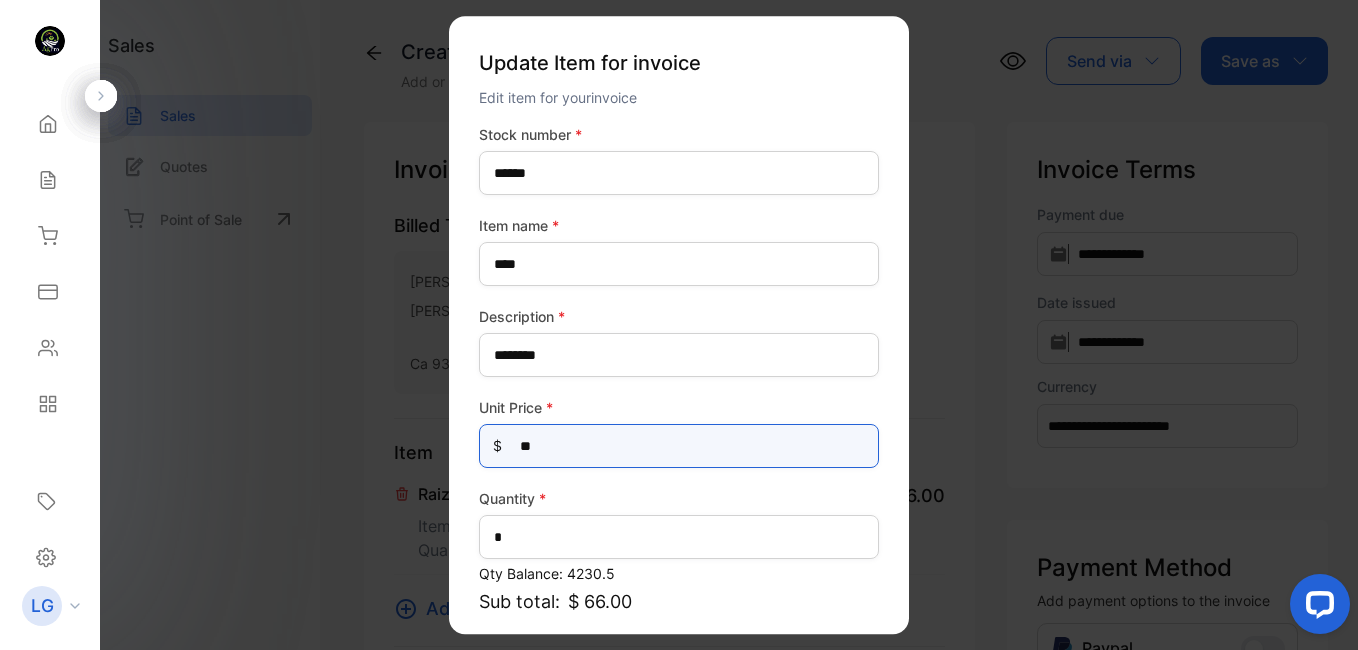 click on "**" at bounding box center [679, 446] 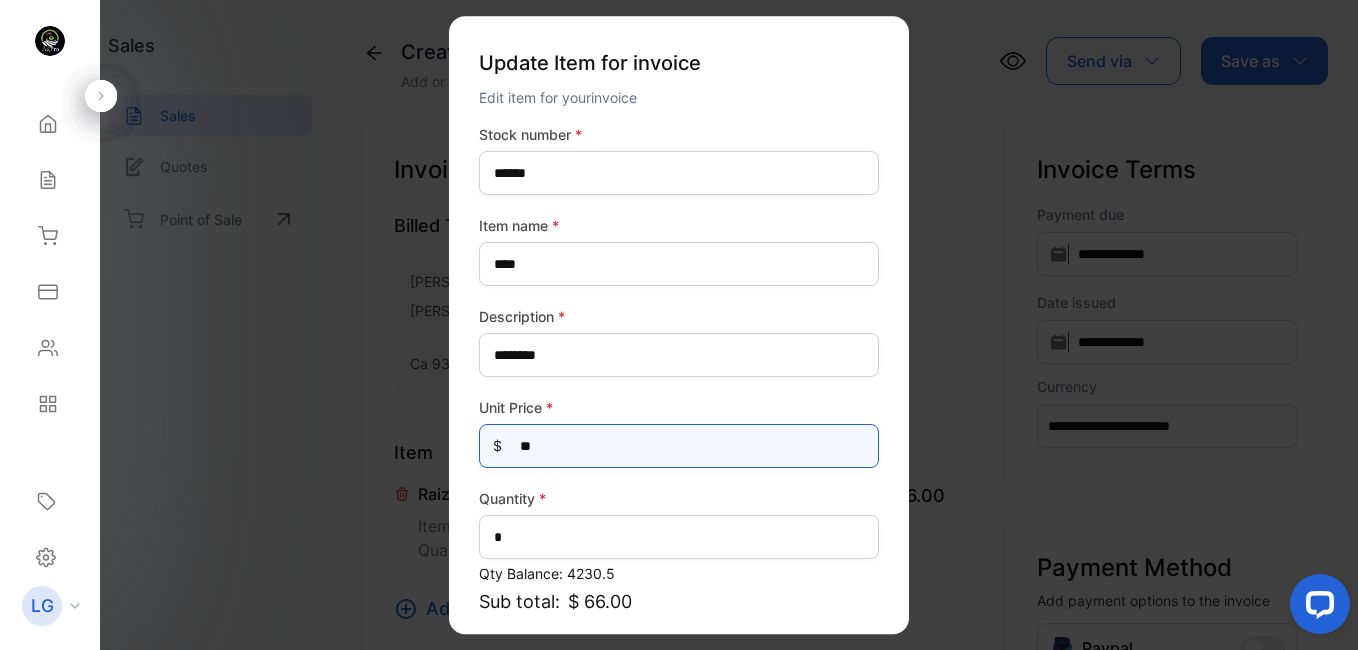 type on "*" 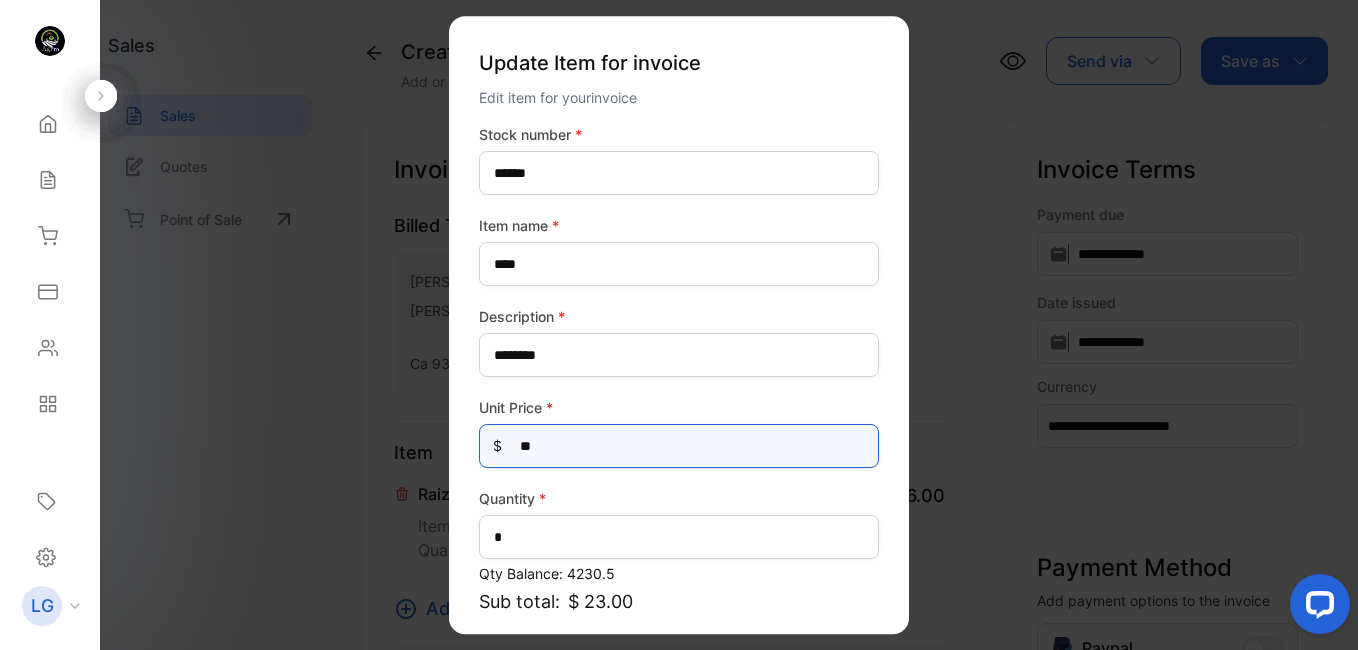 type on "**" 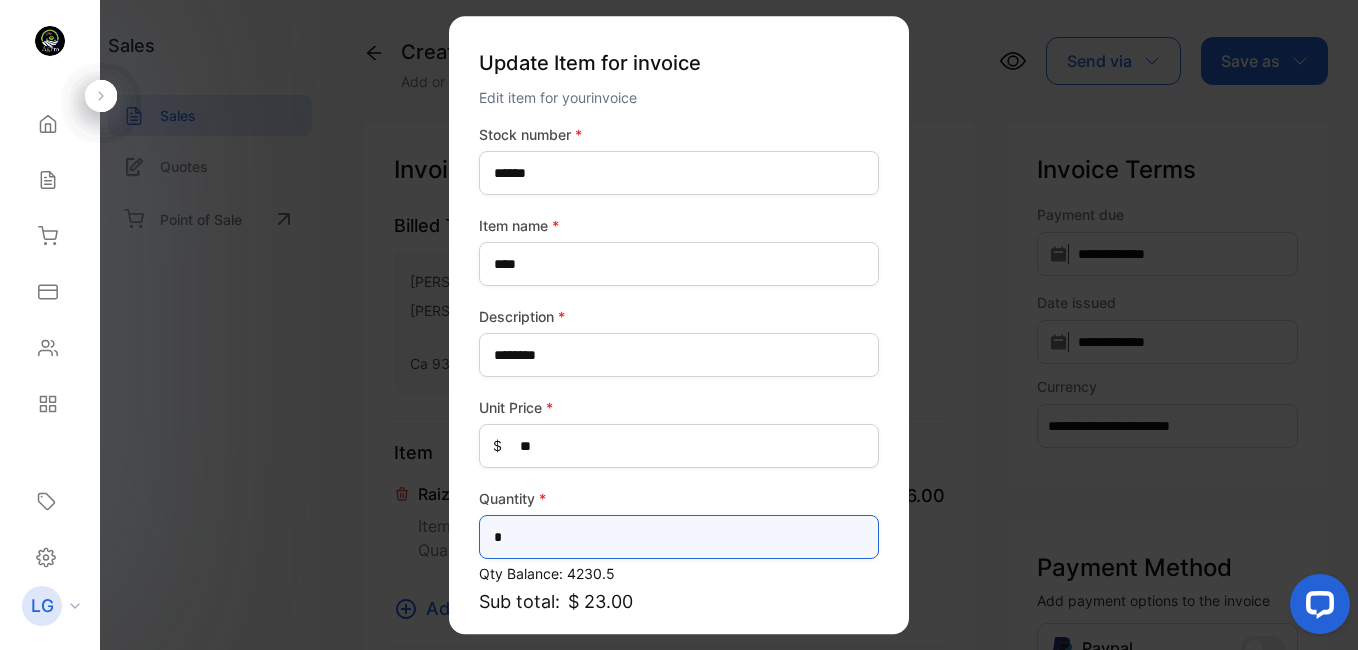 click on "*" at bounding box center (679, 537) 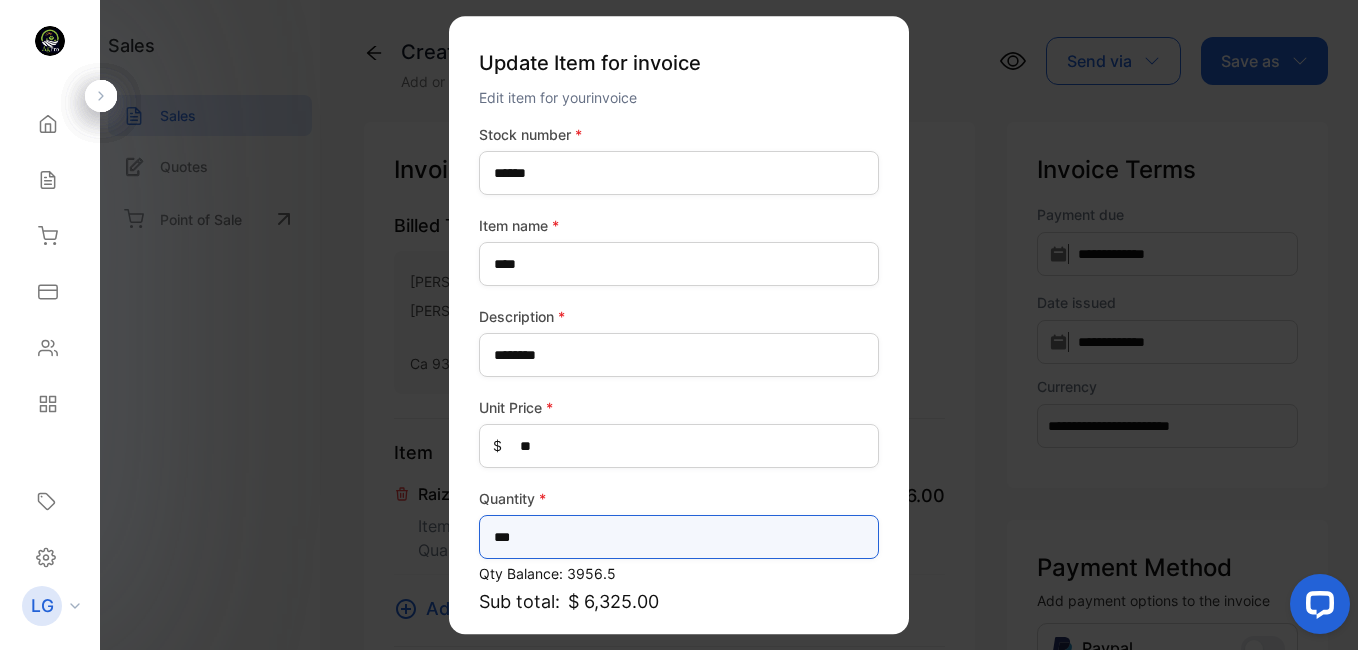 type on "***" 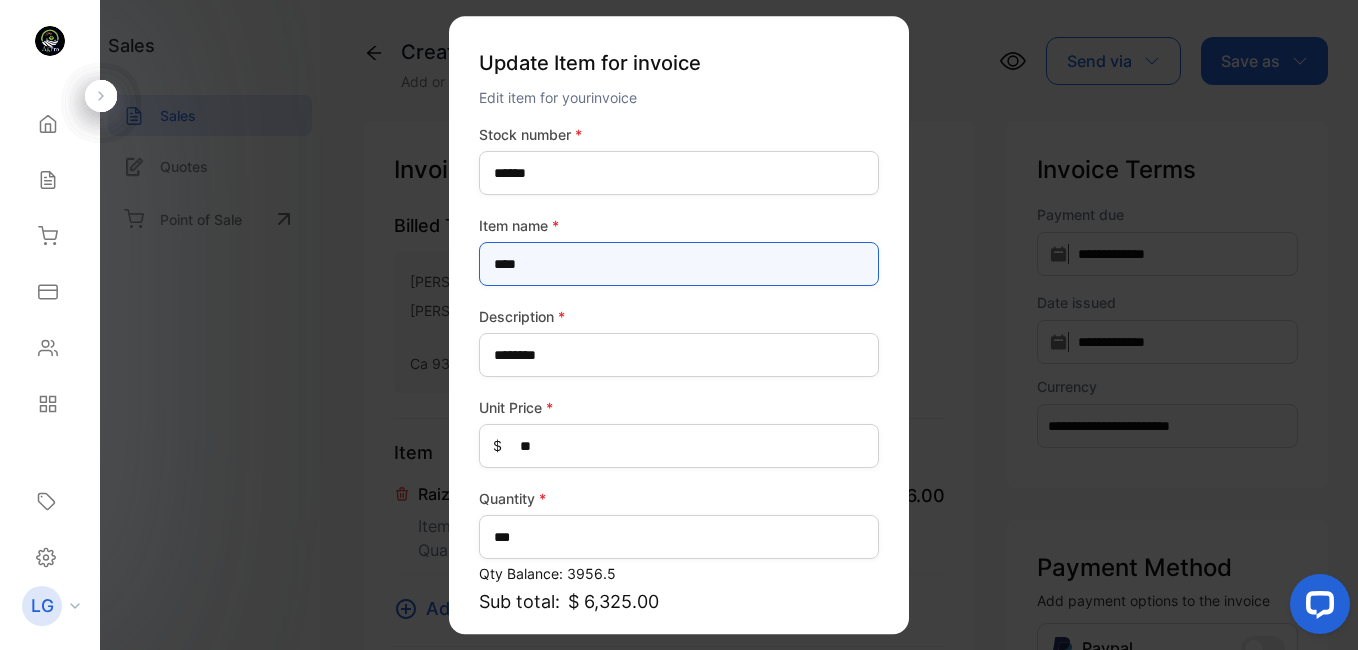 click on "****" at bounding box center (679, 264) 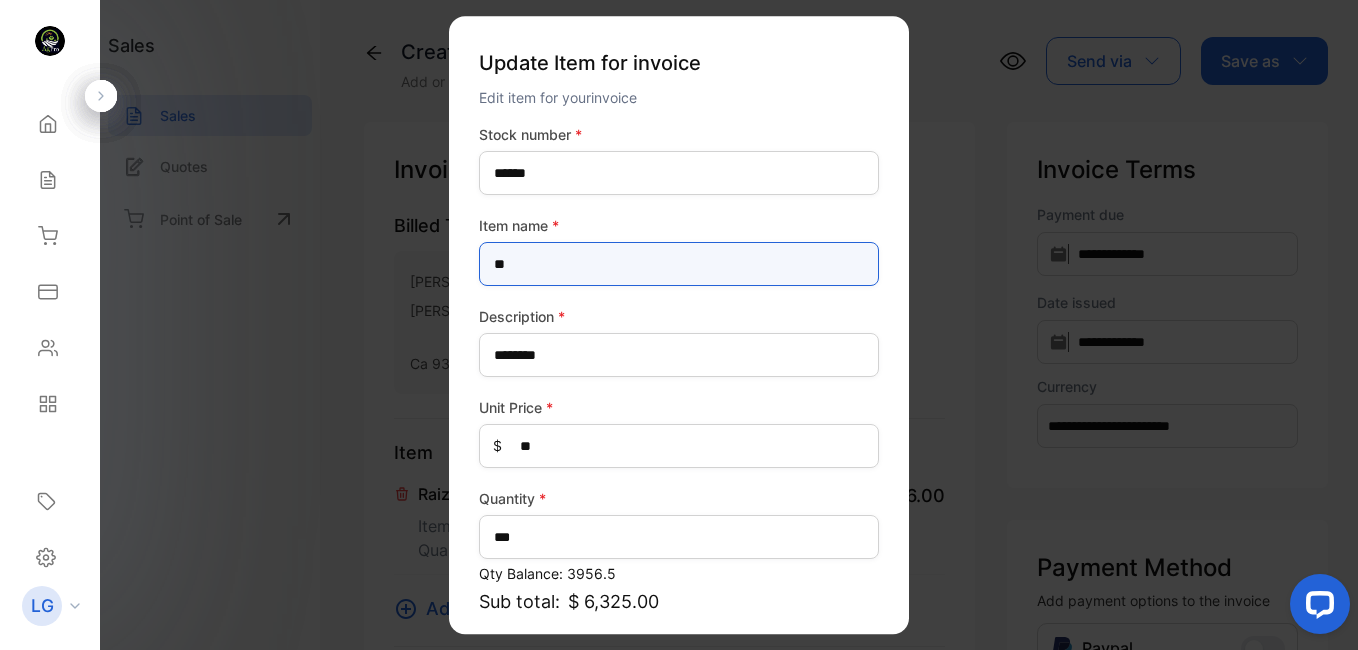type on "*" 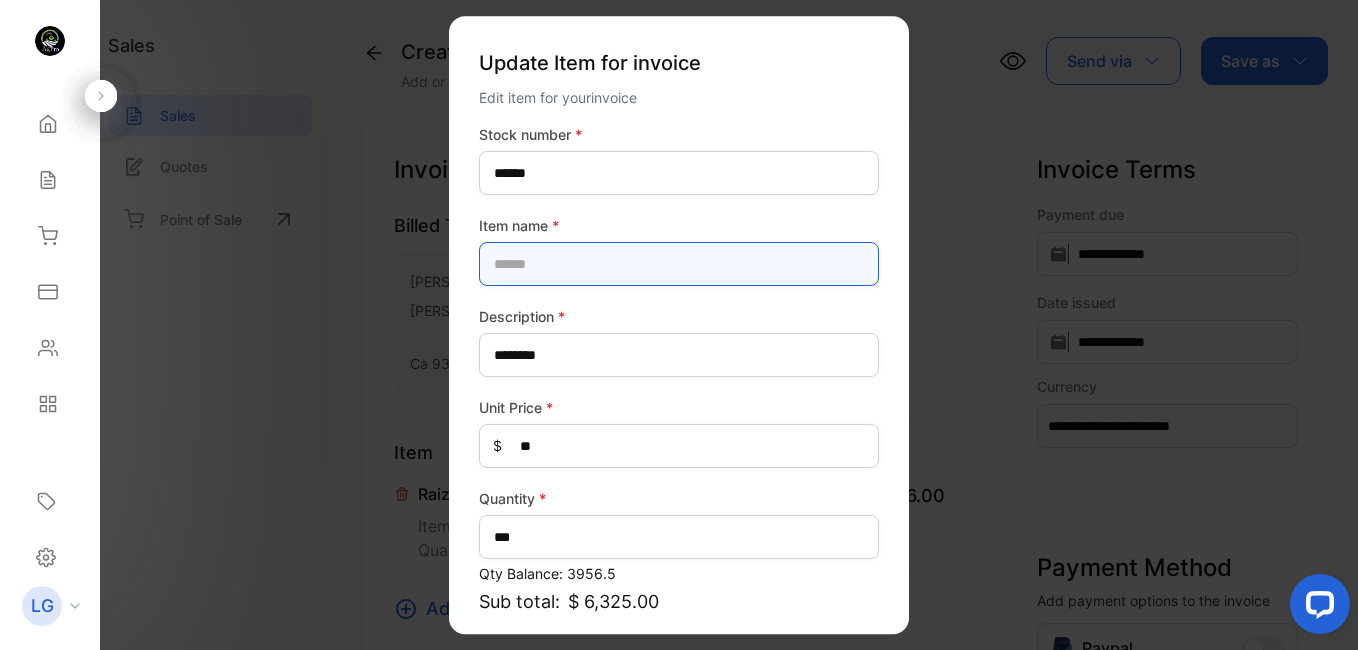 click at bounding box center [679, 264] 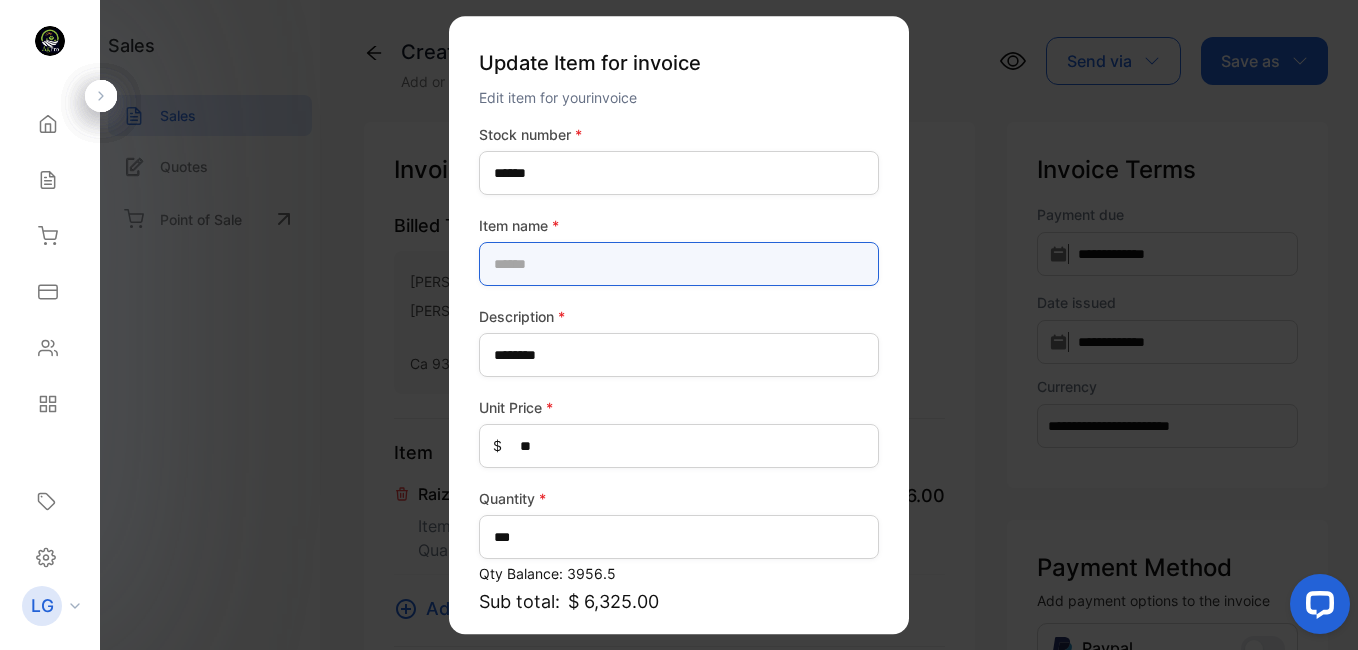 paste on "**********" 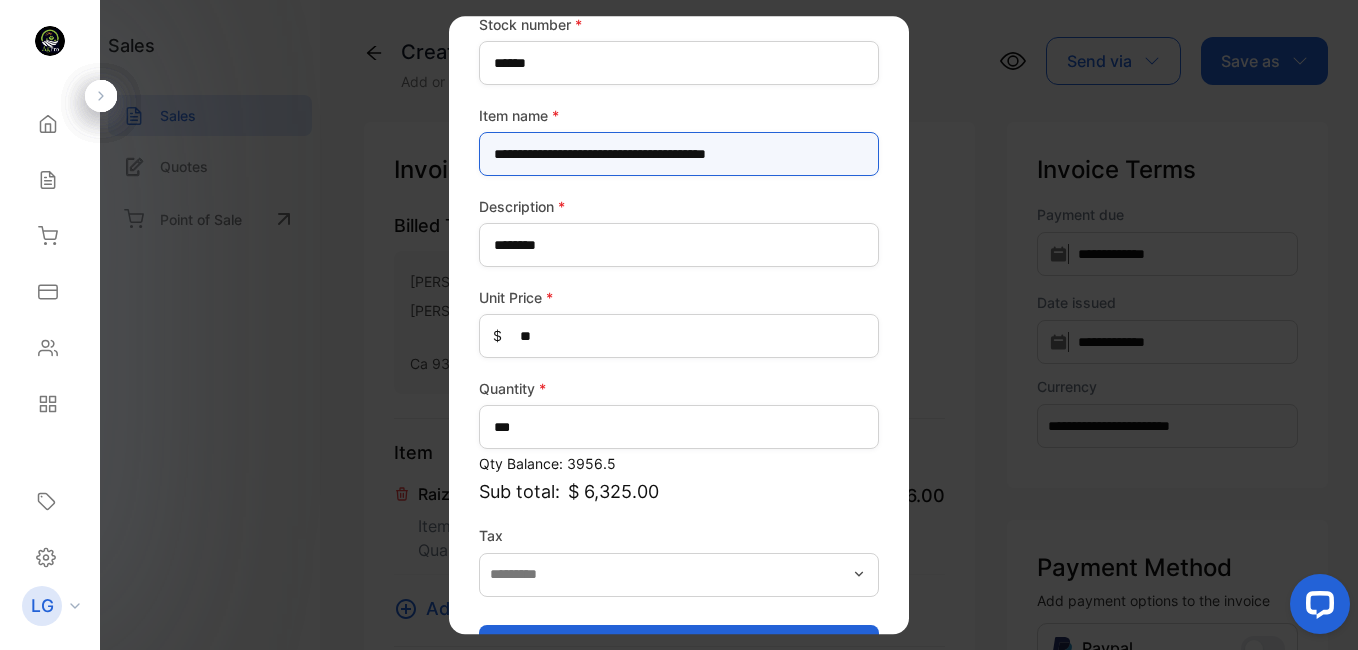 scroll, scrollTop: 173, scrollLeft: 0, axis: vertical 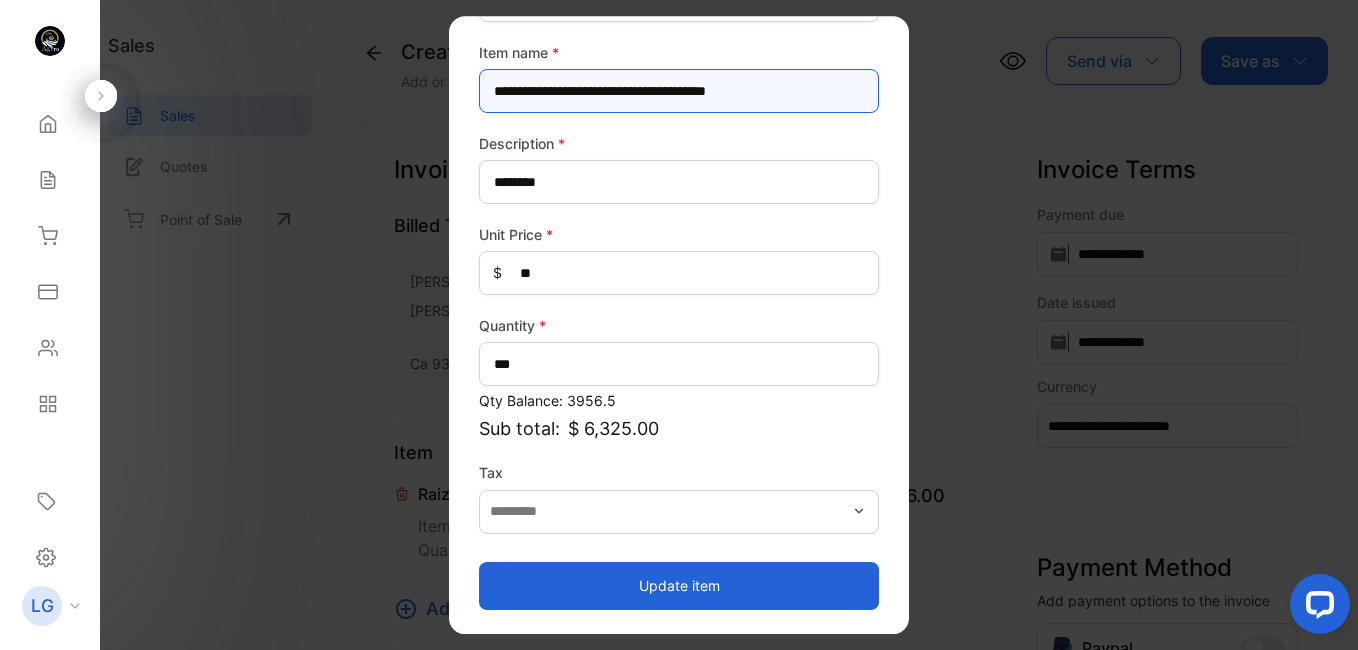 type on "**********" 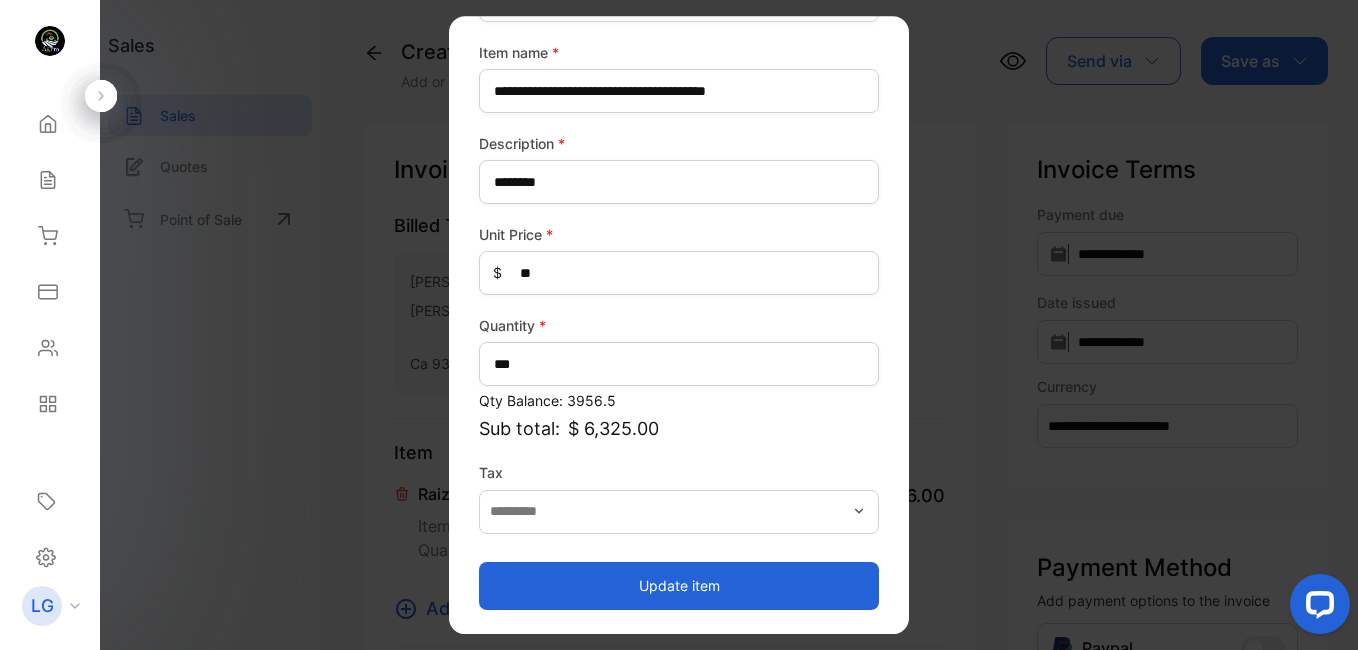 click on "Update item" at bounding box center [679, 586] 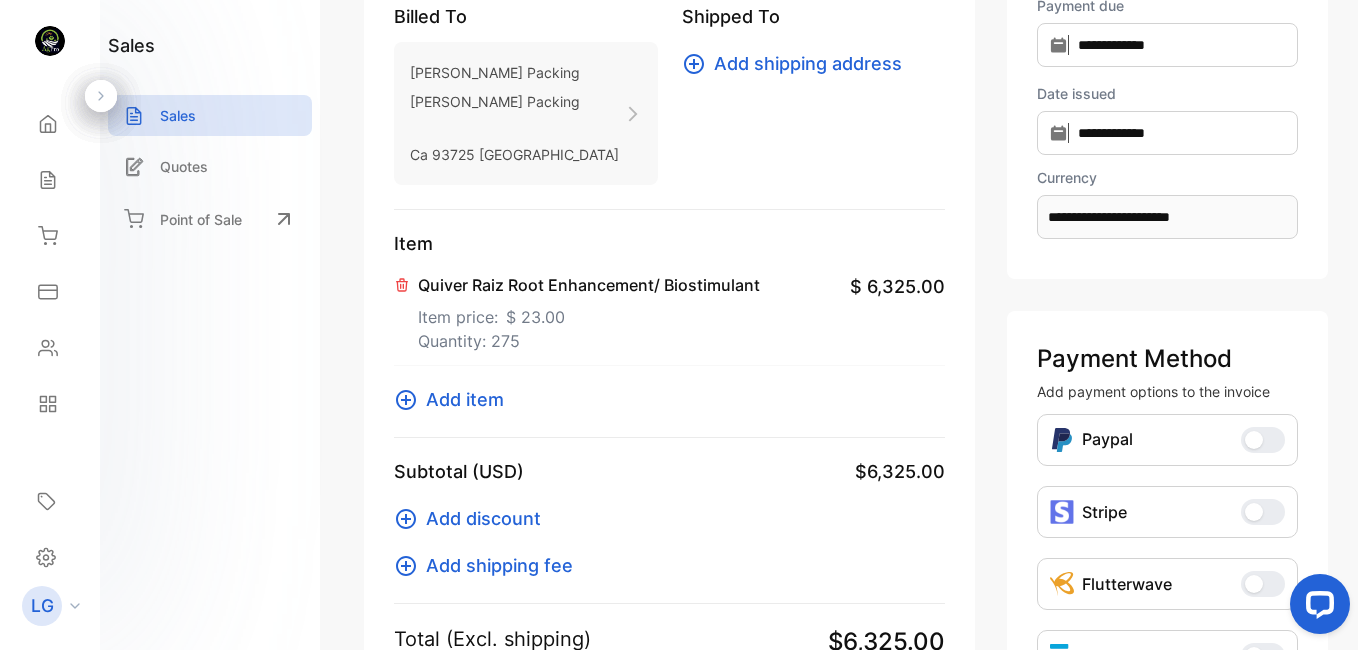 scroll, scrollTop: 0, scrollLeft: 0, axis: both 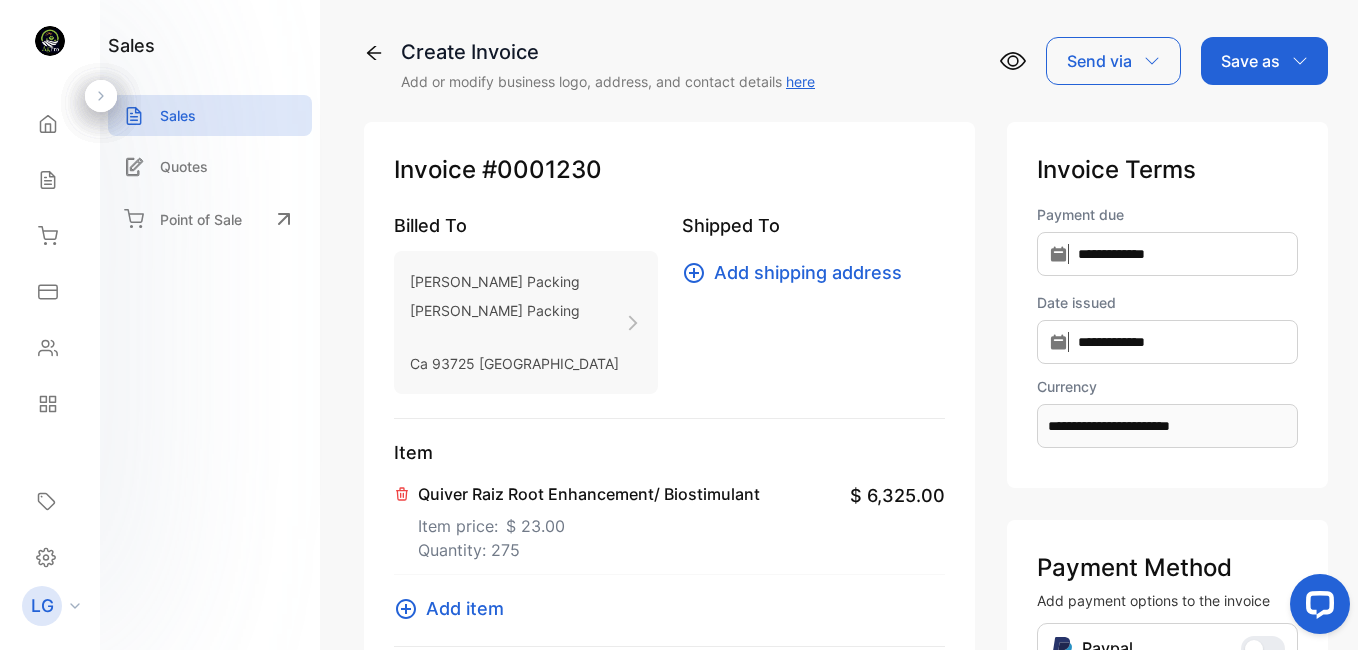 click on "Save as" at bounding box center (1250, 61) 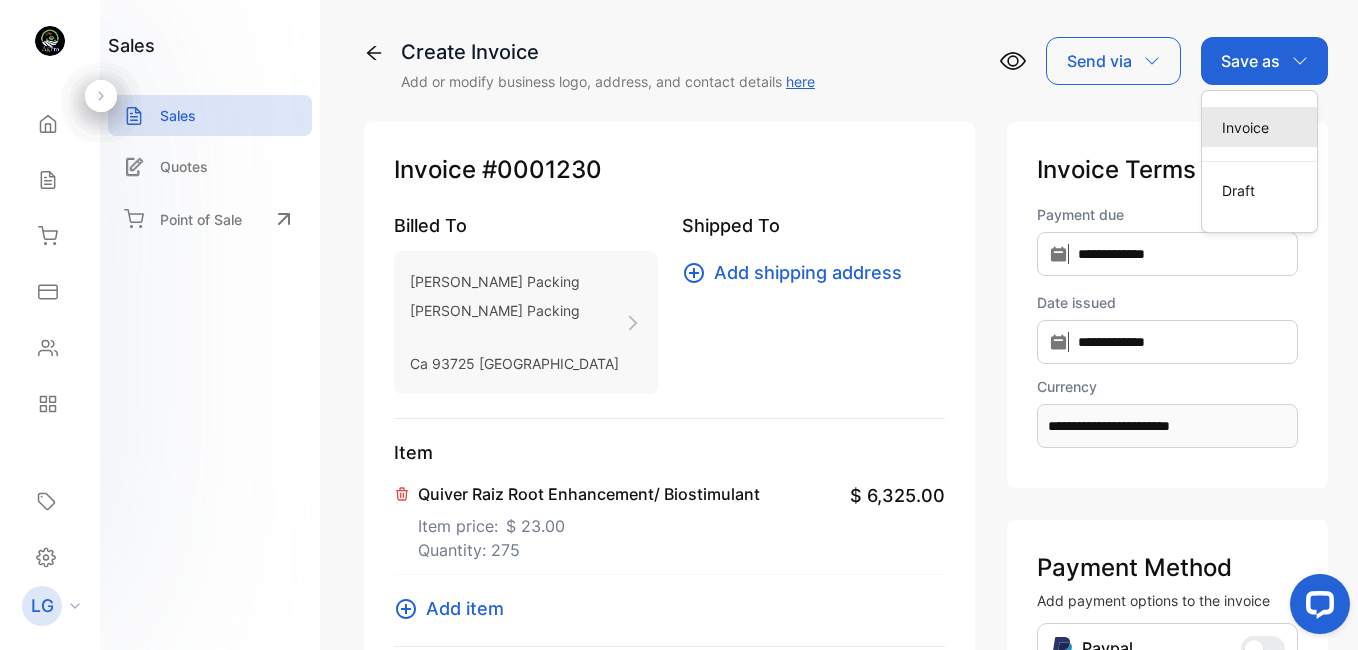 click on "Invoice" at bounding box center (1259, 127) 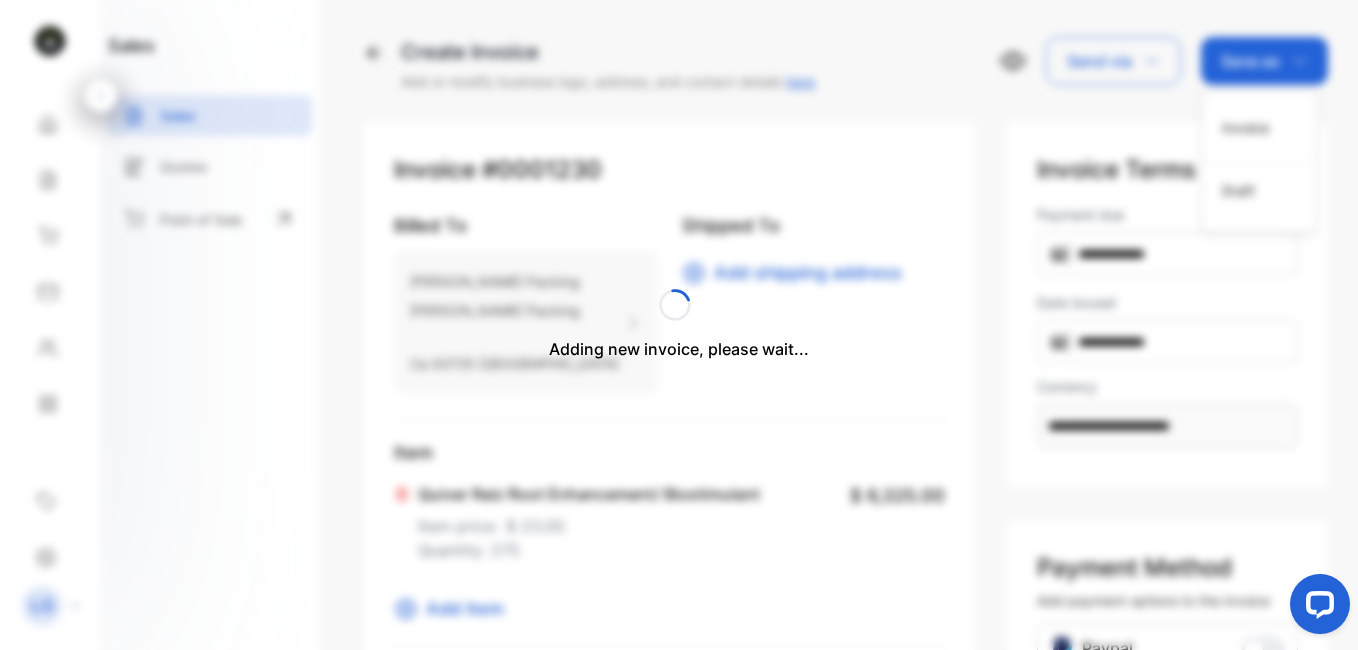 type 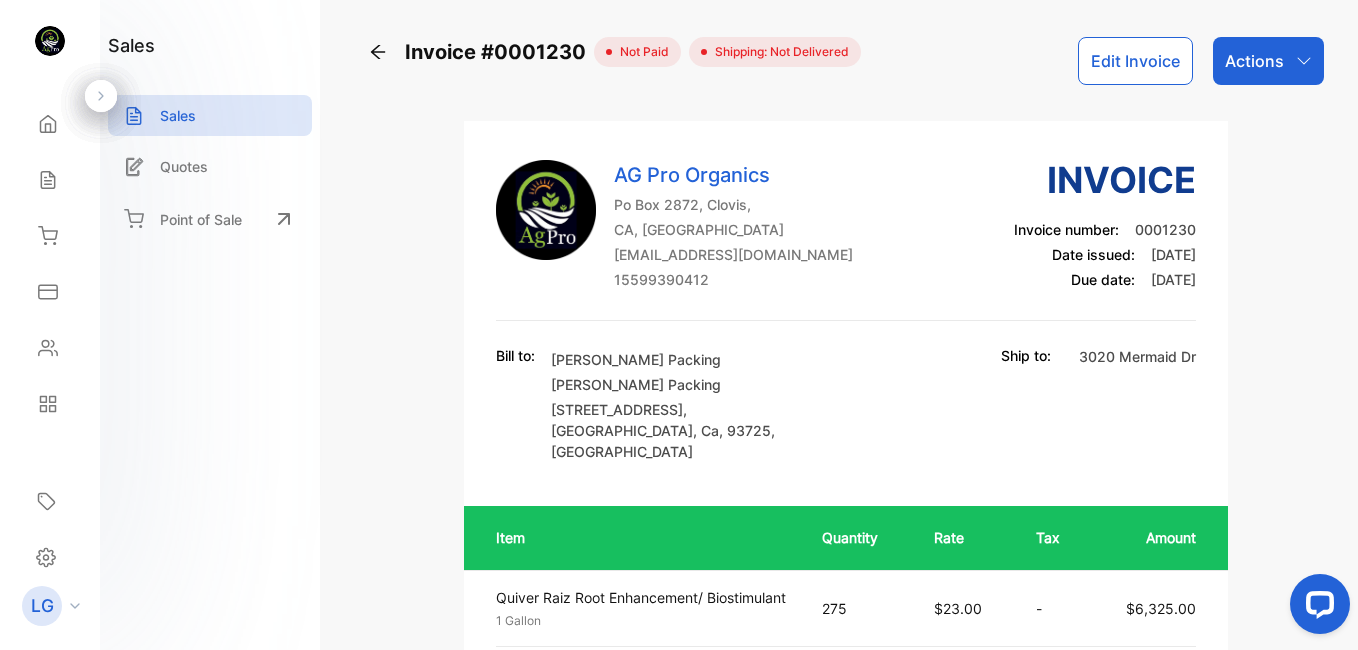 click on "Edit Invoice" at bounding box center [1135, 61] 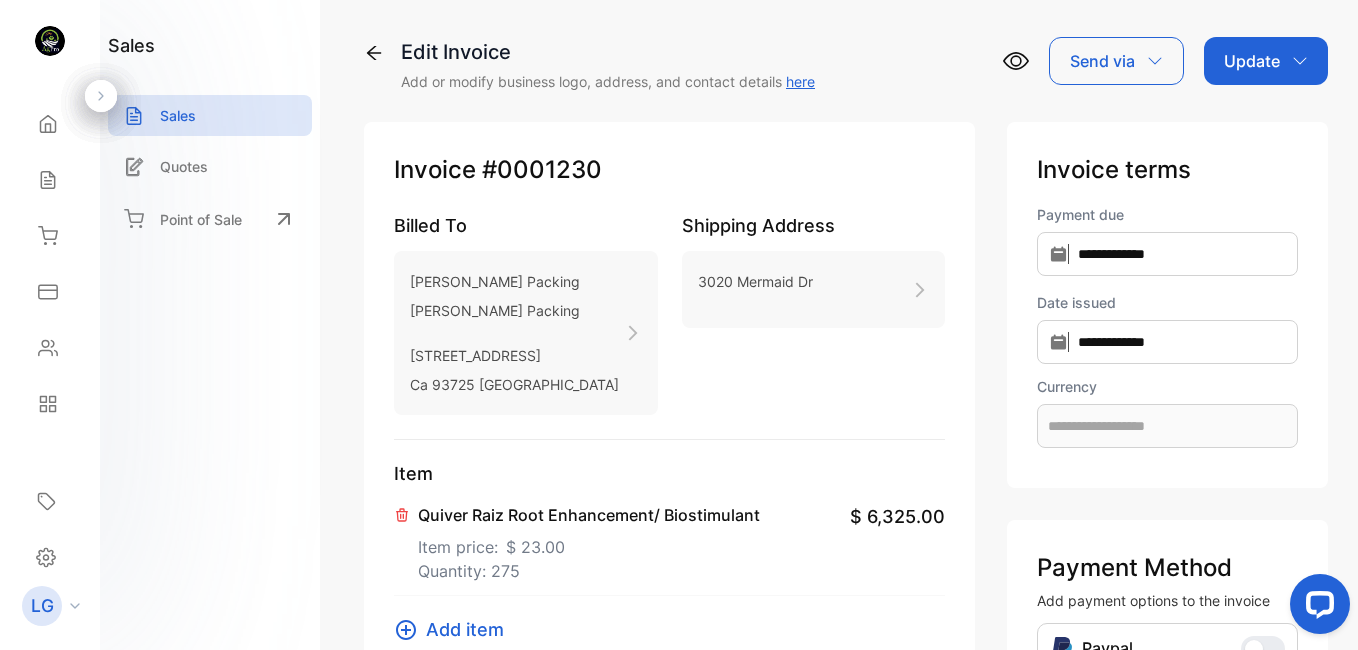 type on "**********" 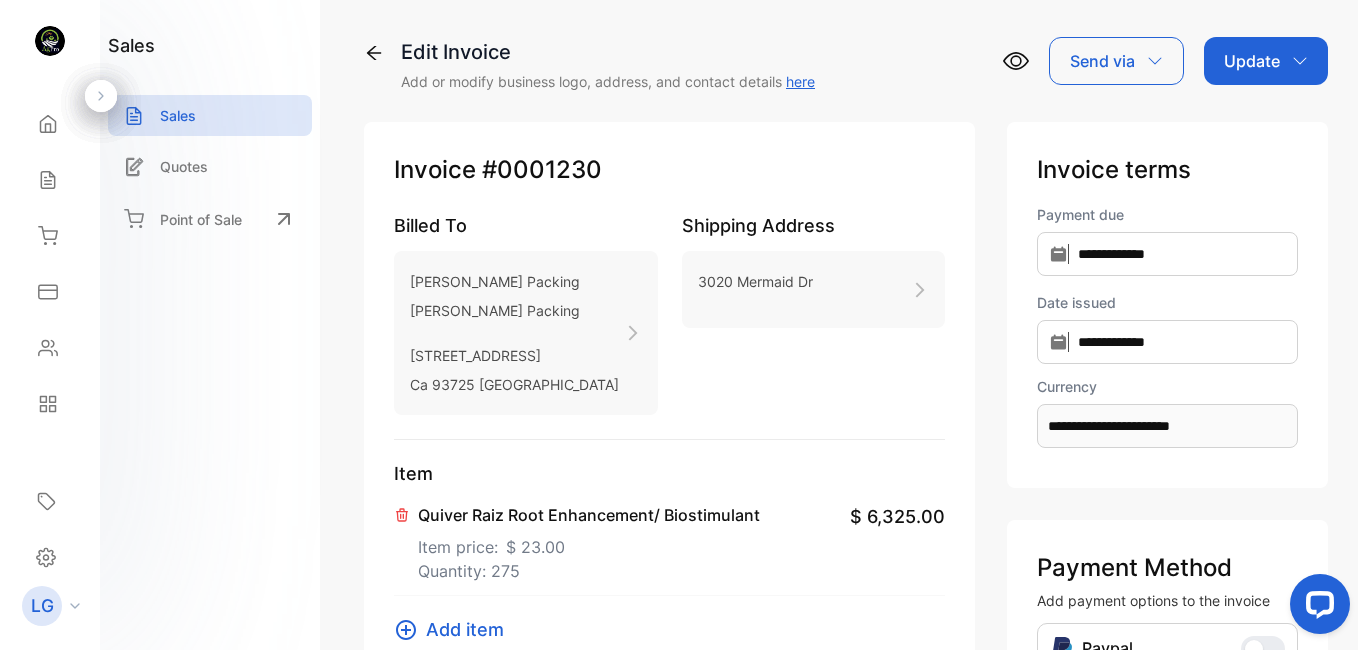 click on "3020 Mermaid Dr" at bounding box center (814, 289) 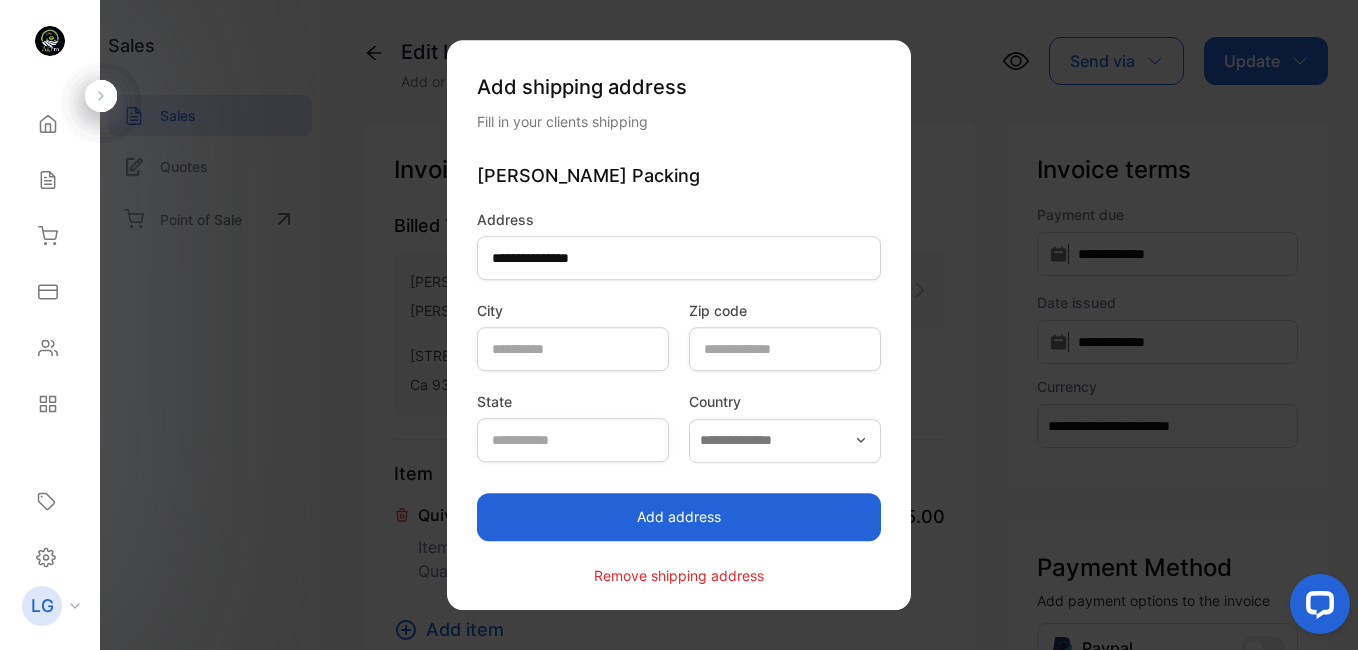 click on "Remove shipping address" at bounding box center (679, 575) 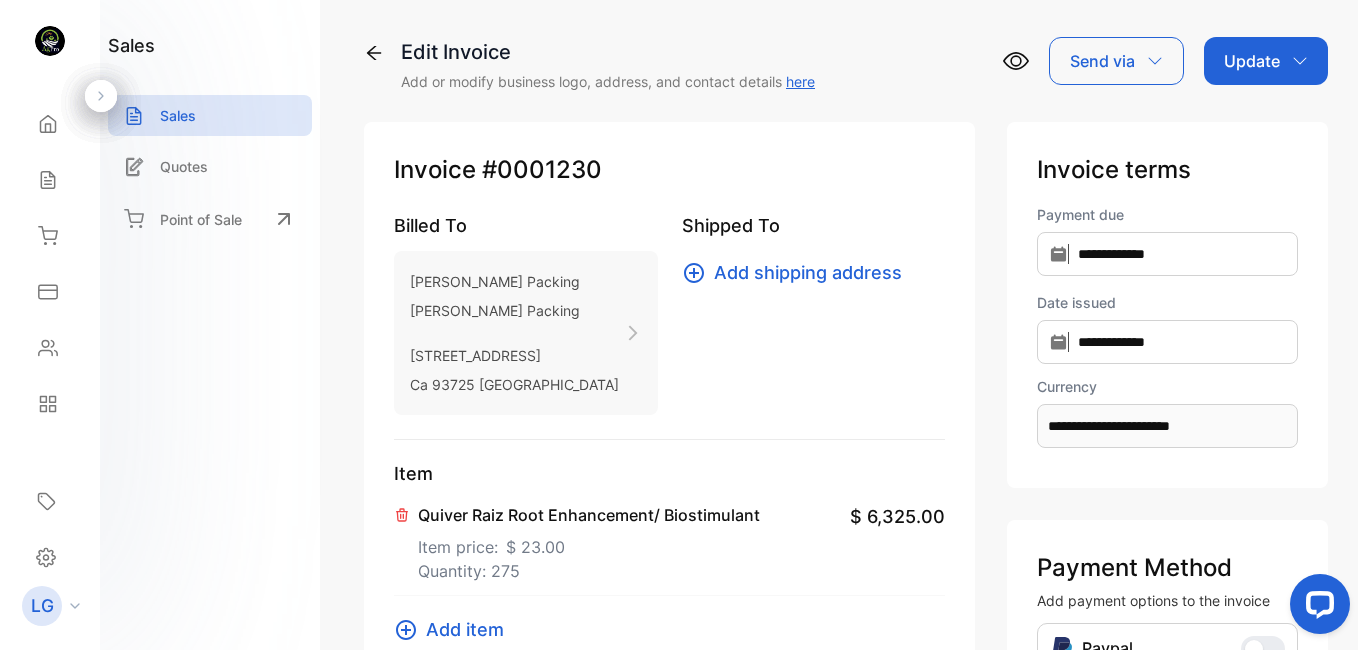 click on "Update" at bounding box center [1266, 61] 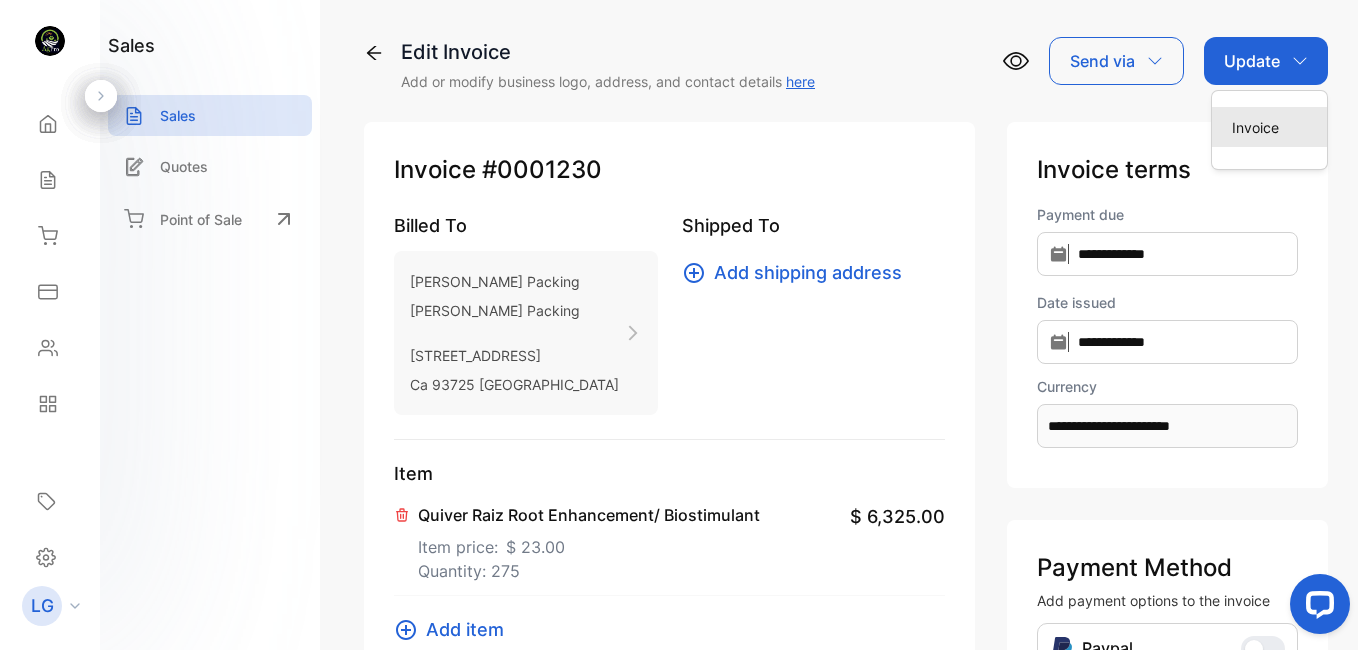 click on "Invoice" at bounding box center (1269, 127) 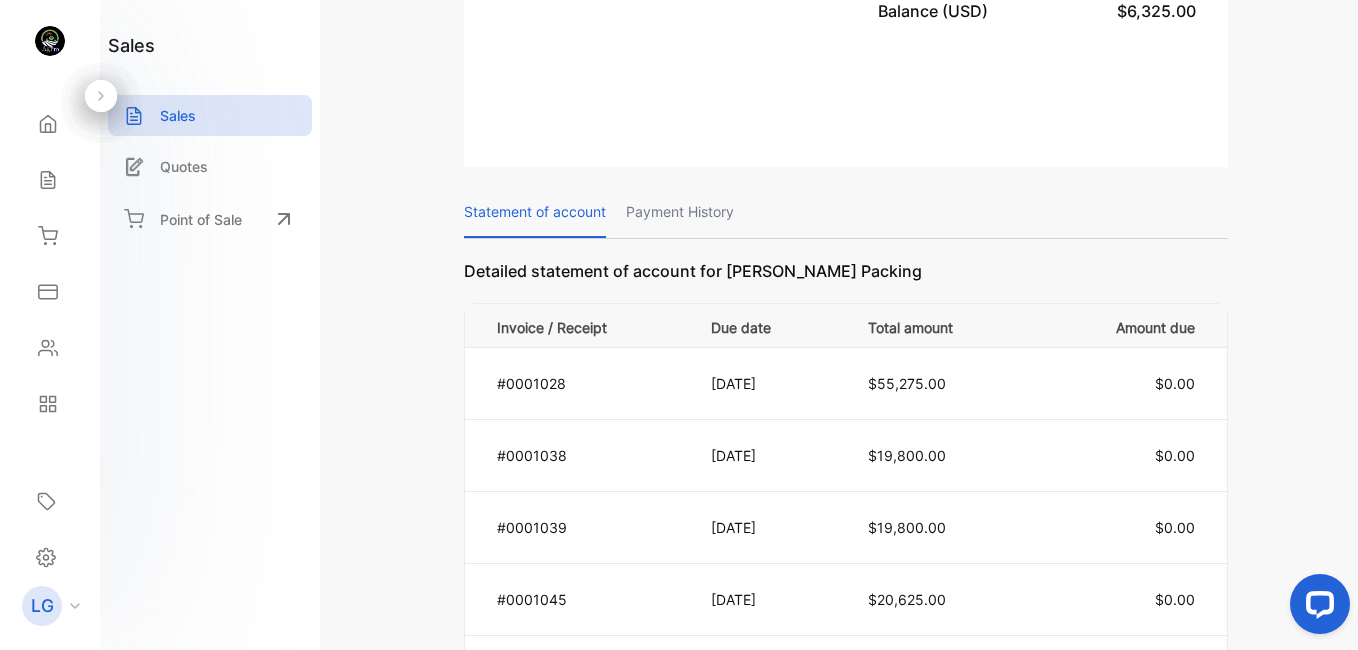 scroll, scrollTop: 798, scrollLeft: 0, axis: vertical 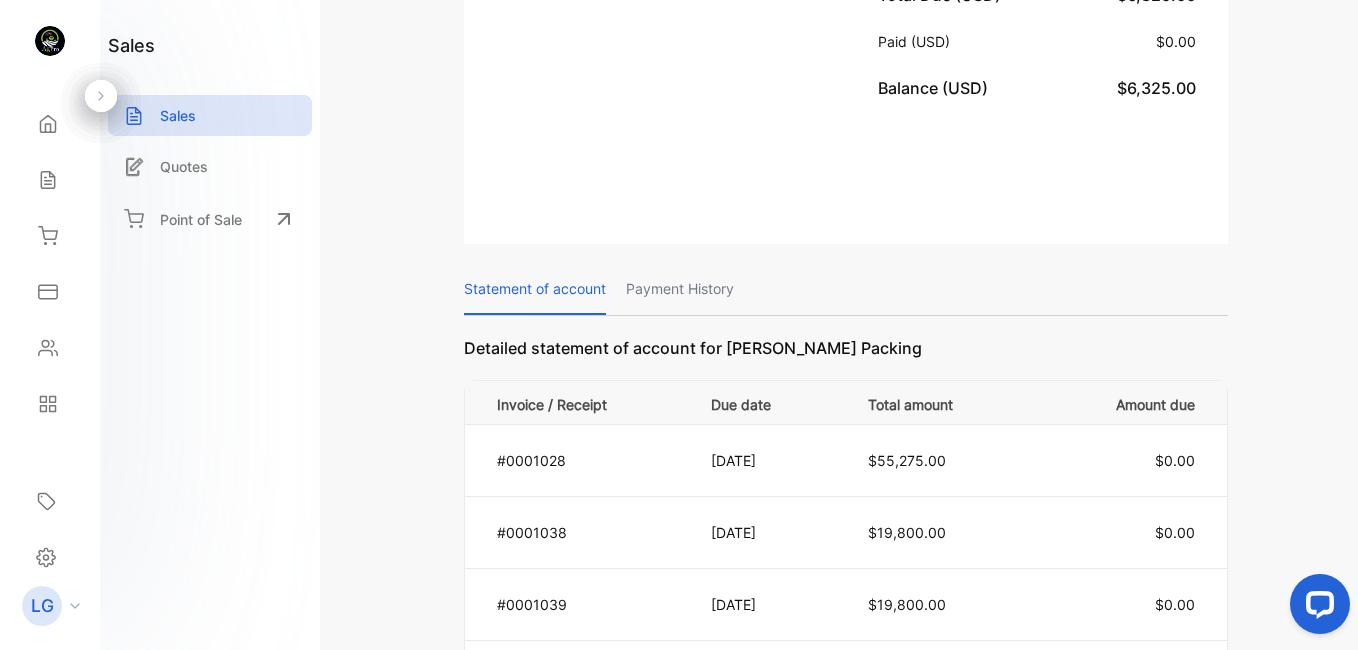 drag, startPoint x: 1357, startPoint y: 108, endPoint x: 1235, endPoint y: 88, distance: 123.62848 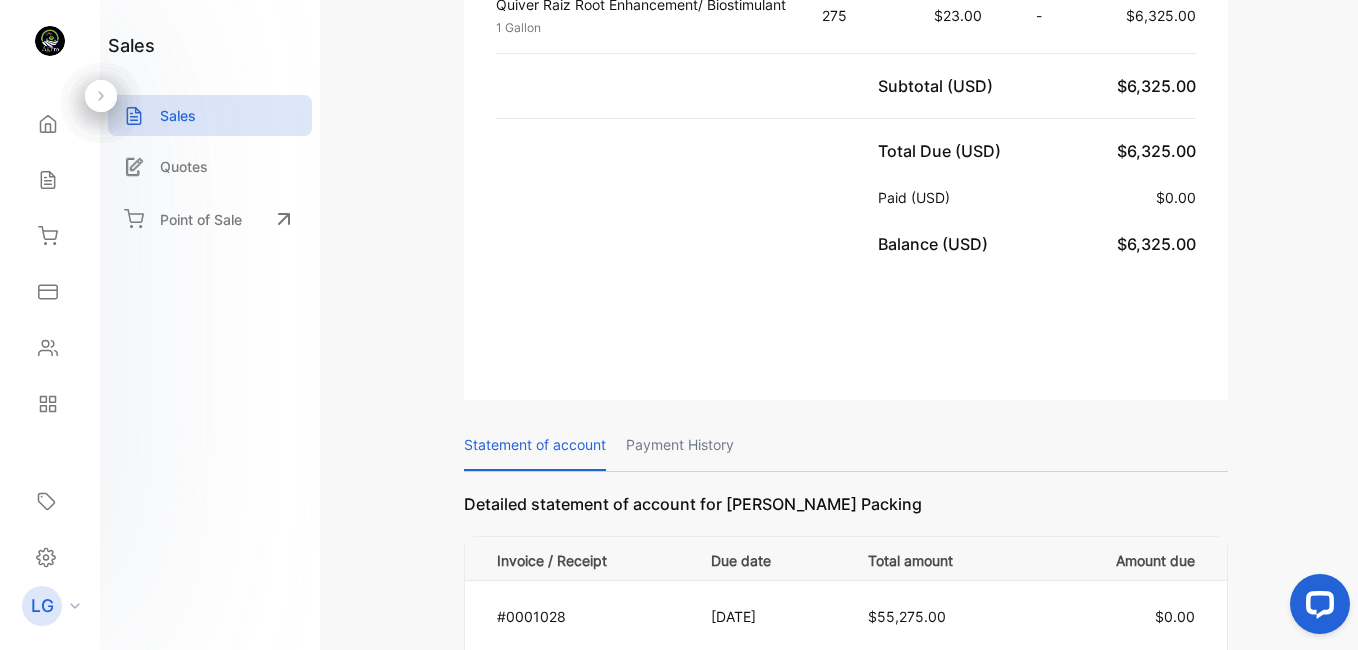 scroll, scrollTop: 0, scrollLeft: 0, axis: both 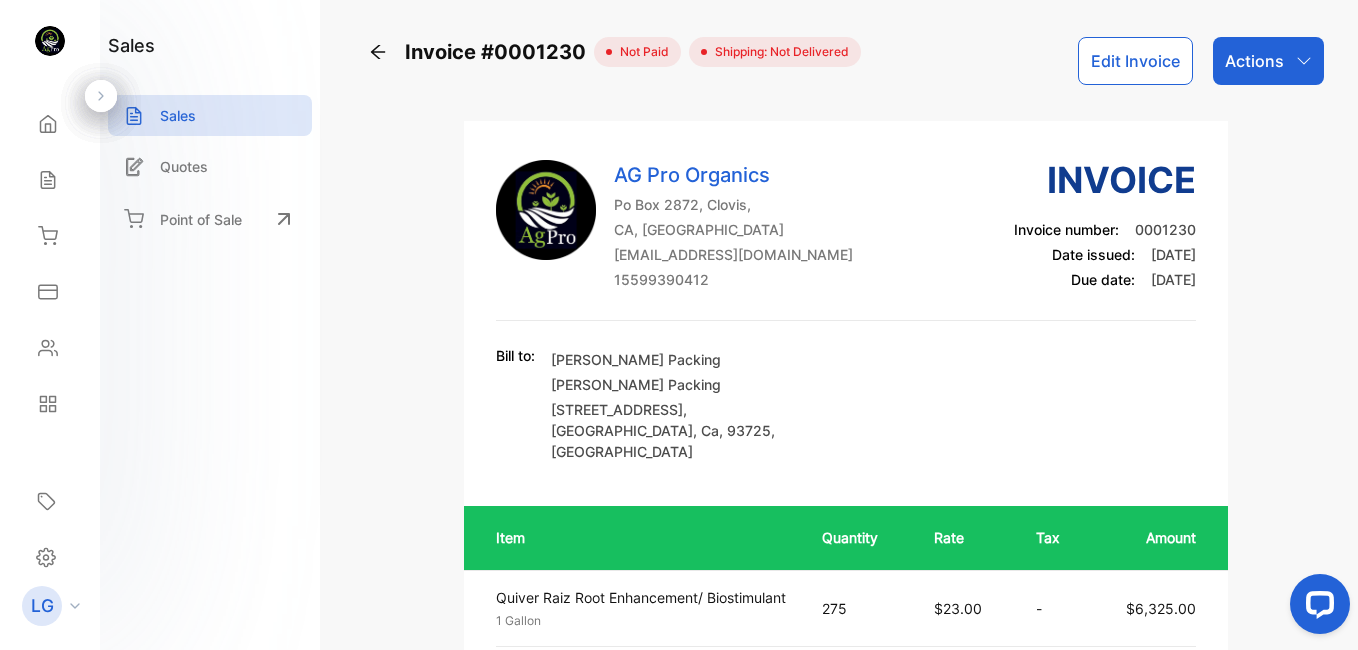 click on "Actions" at bounding box center (1268, 61) 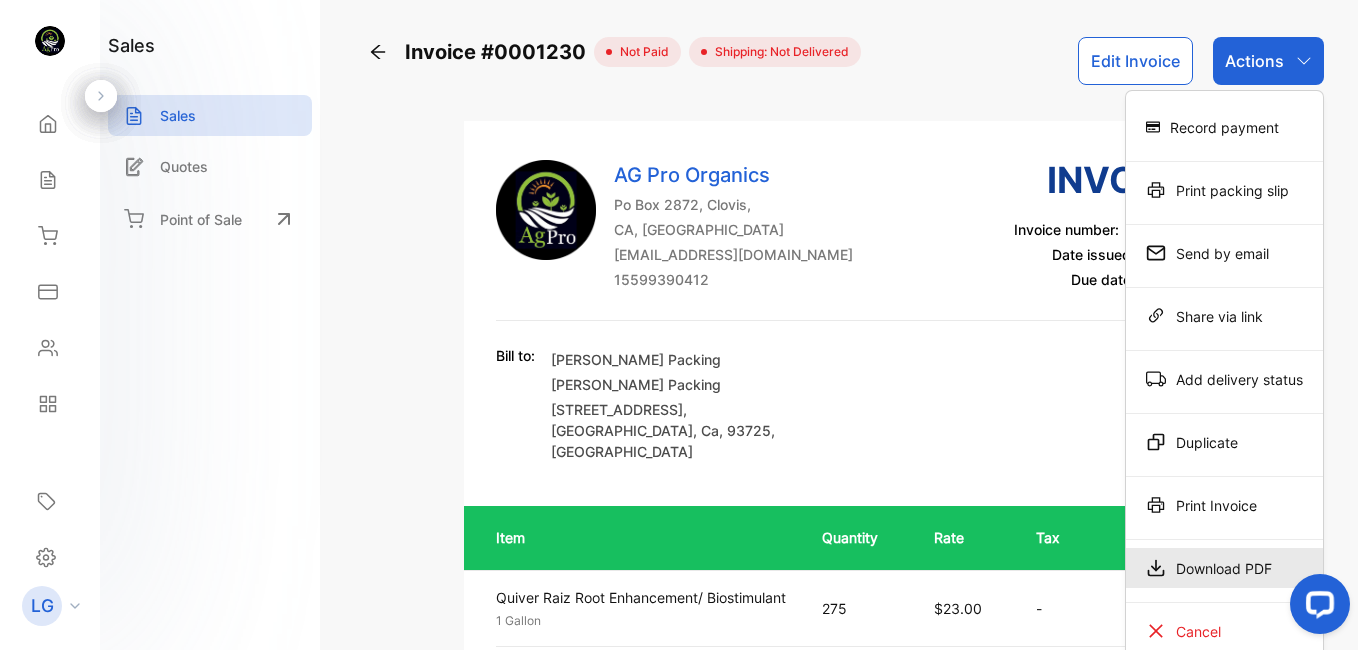 click on "Download PDF" at bounding box center (1224, 568) 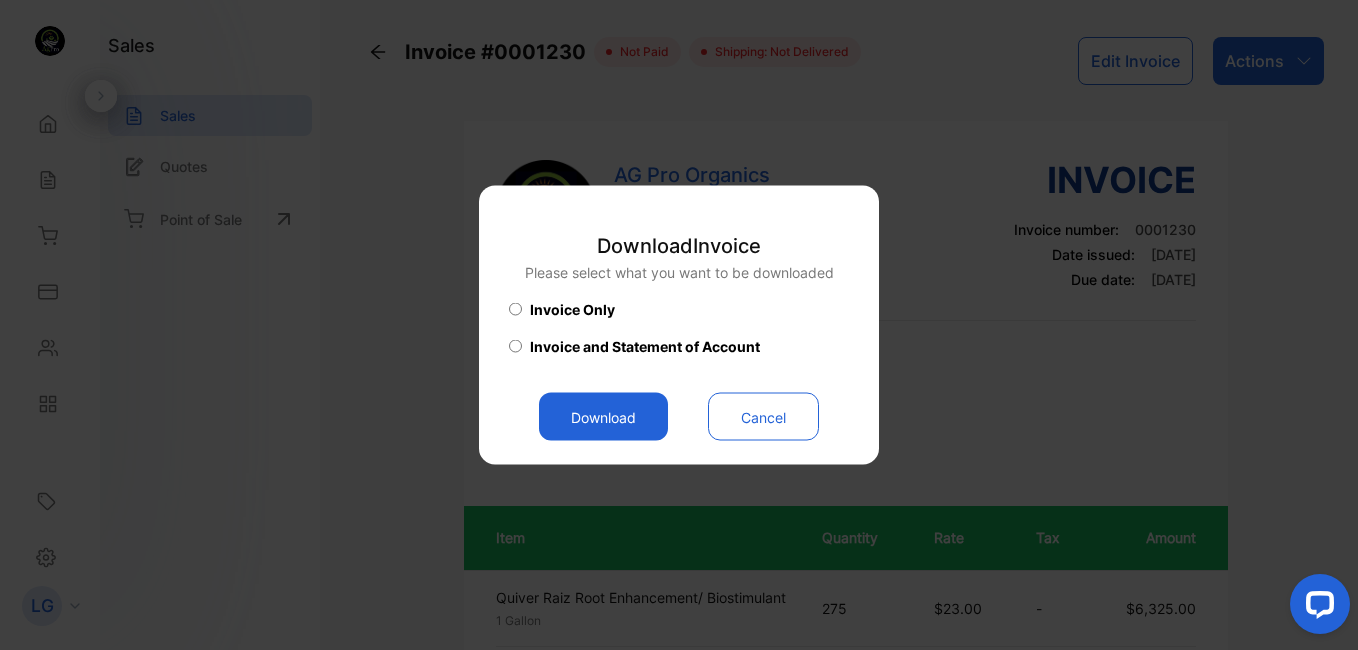 click on "Download" at bounding box center [603, 417] 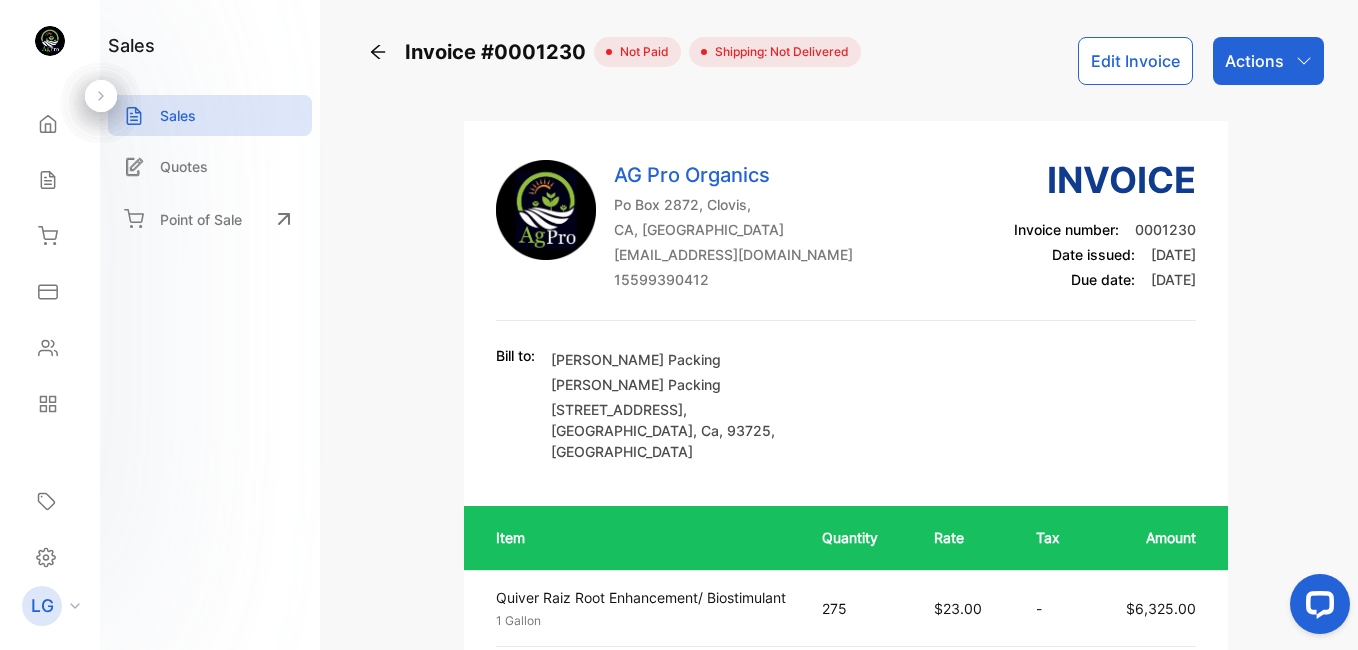 scroll, scrollTop: 569, scrollLeft: 0, axis: vertical 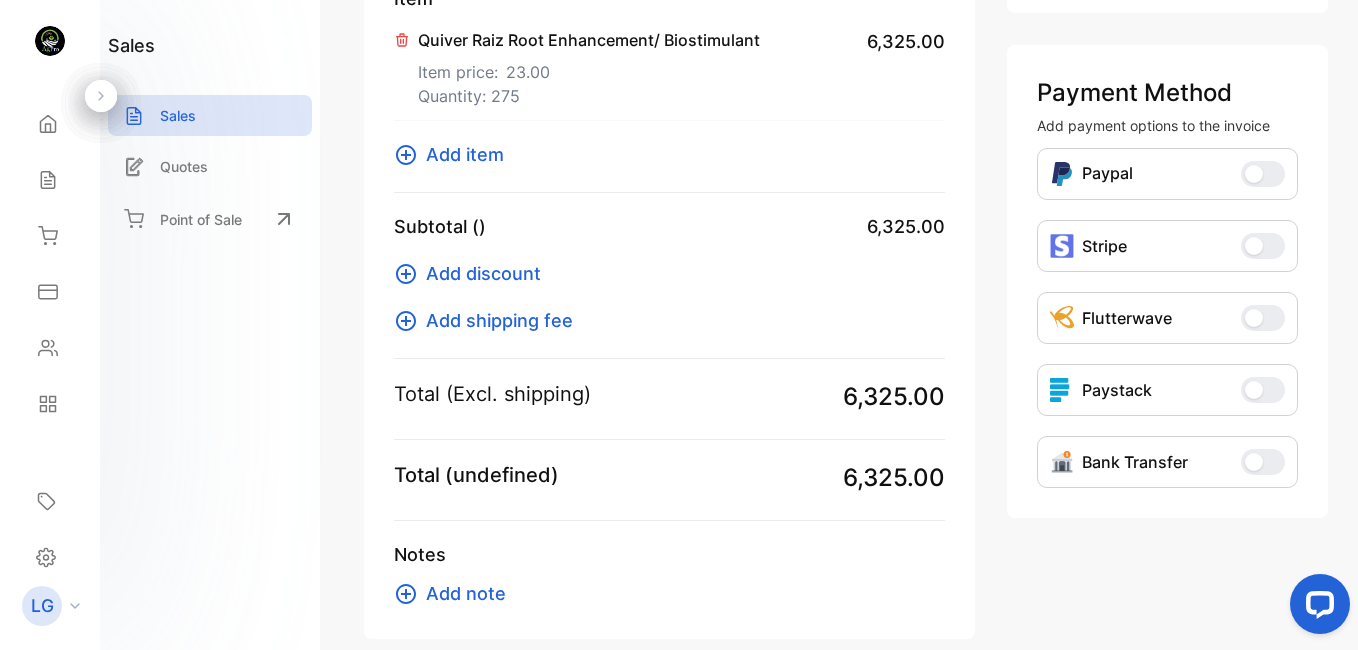 type on "**********" 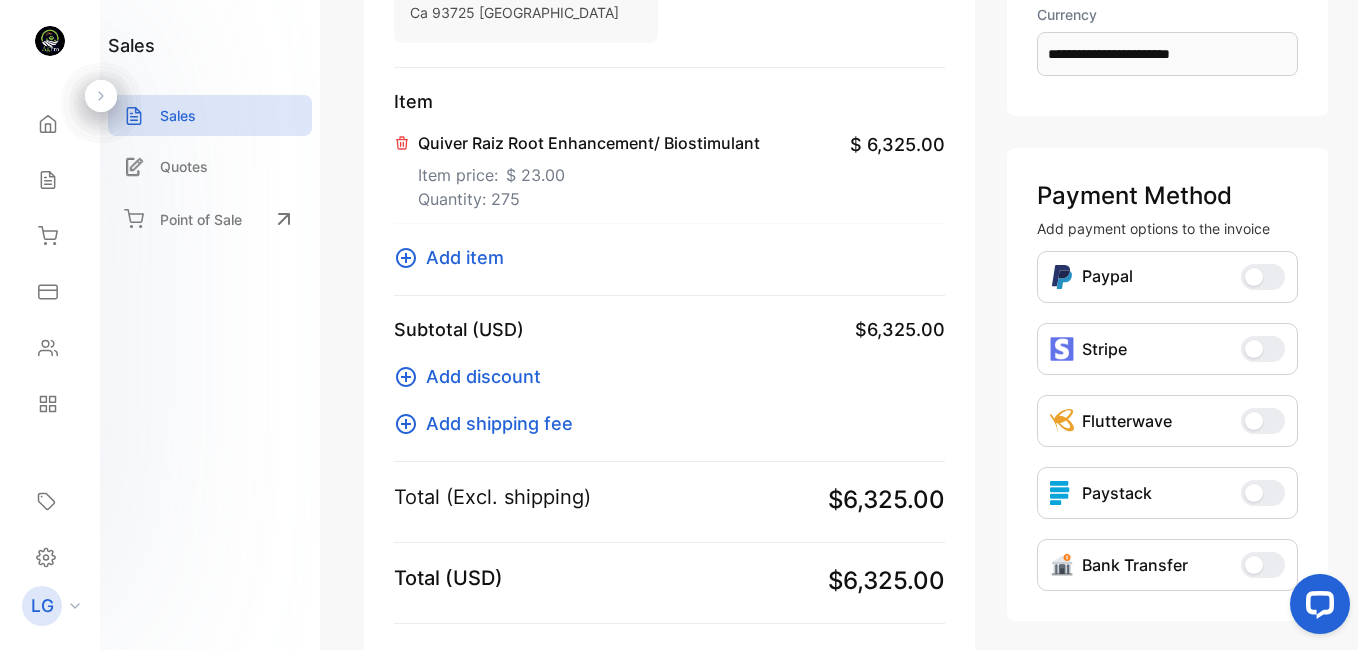 scroll, scrollTop: 362, scrollLeft: 0, axis: vertical 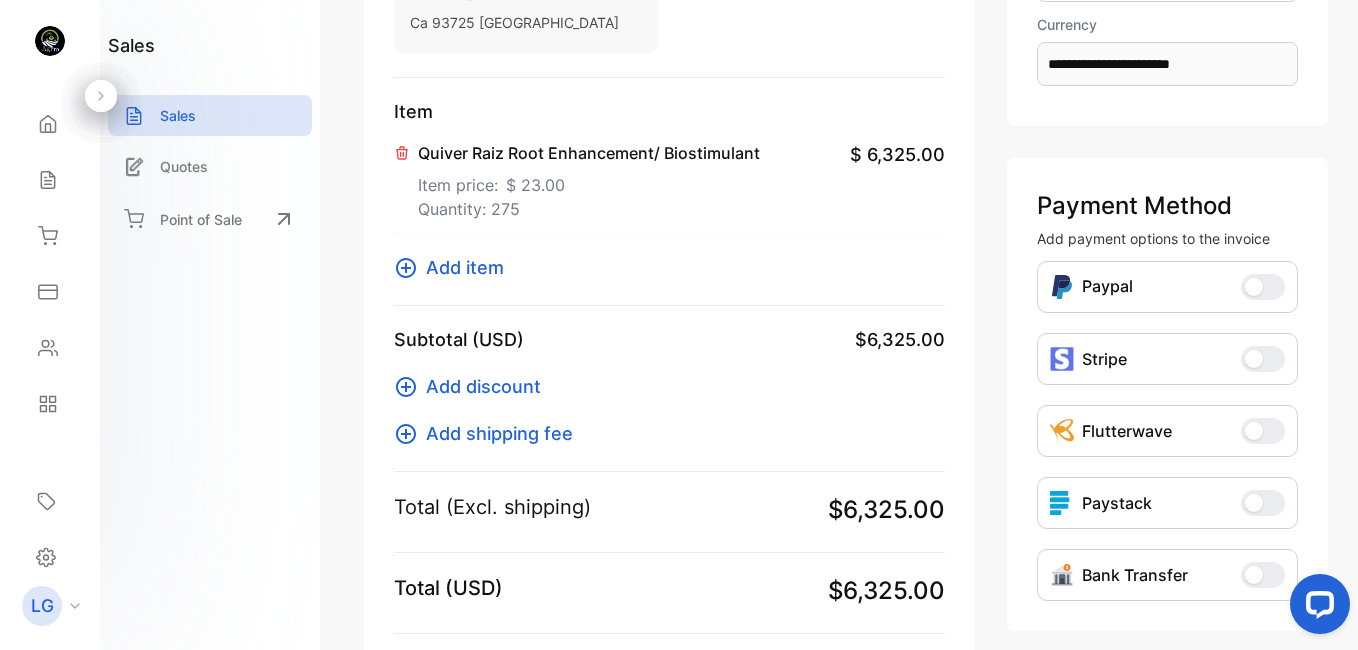 click on "Payment Method" at bounding box center (1167, 206) 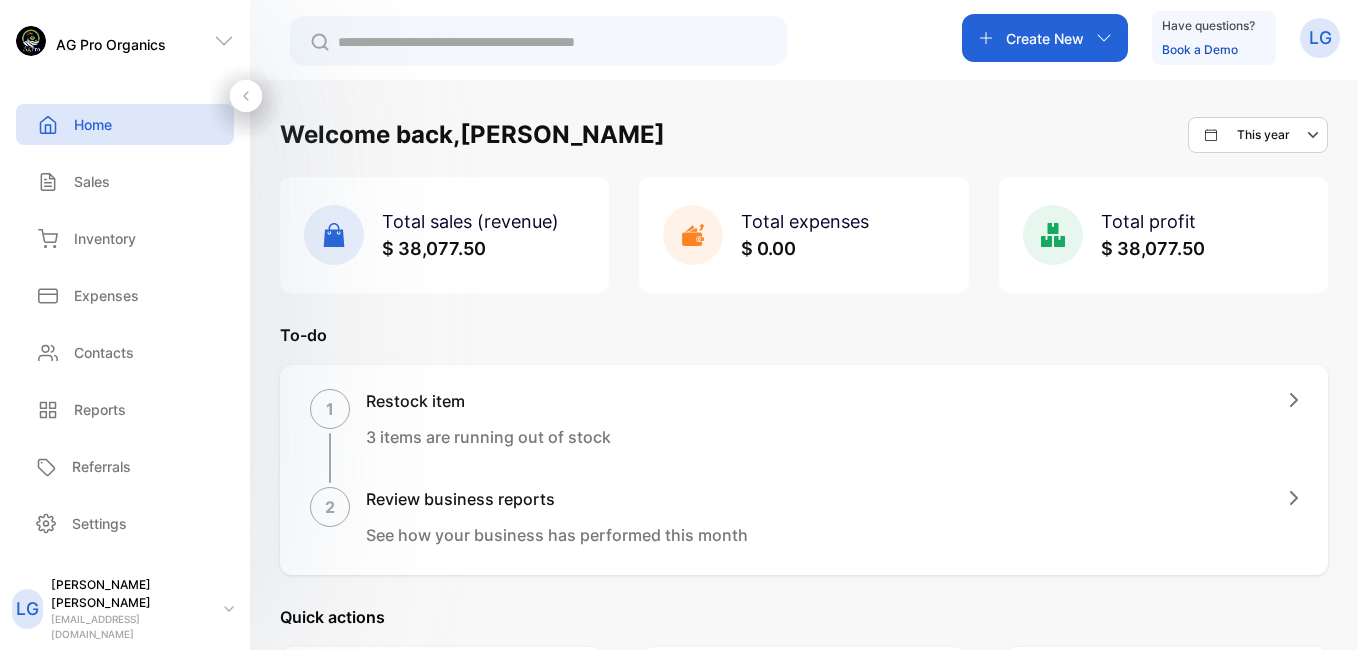 scroll, scrollTop: 0, scrollLeft: 0, axis: both 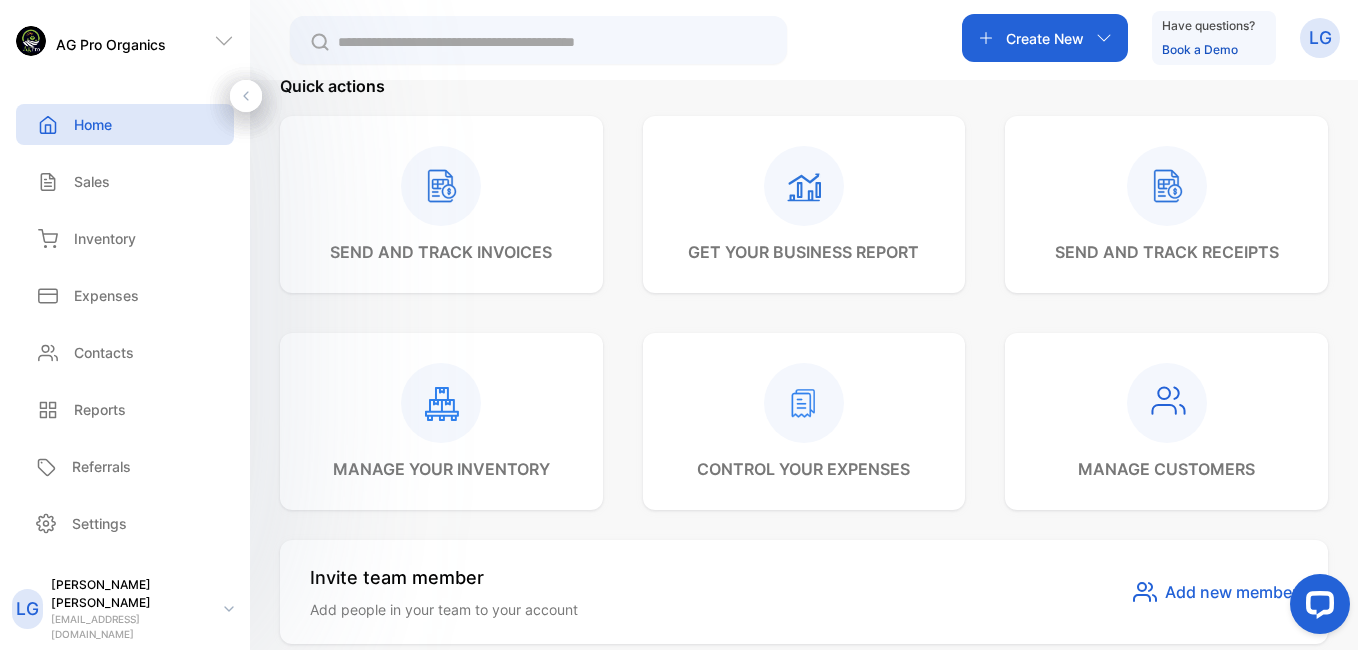 click 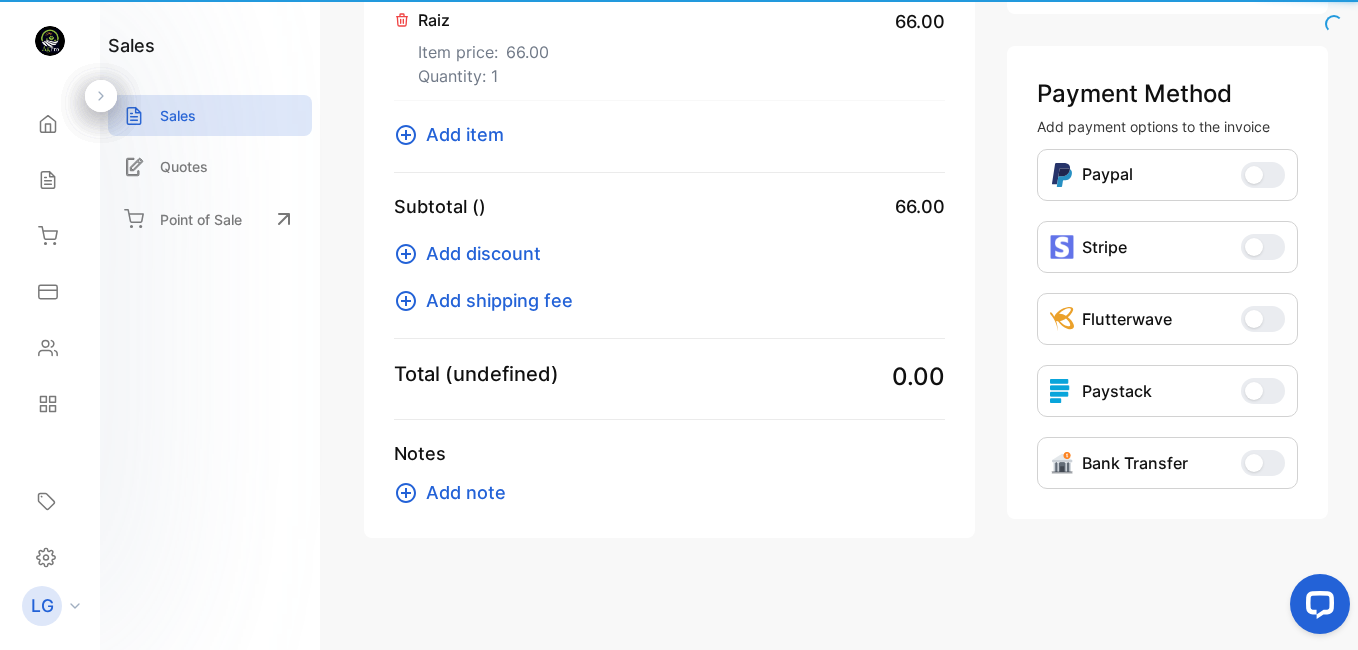 scroll, scrollTop: 458, scrollLeft: 0, axis: vertical 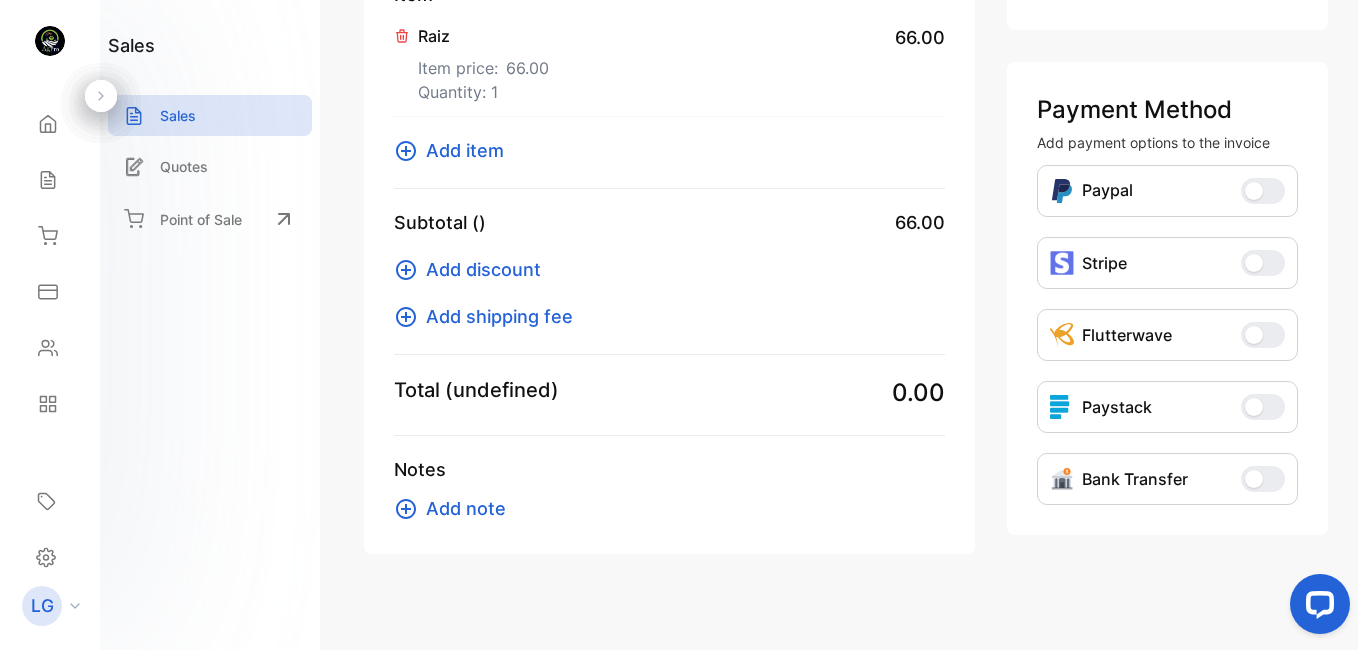 type on "**********" 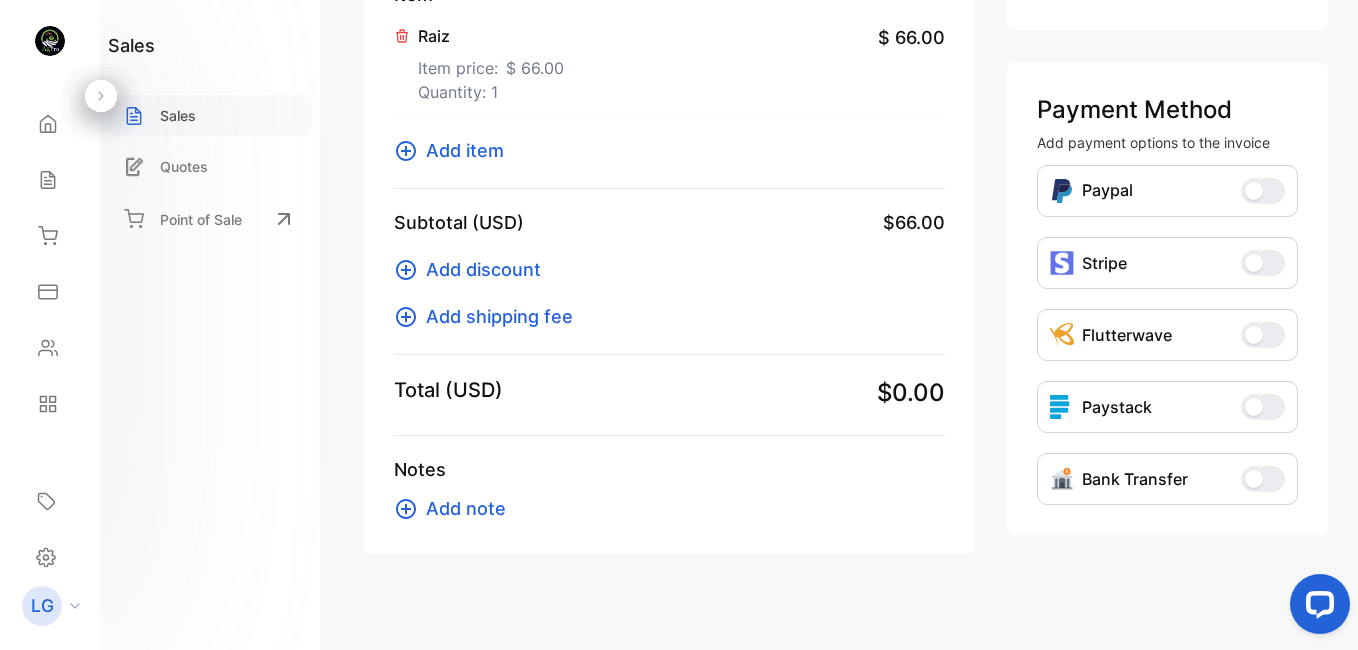 click on "Sales" at bounding box center (210, 115) 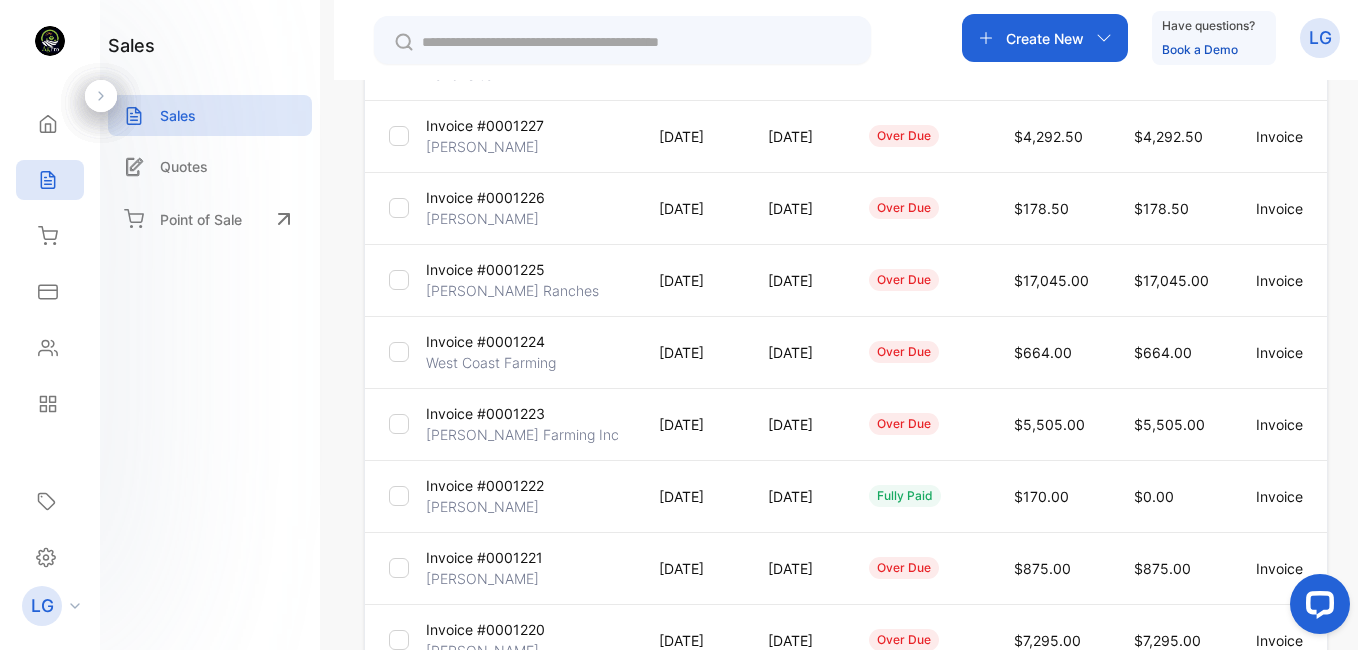 click at bounding box center [636, 42] 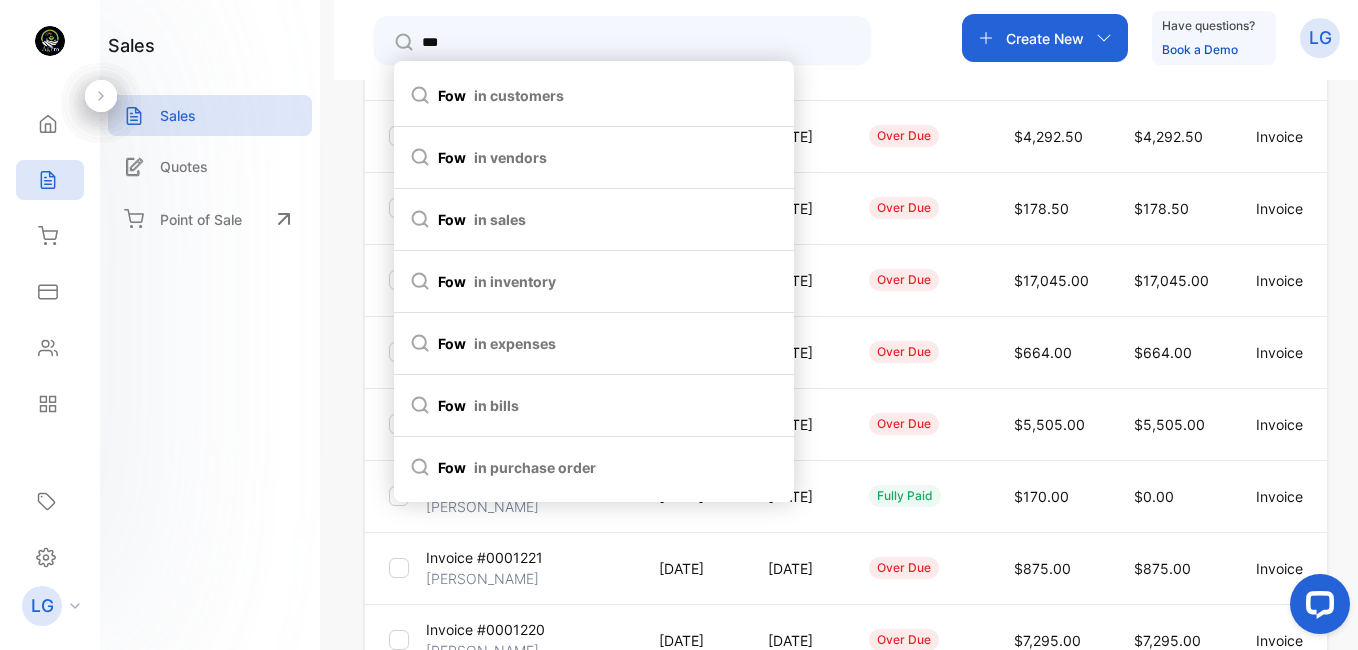 type on "***" 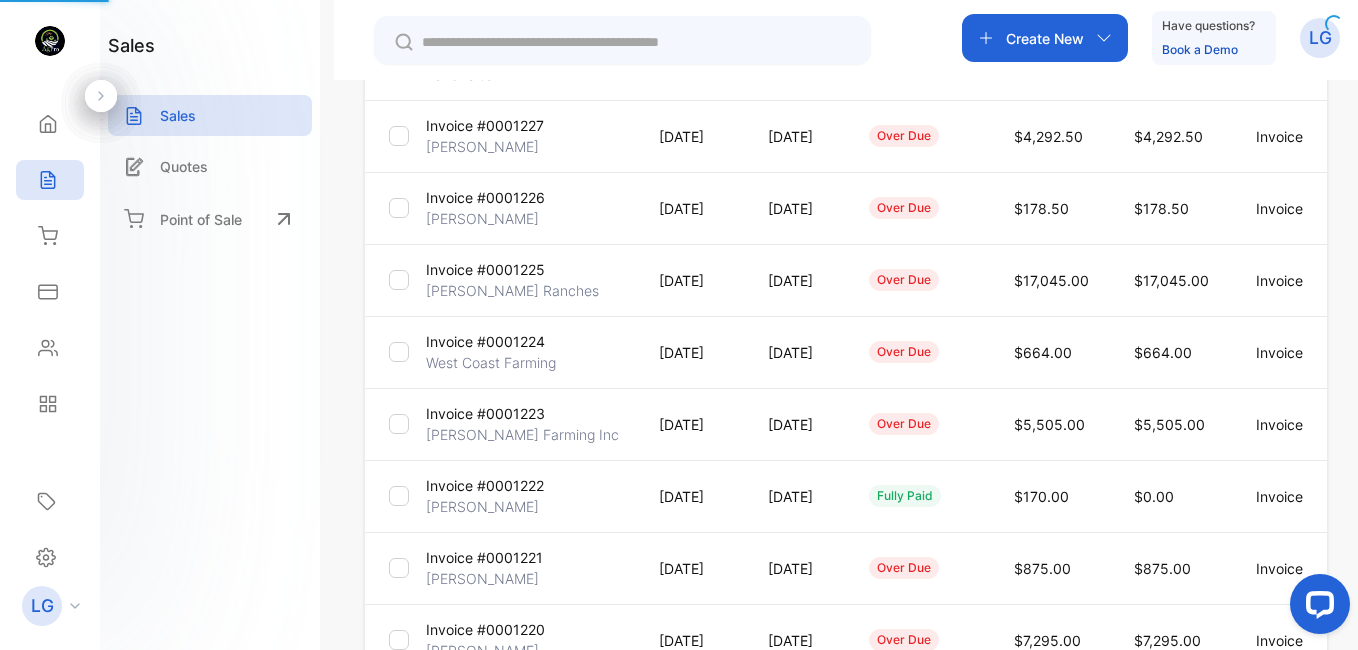 type on "***" 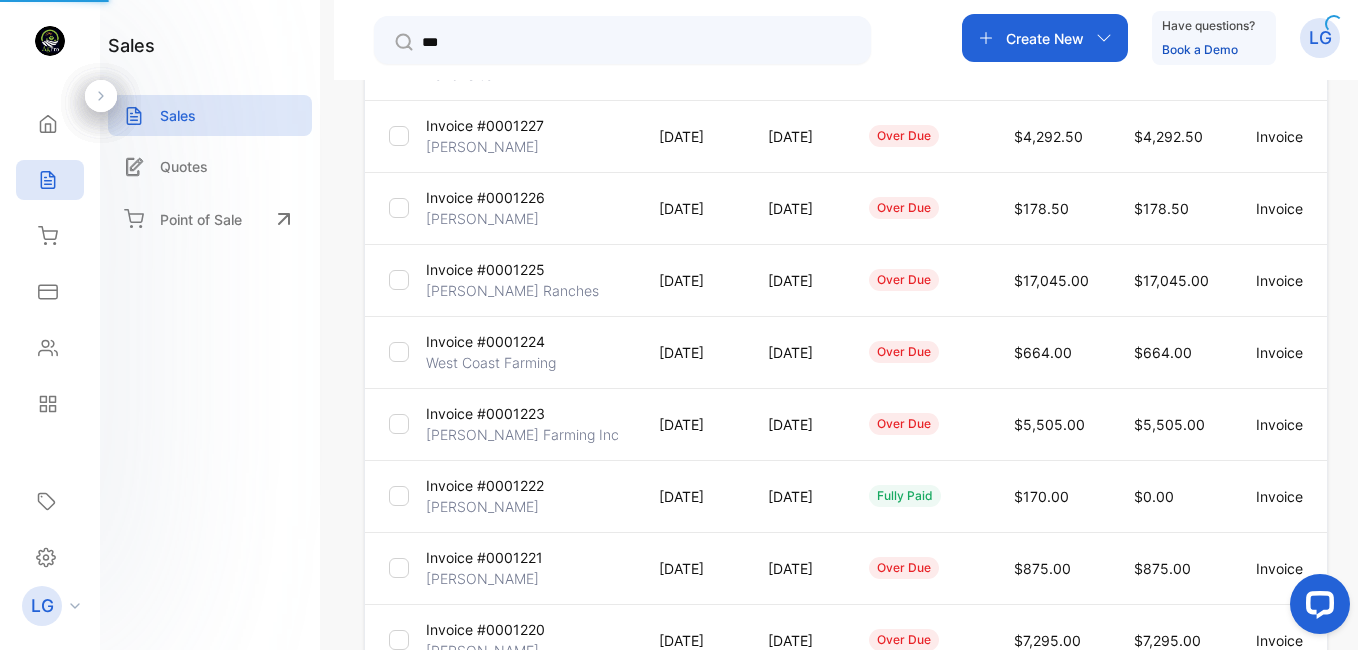 type 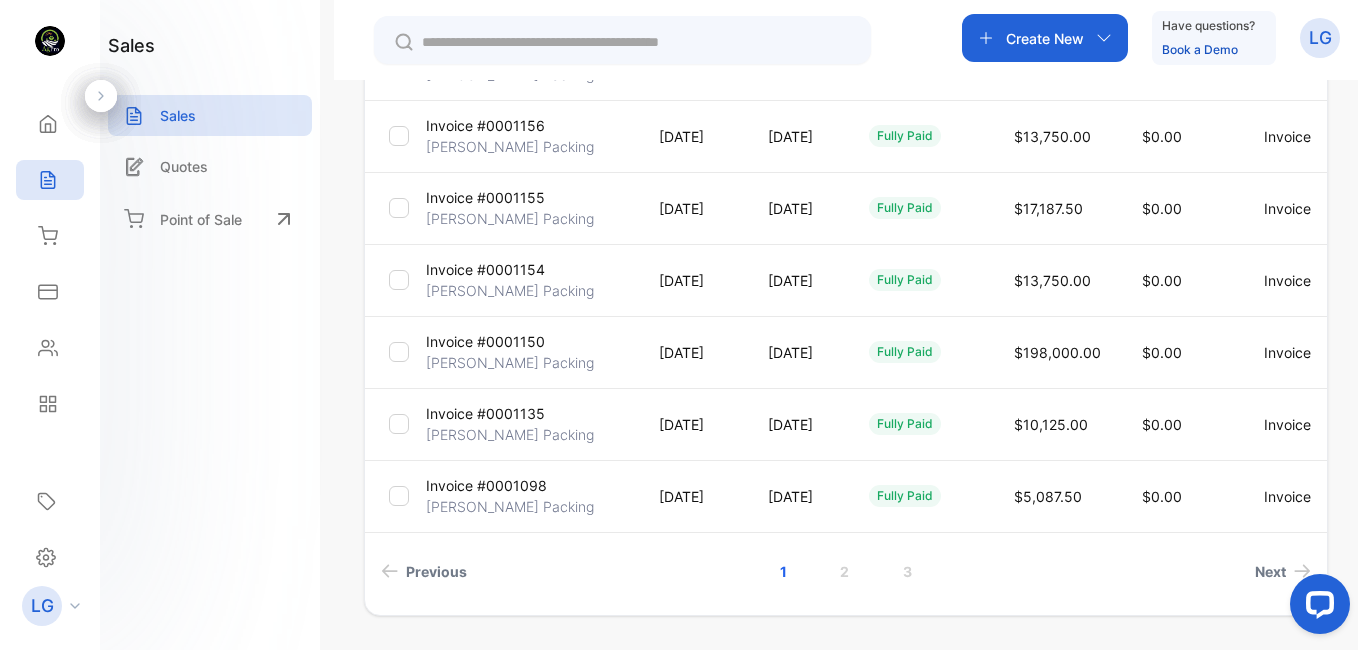 scroll, scrollTop: 661, scrollLeft: 0, axis: vertical 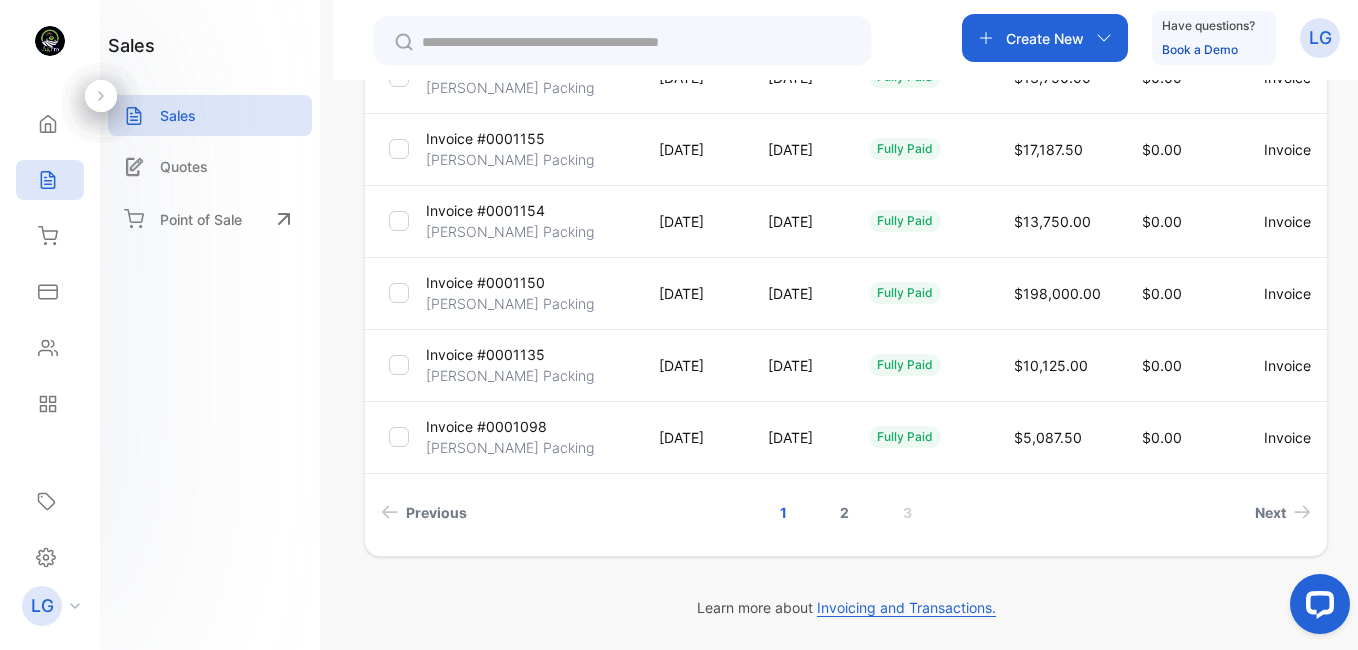 click on "2" at bounding box center (844, 512) 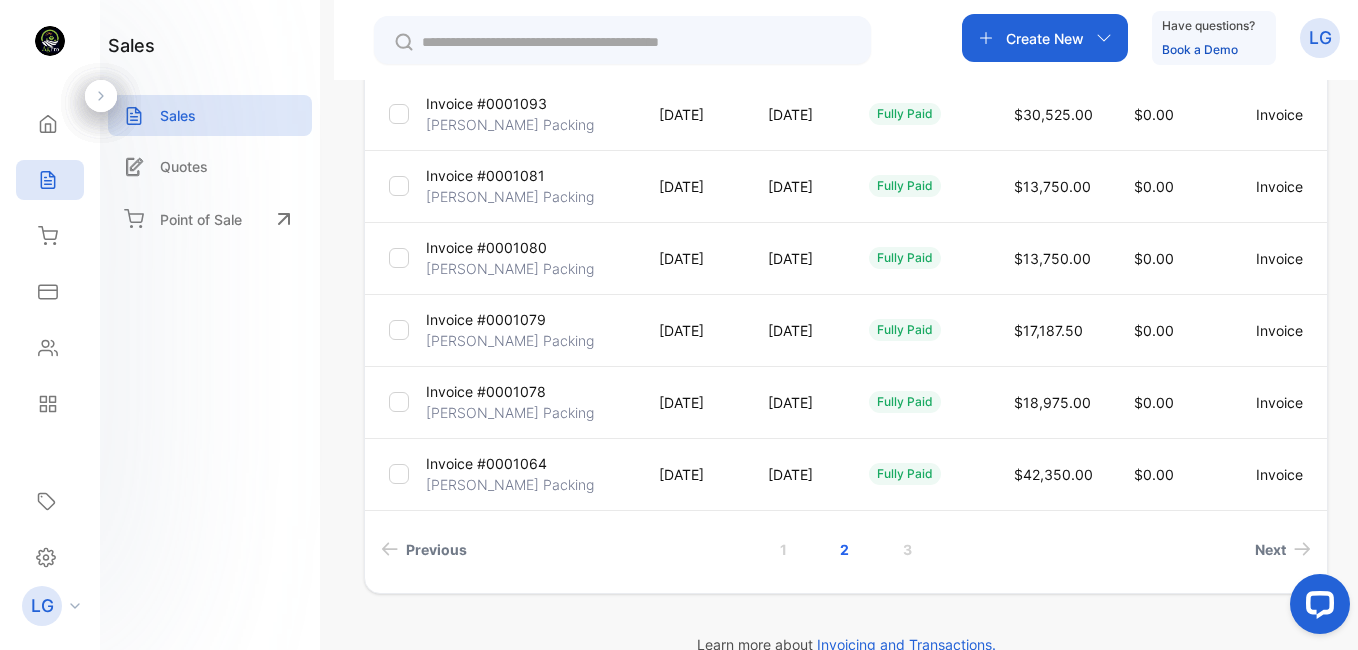 click on "Invoice #0001078" at bounding box center (486, 391) 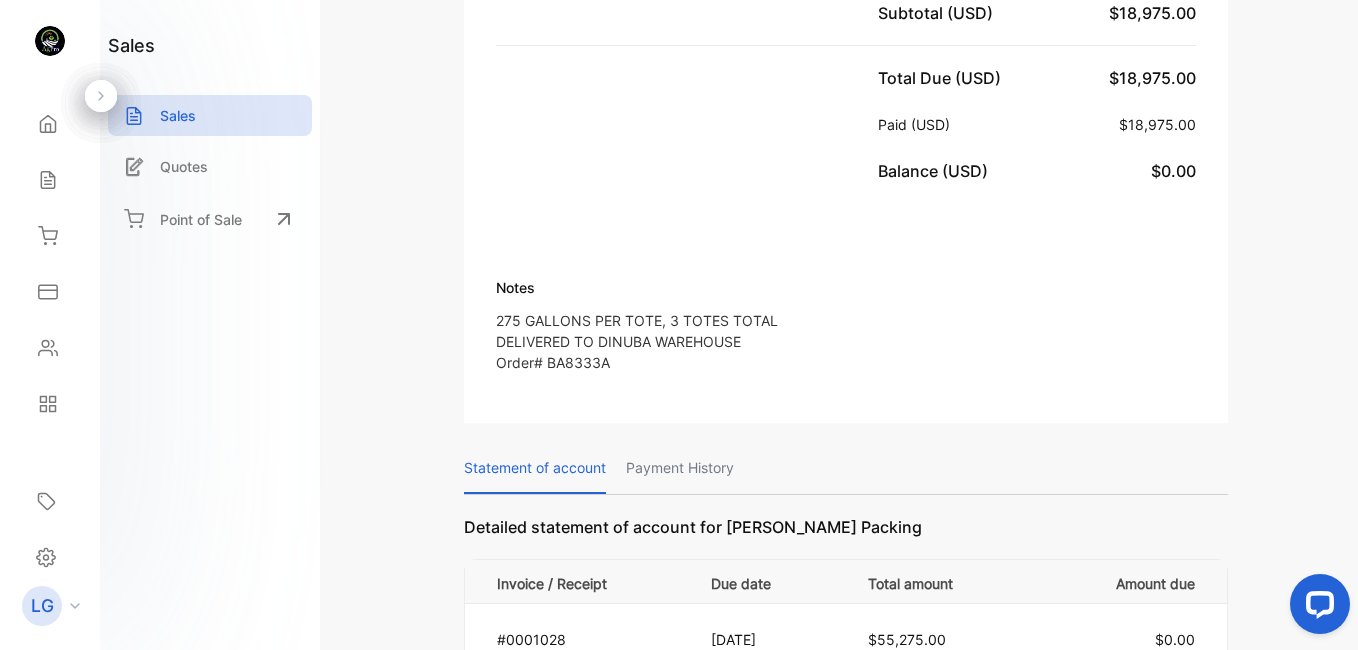 scroll, scrollTop: 97, scrollLeft: 0, axis: vertical 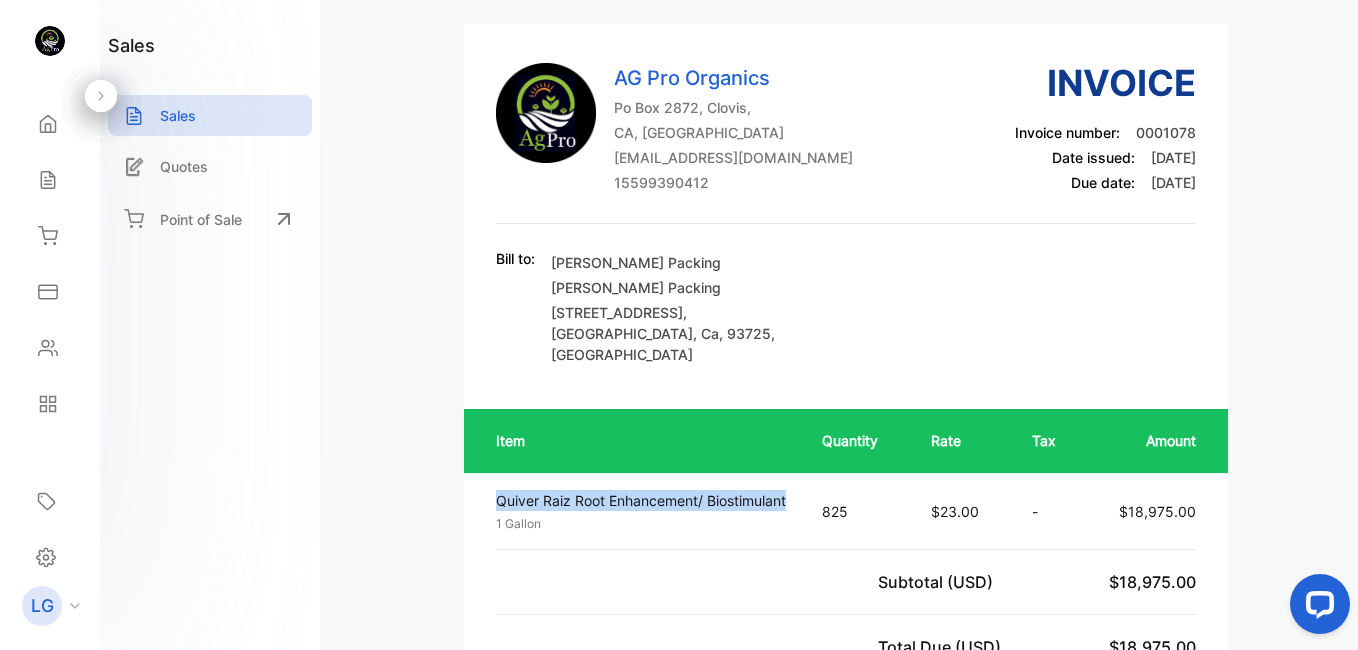 drag, startPoint x: 499, startPoint y: 478, endPoint x: 797, endPoint y: 482, distance: 298.02686 